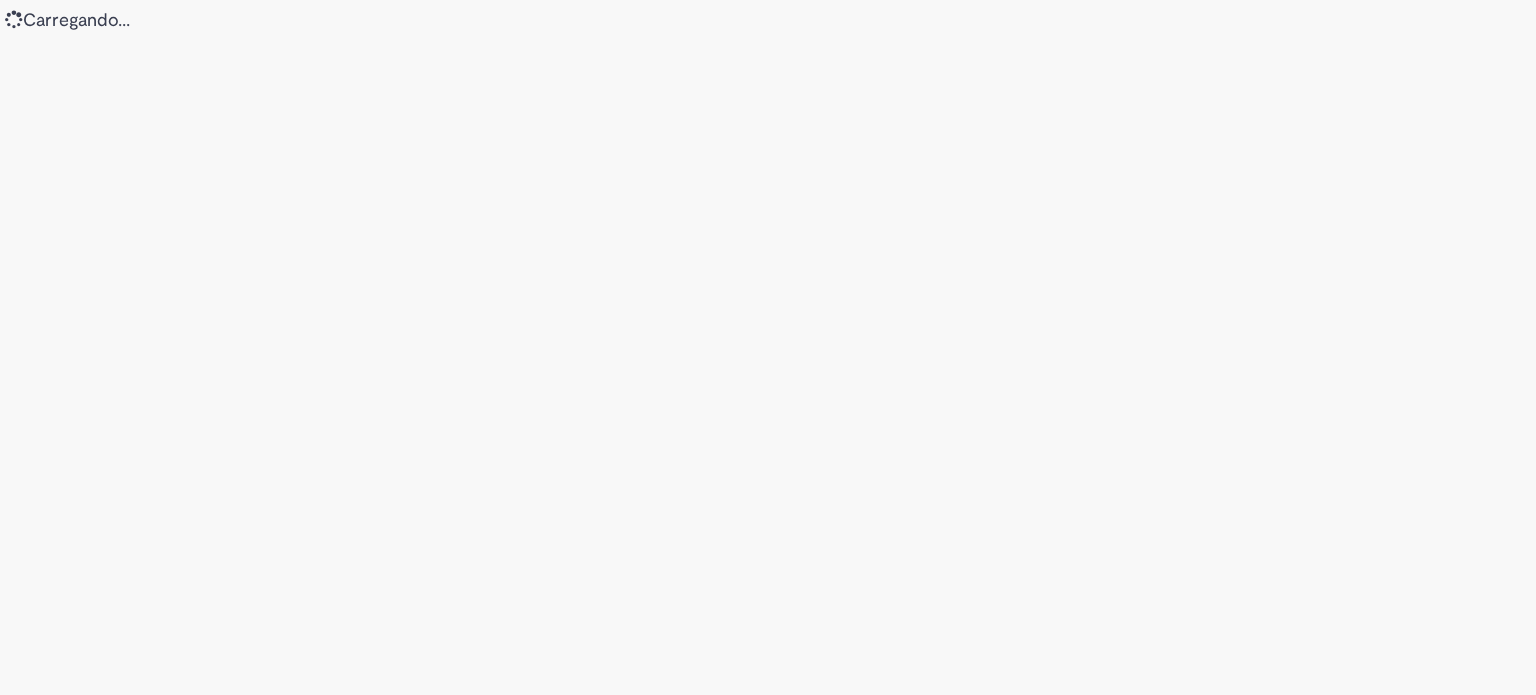 scroll, scrollTop: 0, scrollLeft: 0, axis: both 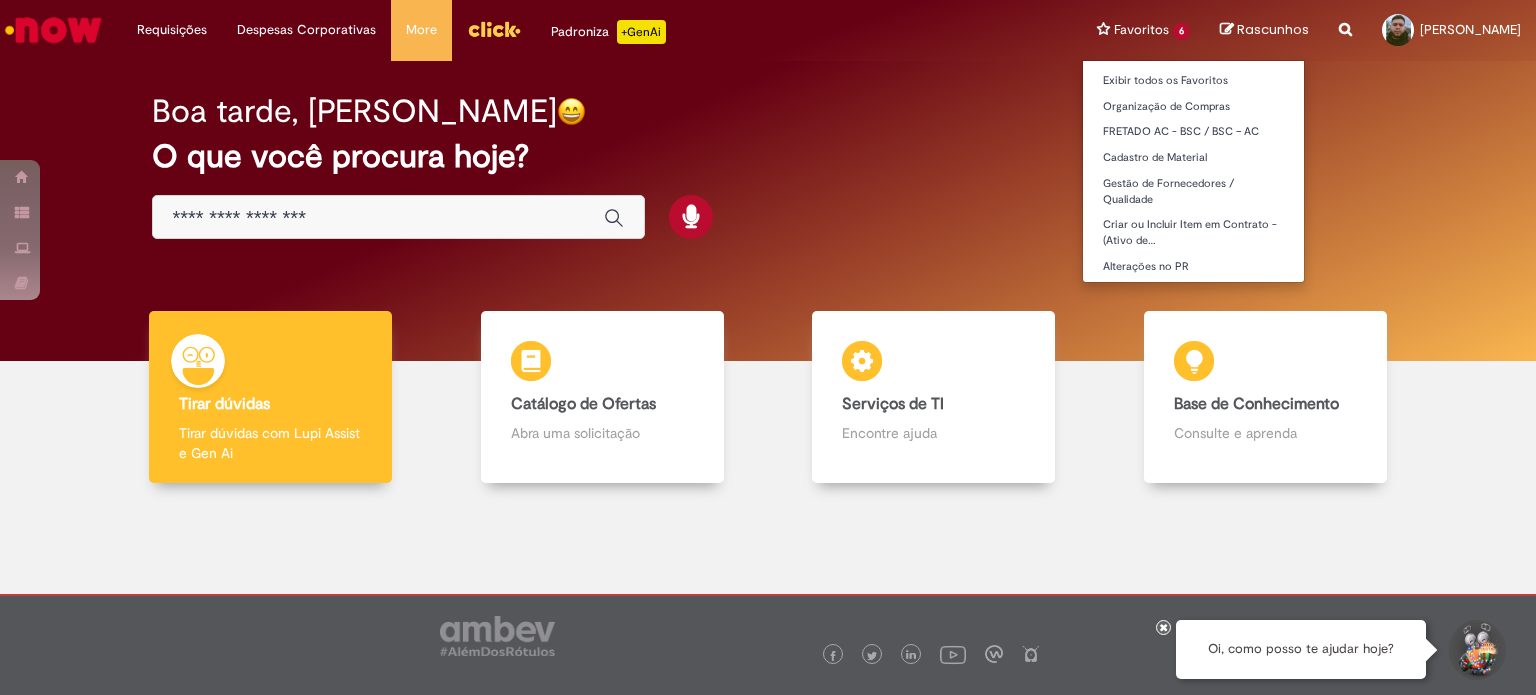 click on "Favoritos   6
Exibir todos os Favoritos
Organização de Compras
FRETADO AC - BSC / BSC – AC
Cadastro de Material
Gestão de Fornecedores / Qualidade
Criar ou  Incluir Item em Contrato - (Ativo de…
Alterações no PR" at bounding box center (1143, 30) 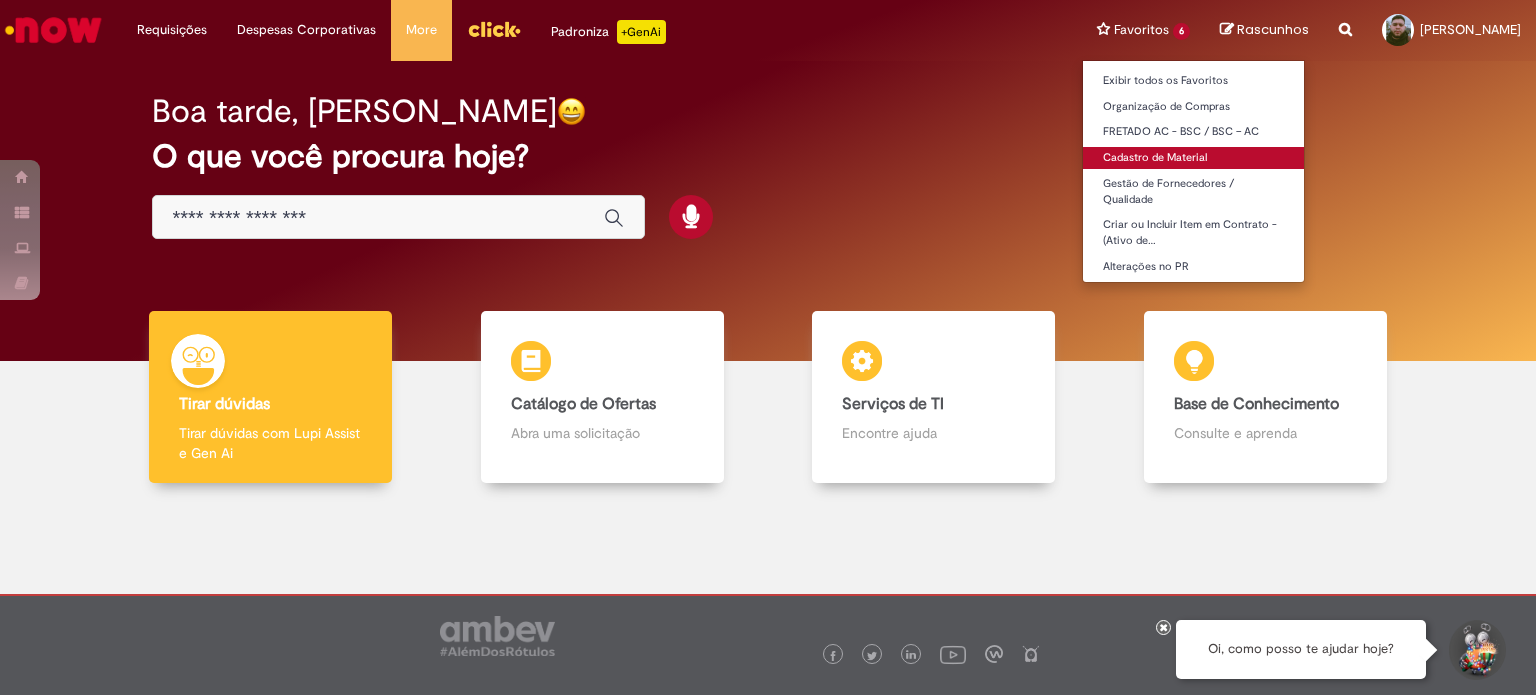 click on "Cadastro de Material" at bounding box center (1193, 158) 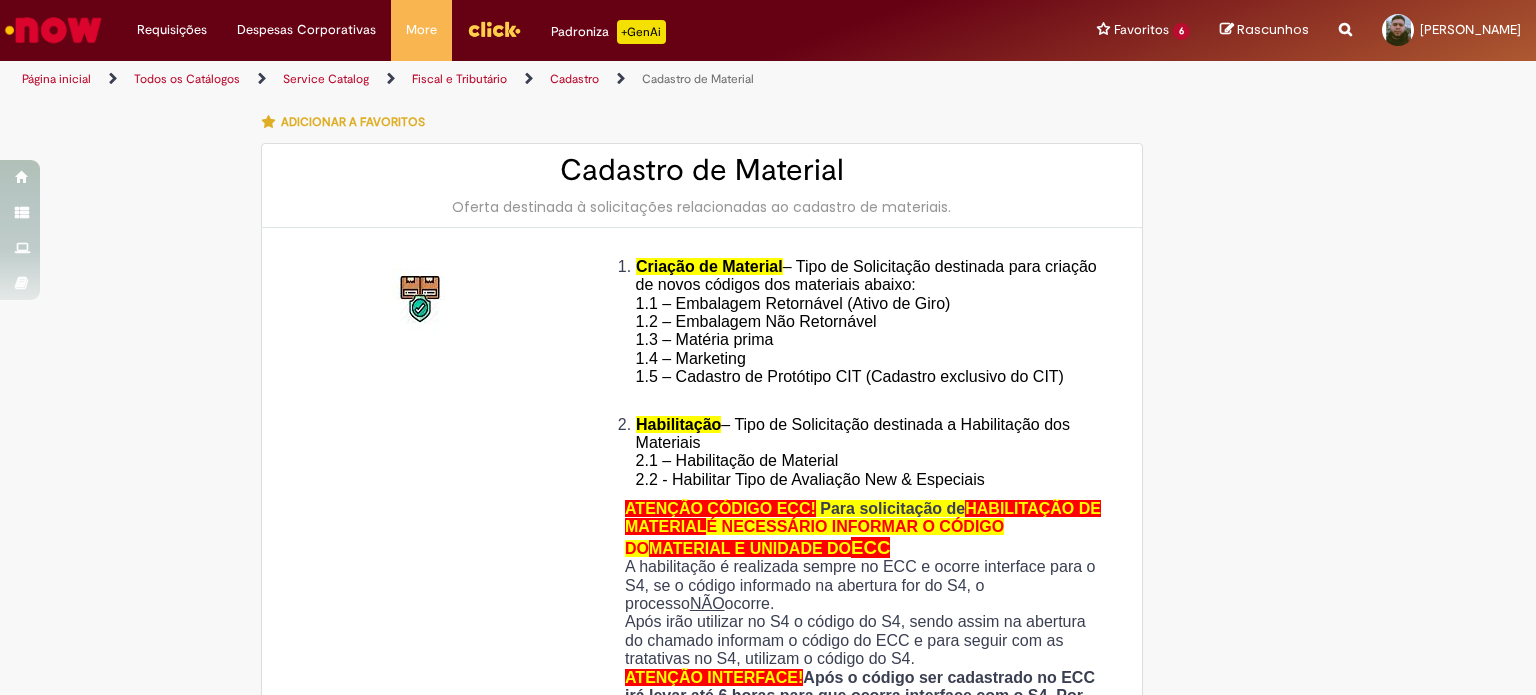 type on "********" 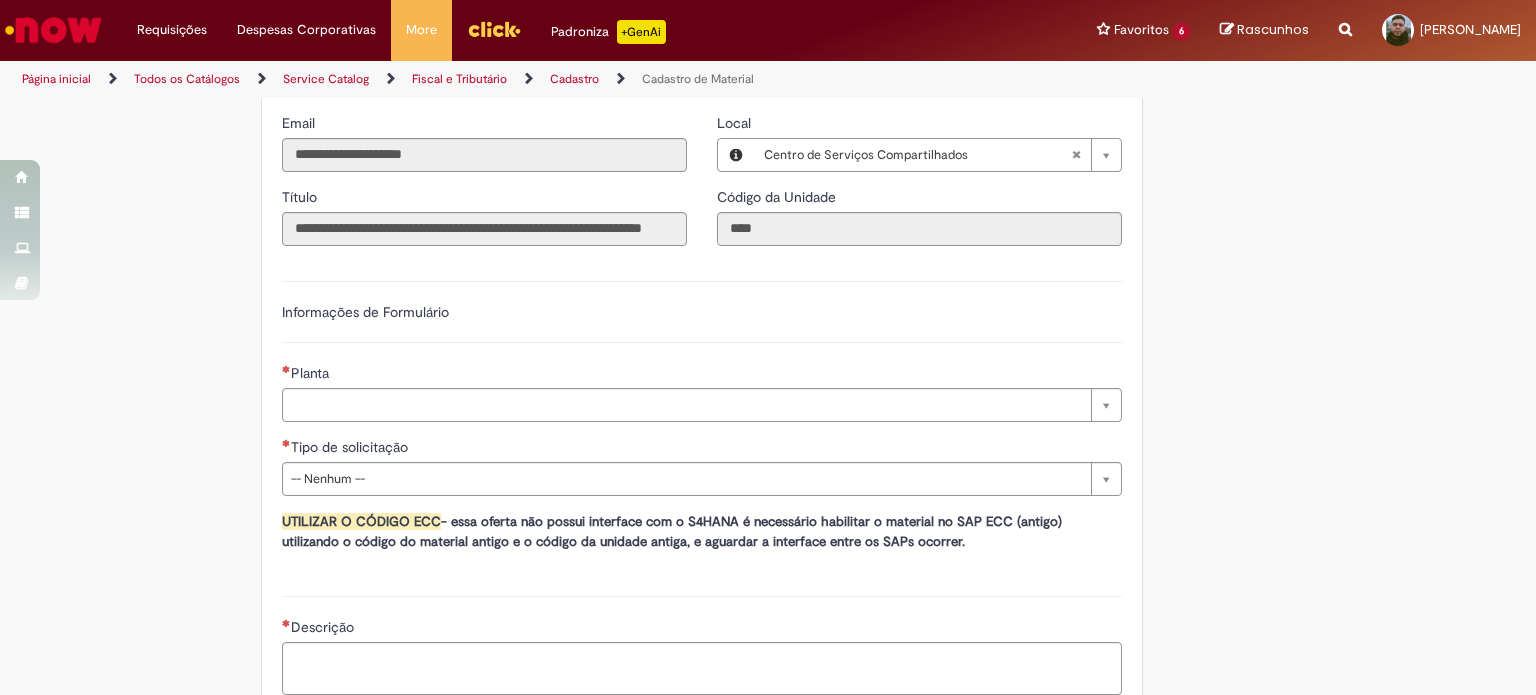 scroll, scrollTop: 1000, scrollLeft: 0, axis: vertical 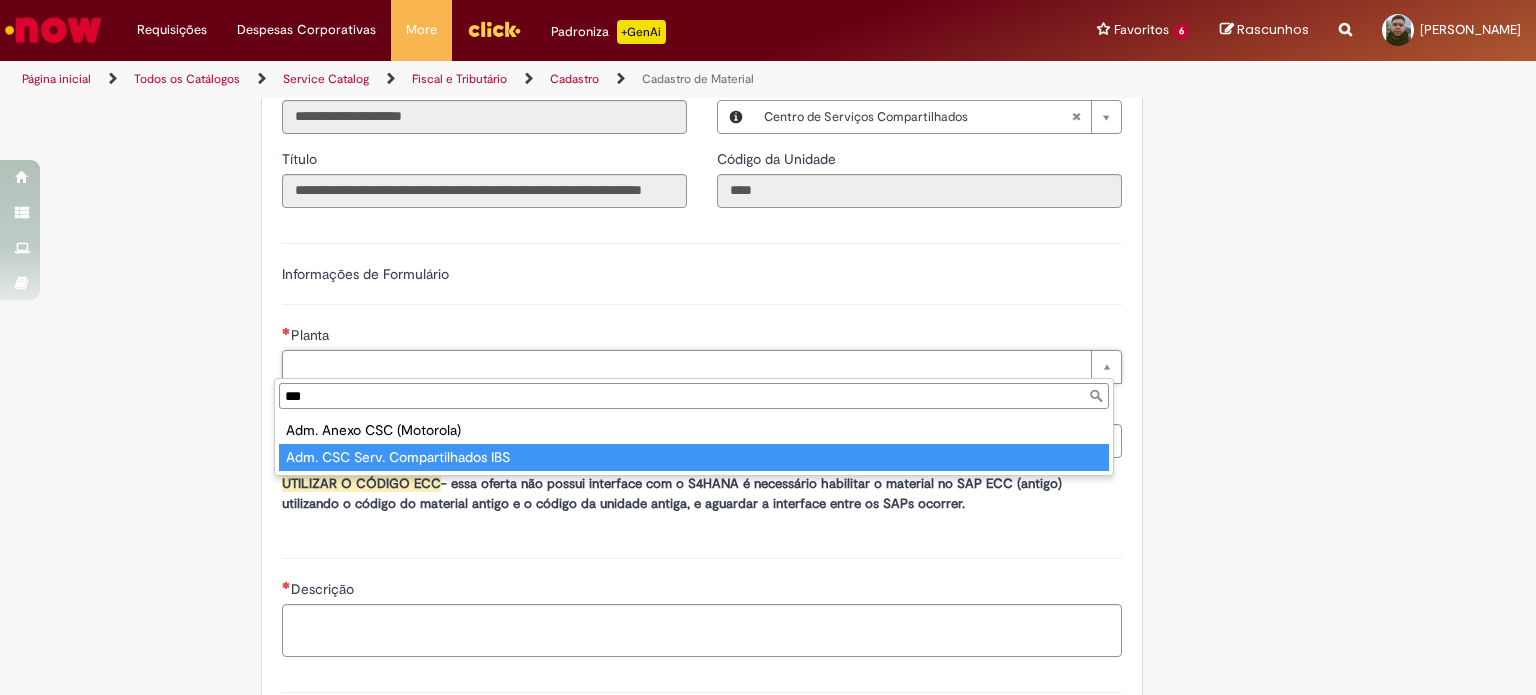 type on "***" 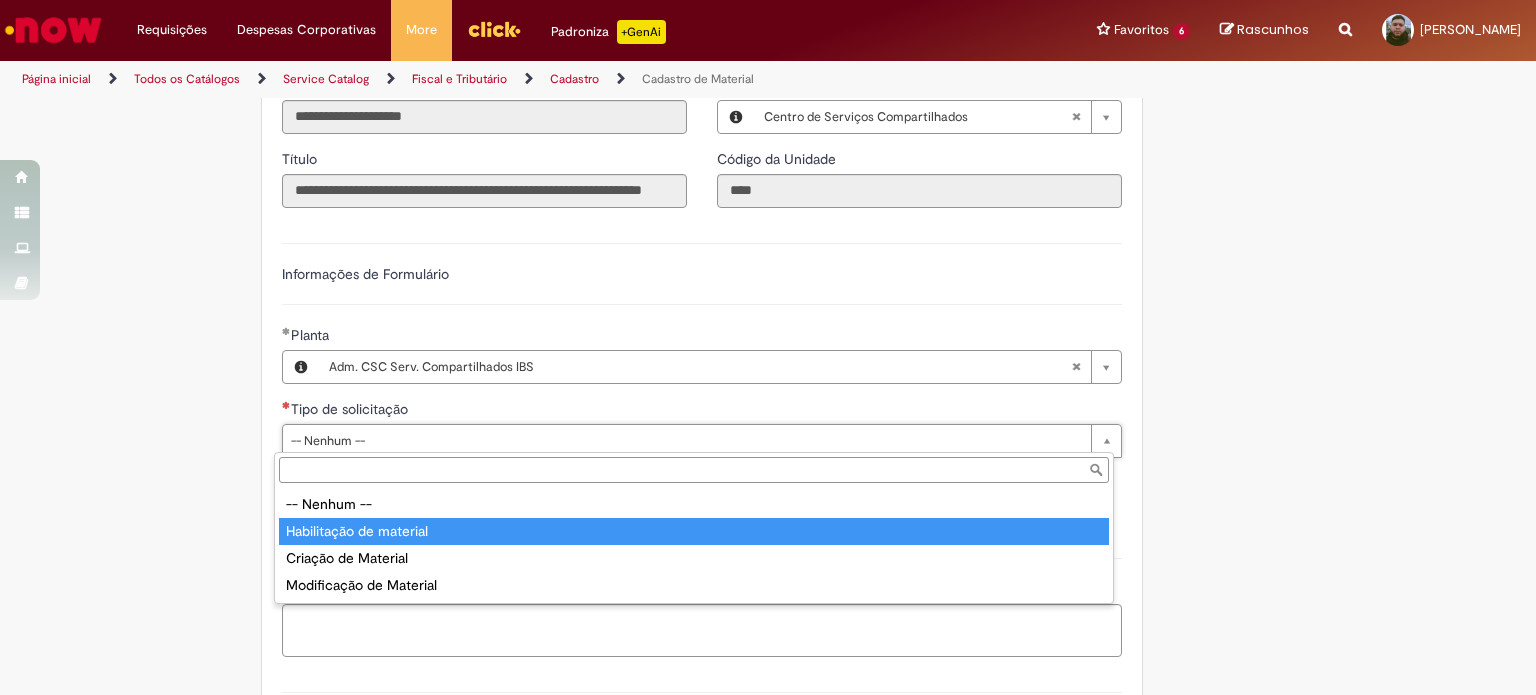 type on "**********" 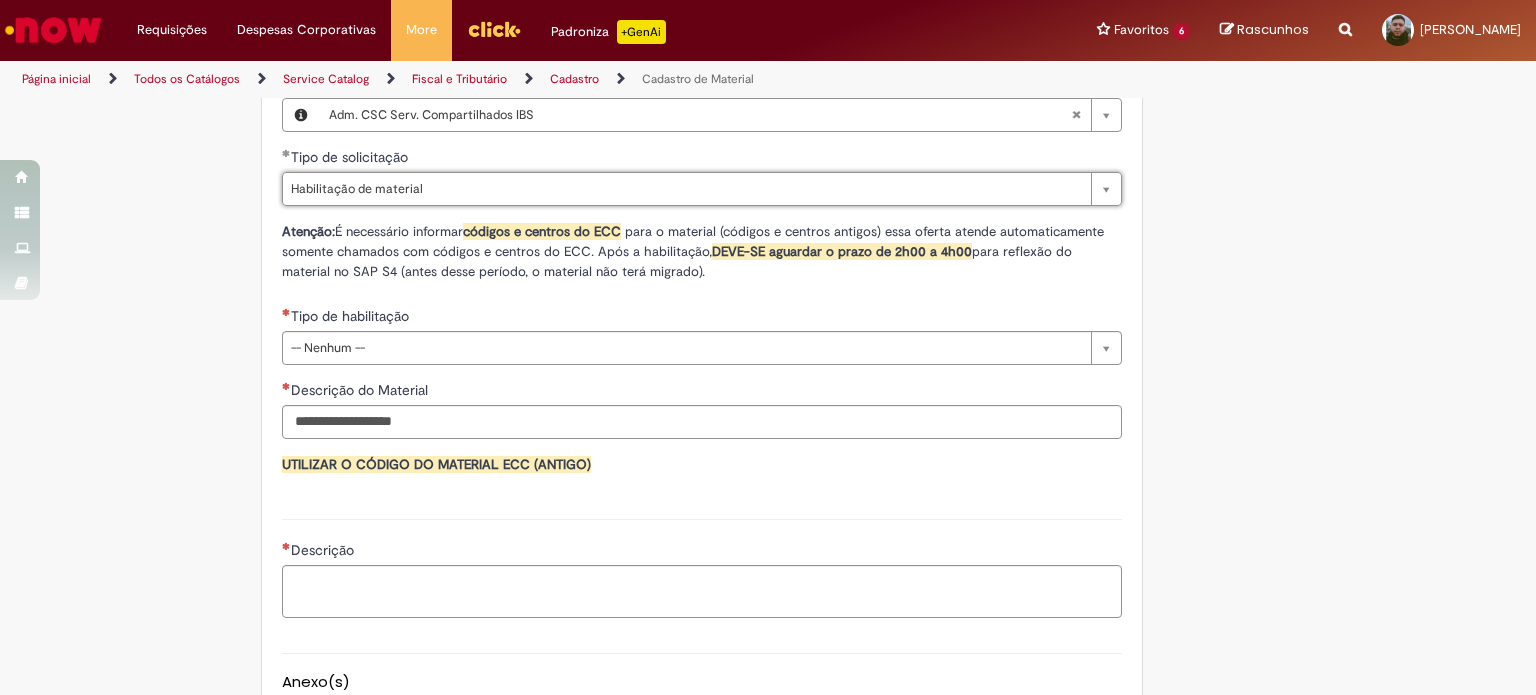 scroll, scrollTop: 1333, scrollLeft: 0, axis: vertical 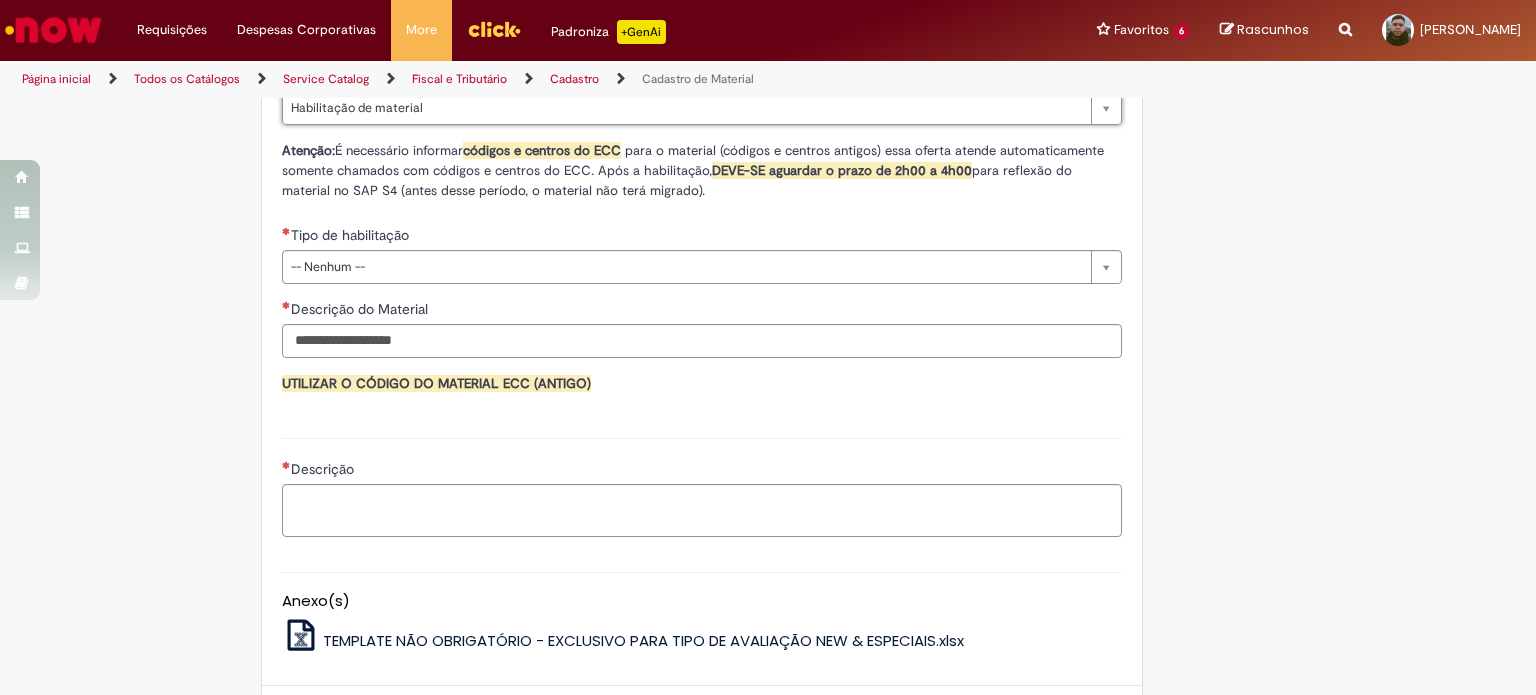 drag, startPoint x: 361, startPoint y: 261, endPoint x: 379, endPoint y: 270, distance: 20.12461 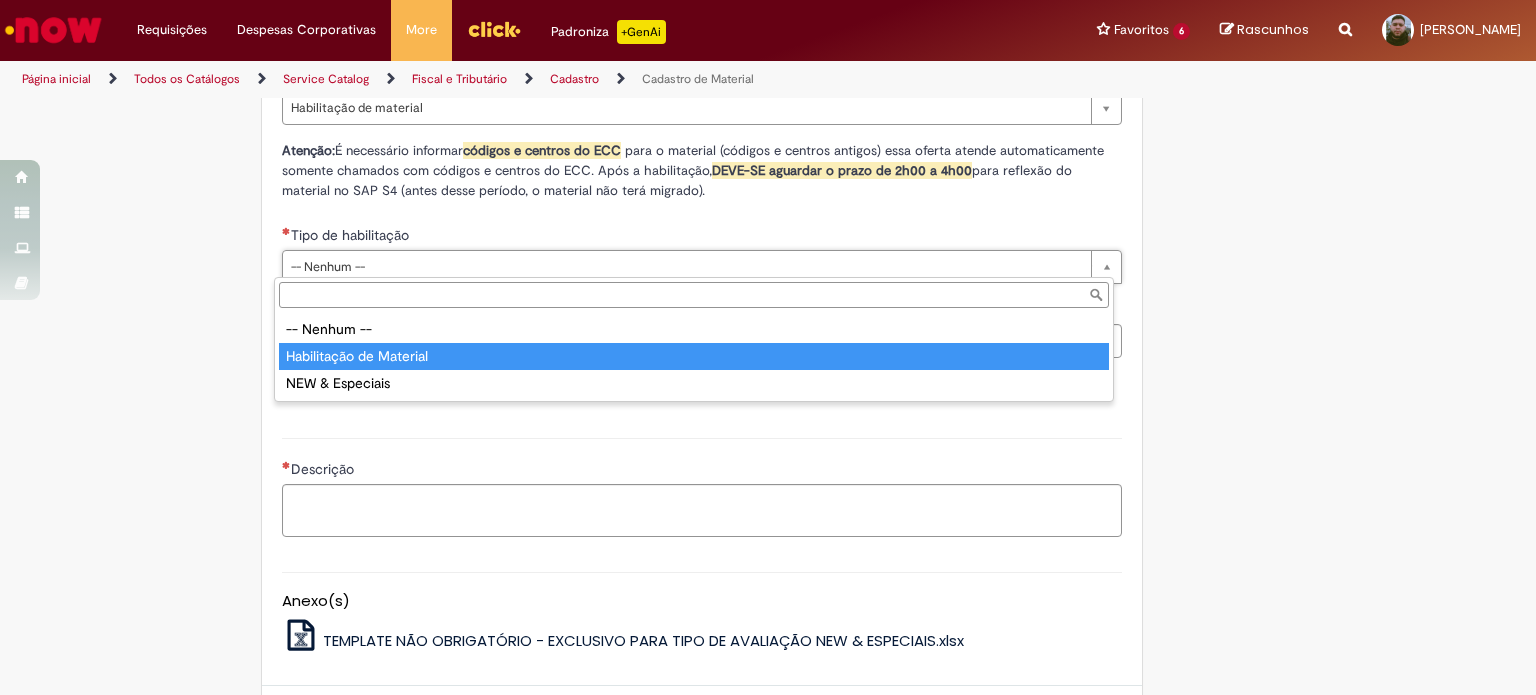 type on "**********" 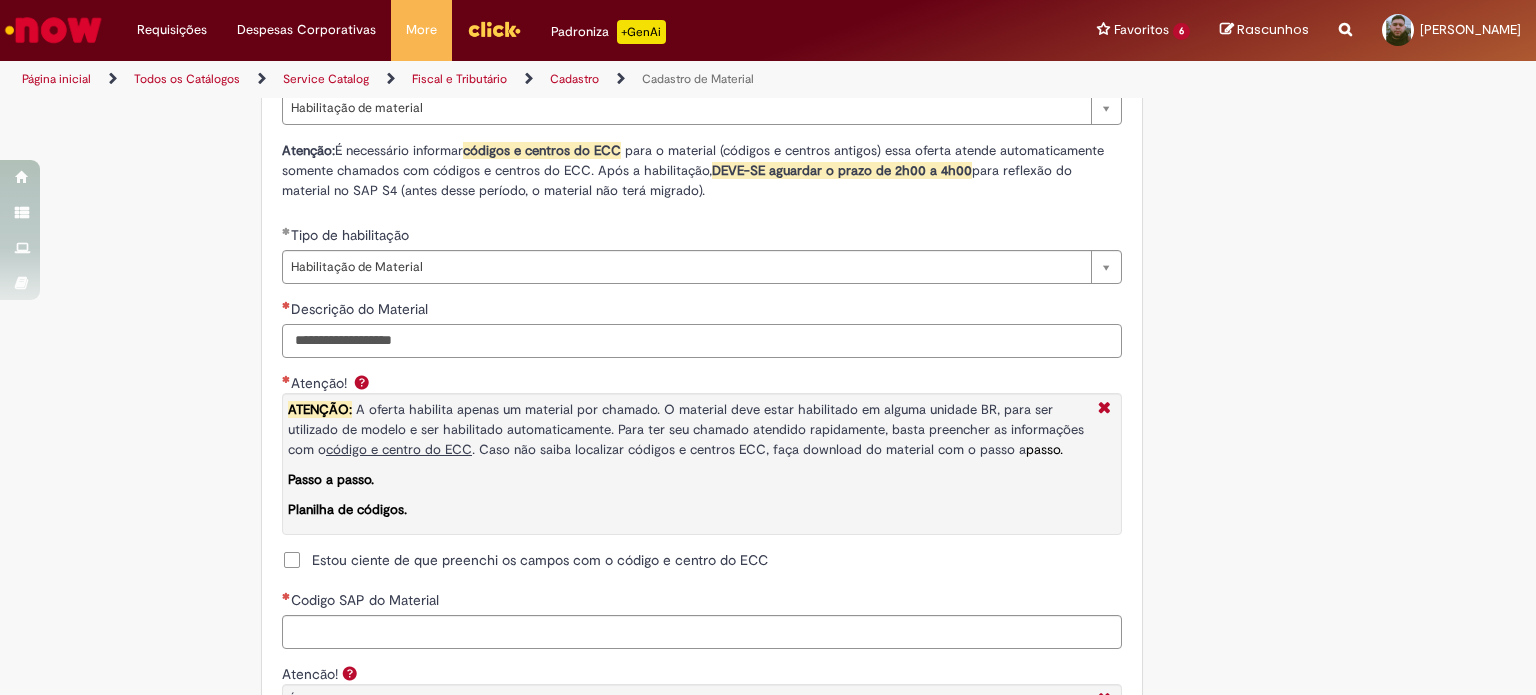 click on "Descrição do Material" at bounding box center (702, 341) 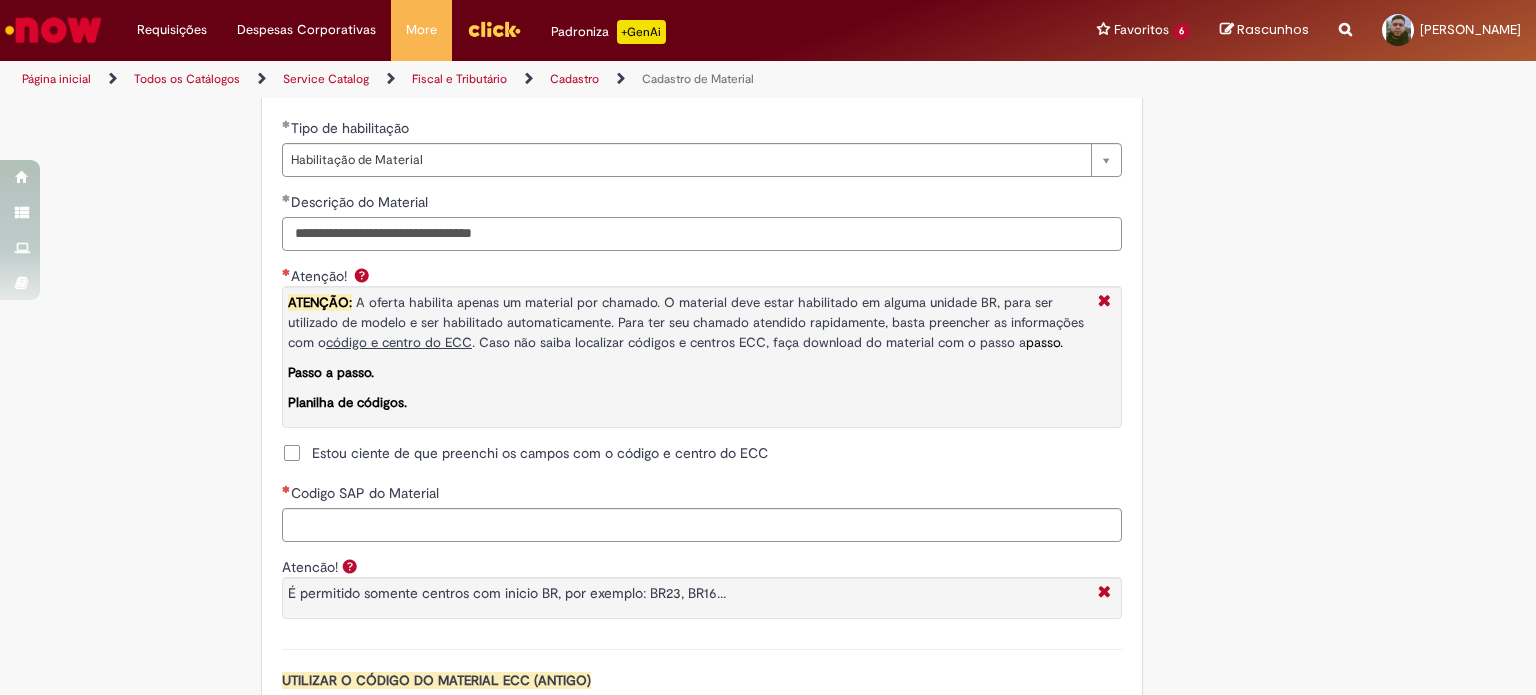 scroll, scrollTop: 1500, scrollLeft: 0, axis: vertical 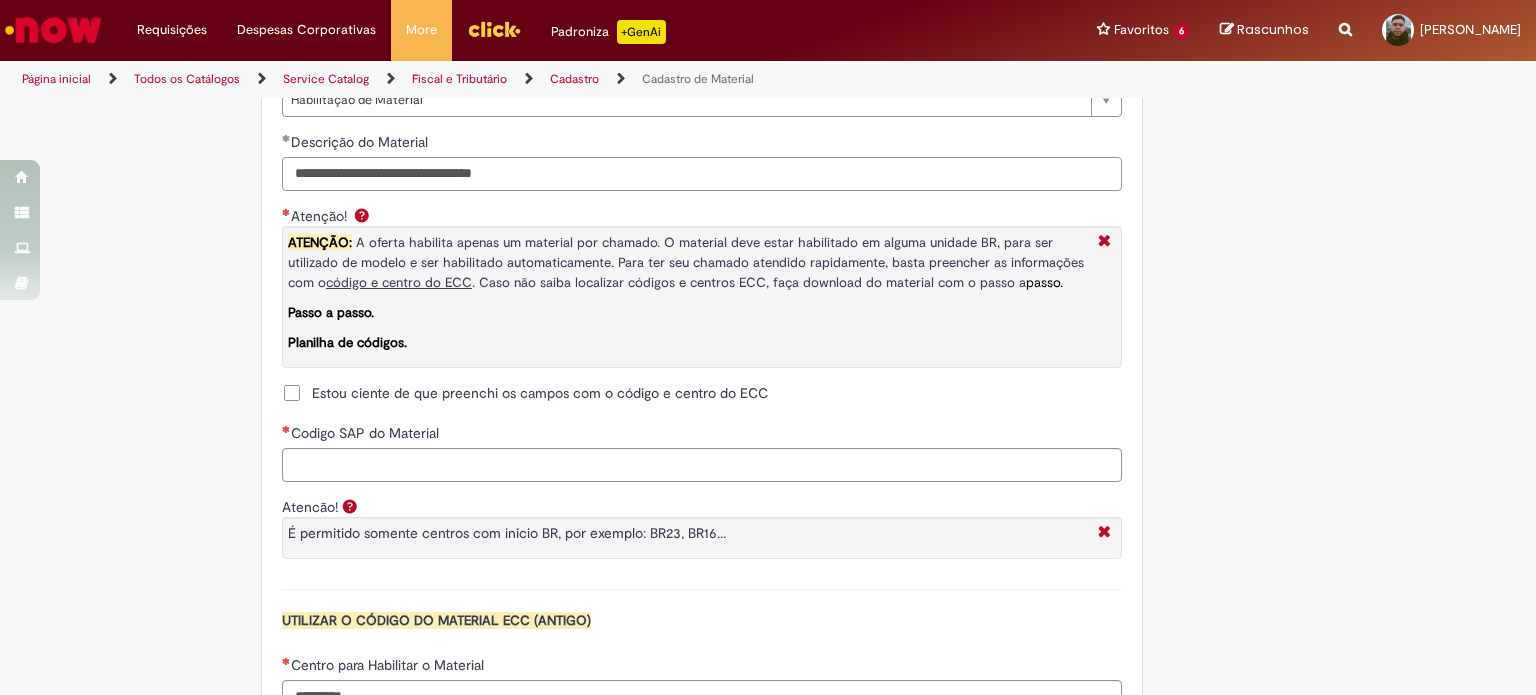 type on "**********" 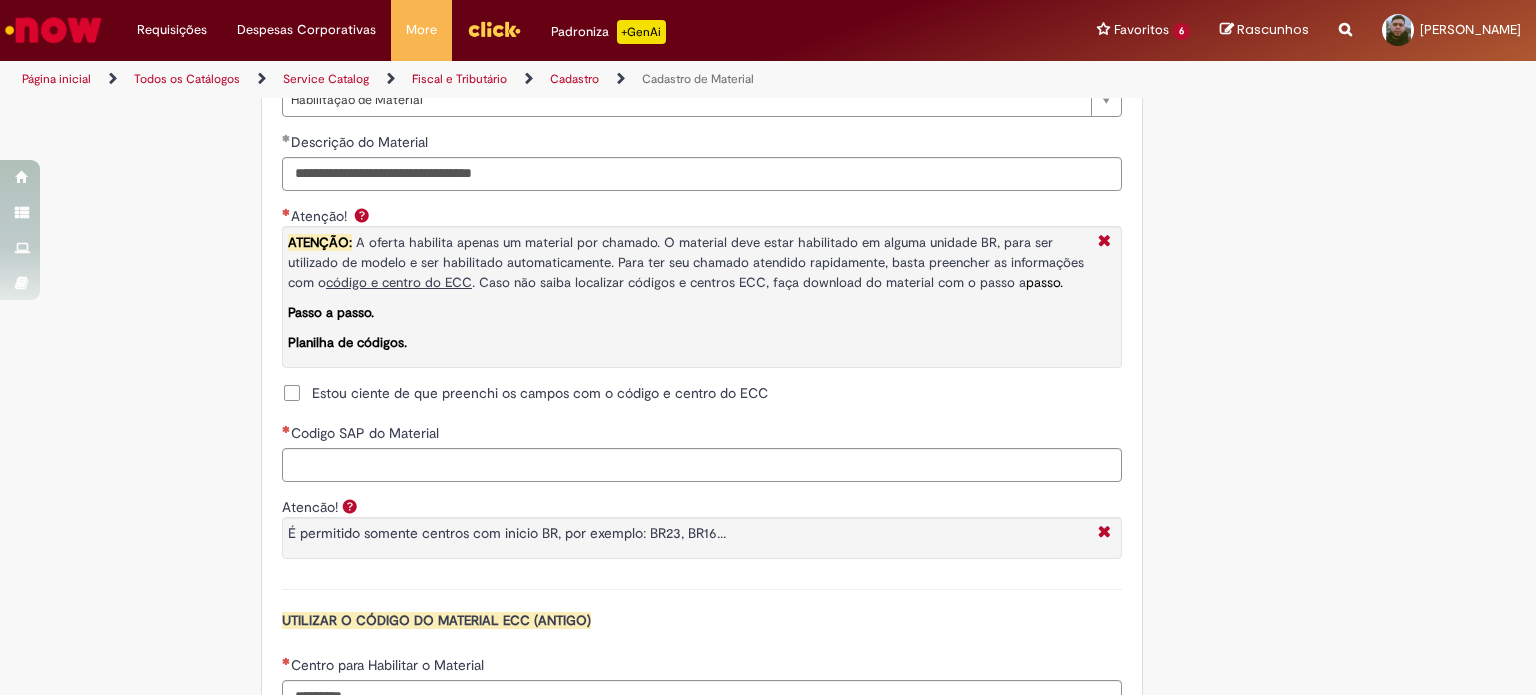 click on "Estou ciente de que preenchi os campos com o código e centro do ECC" at bounding box center (540, 393) 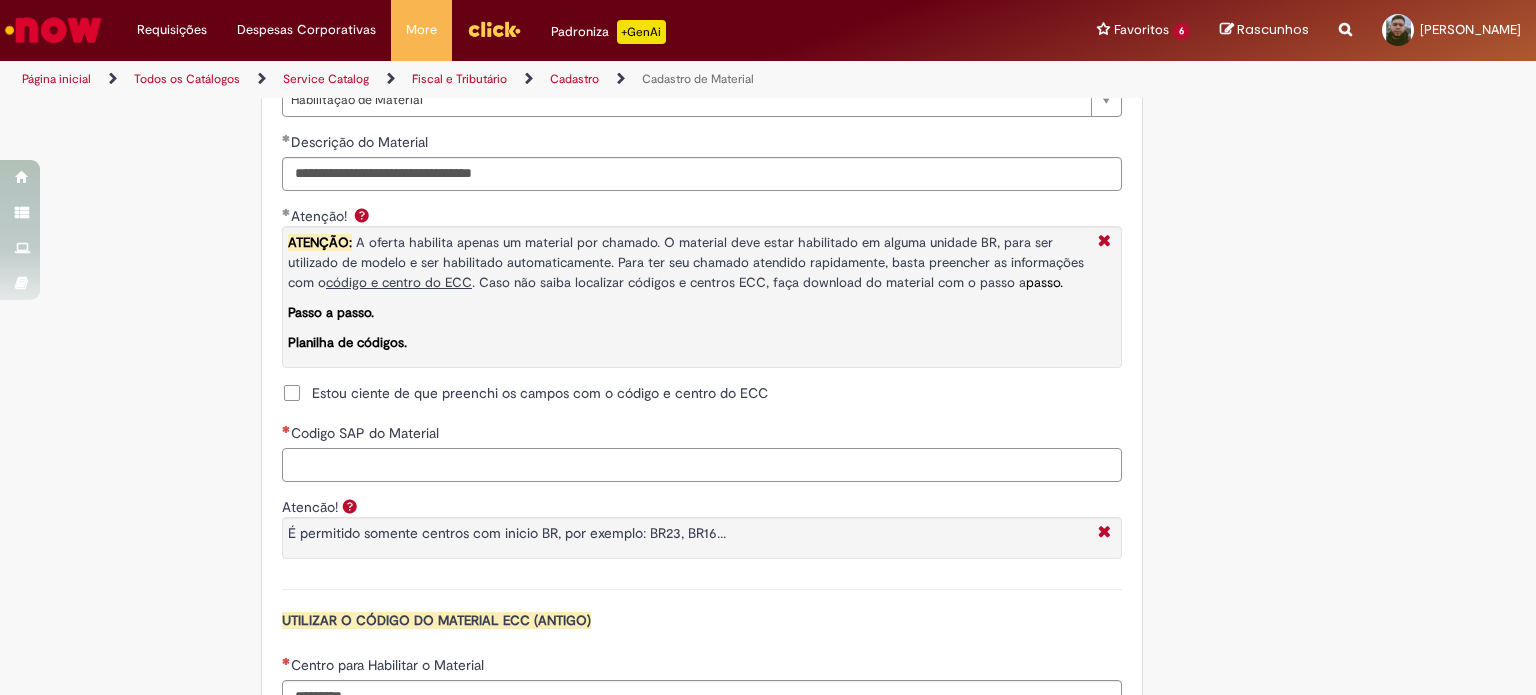click on "Codigo SAP do Material" at bounding box center [702, 465] 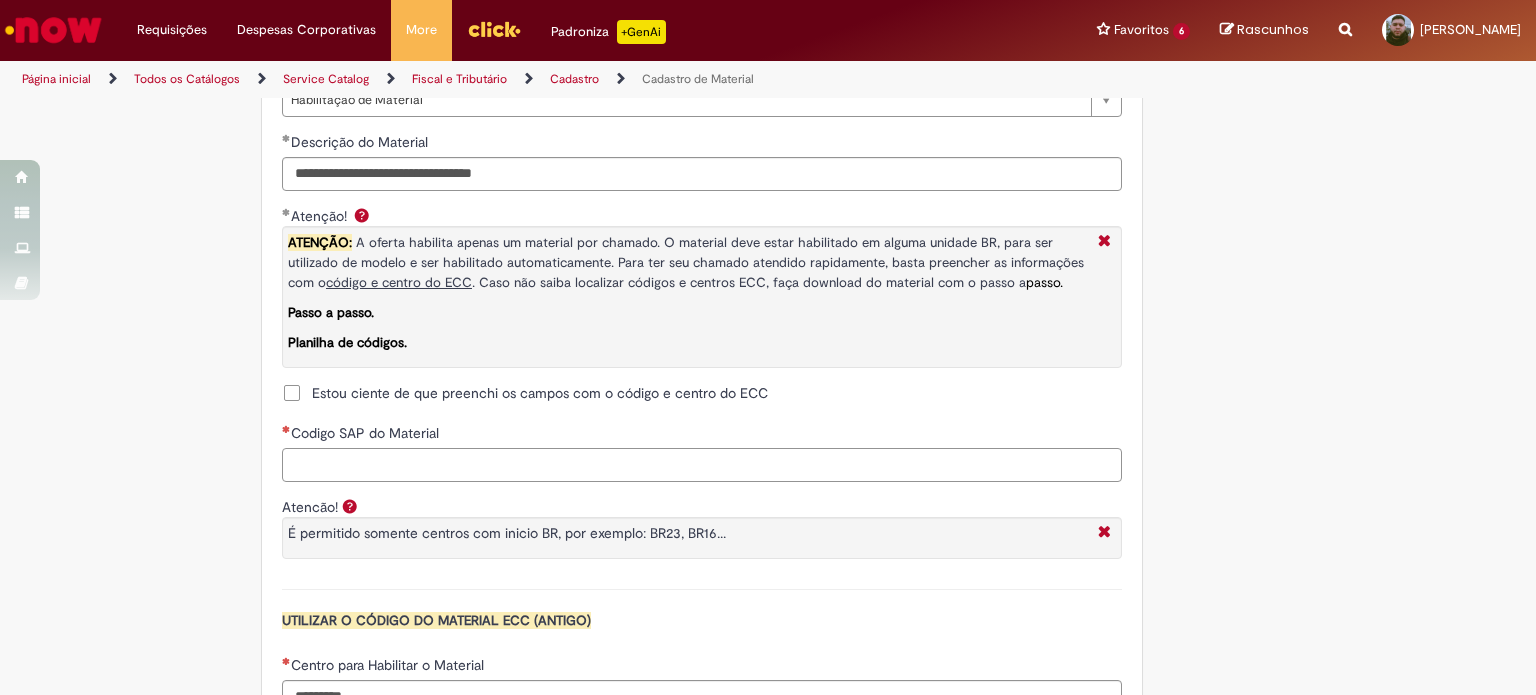 paste on "********" 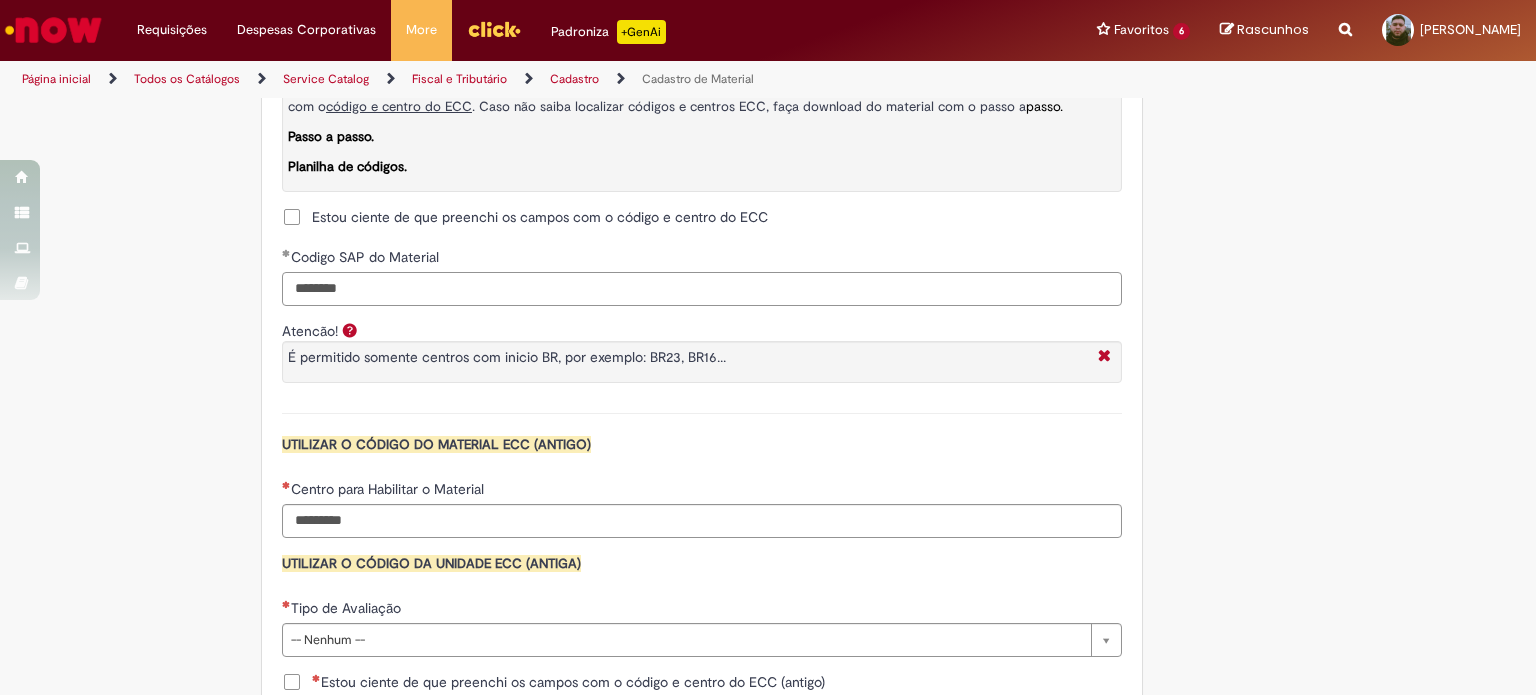 scroll, scrollTop: 1833, scrollLeft: 0, axis: vertical 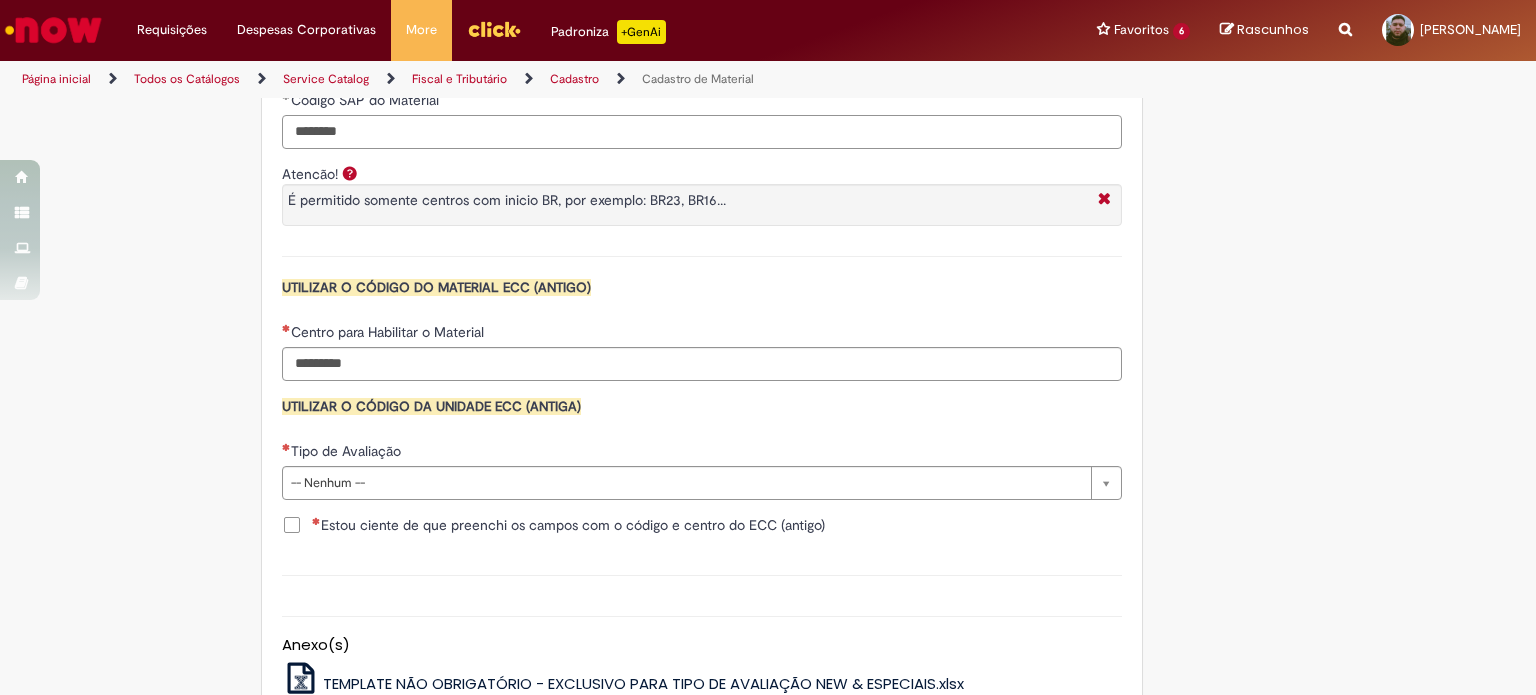 type on "********" 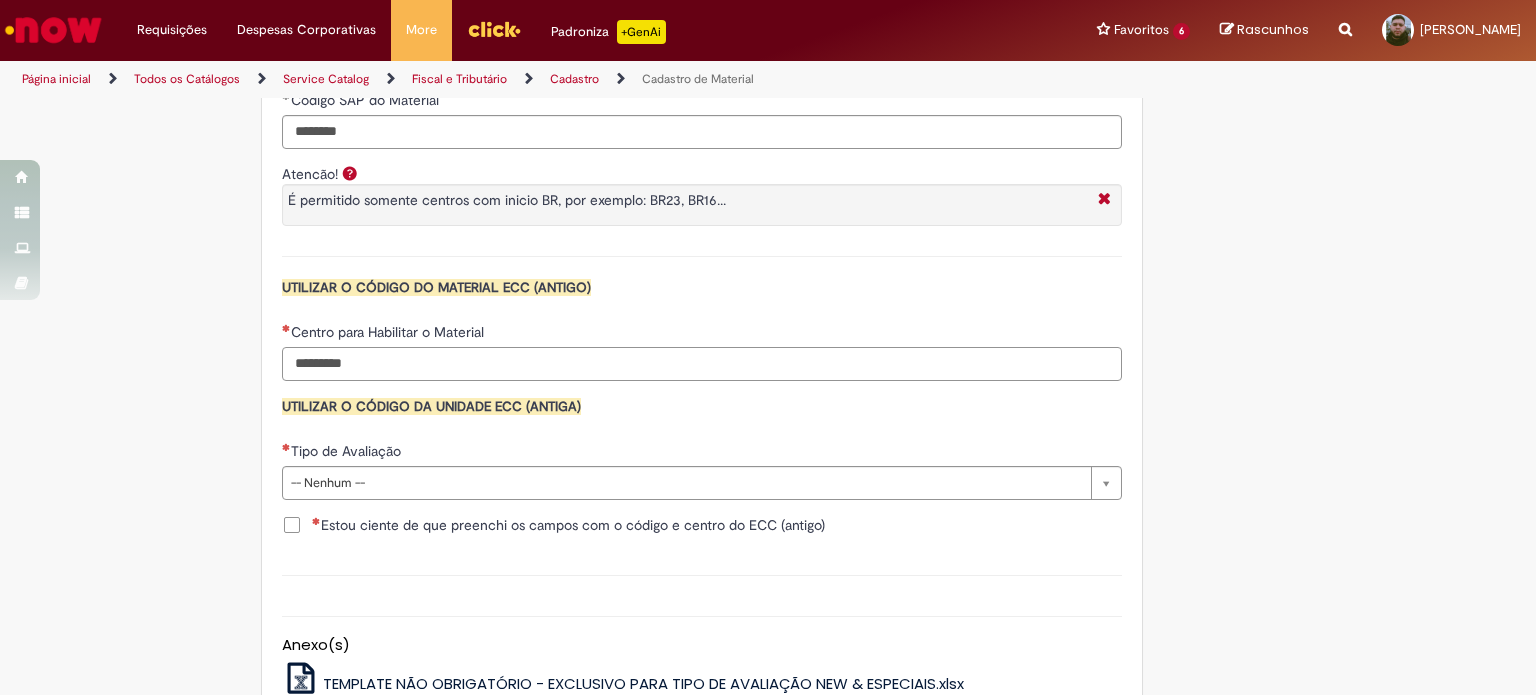 click on "Centro para Habilitar o Material" at bounding box center (702, 364) 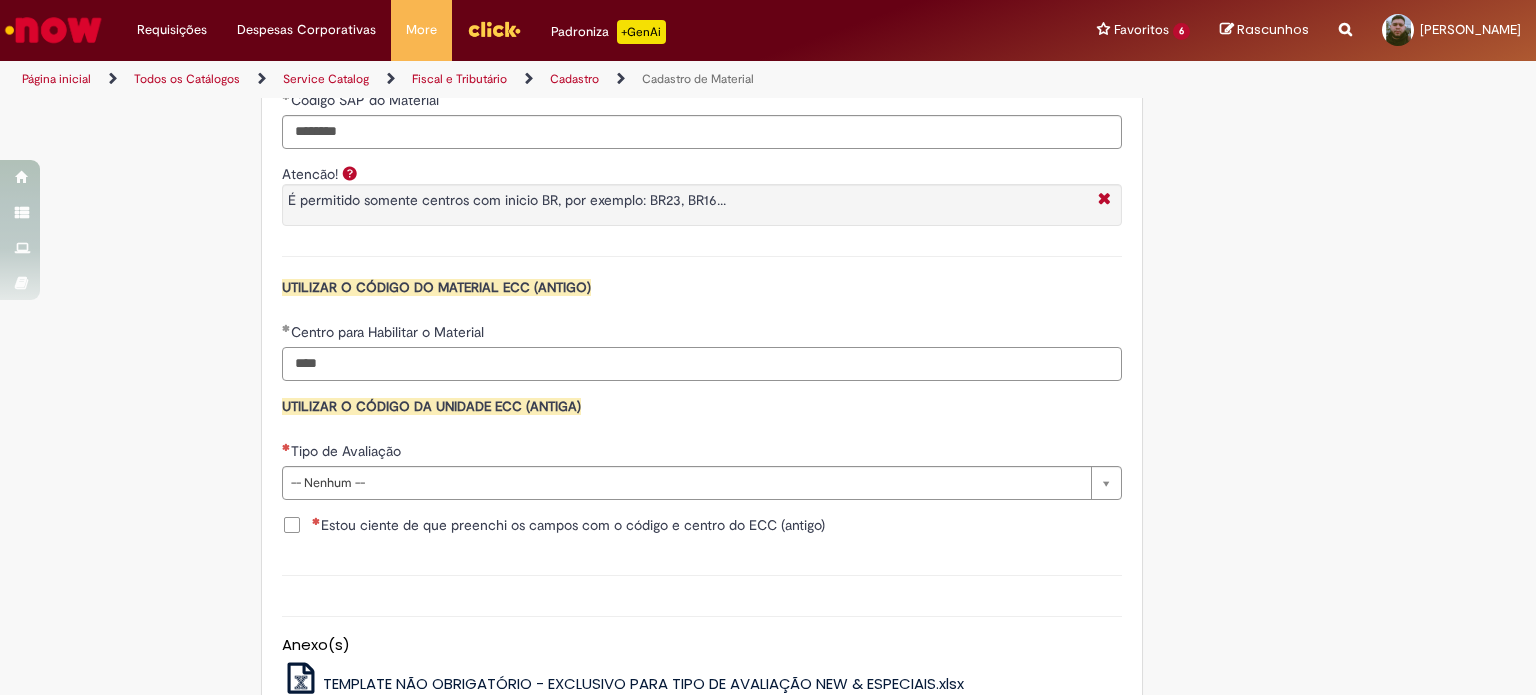 type on "****" 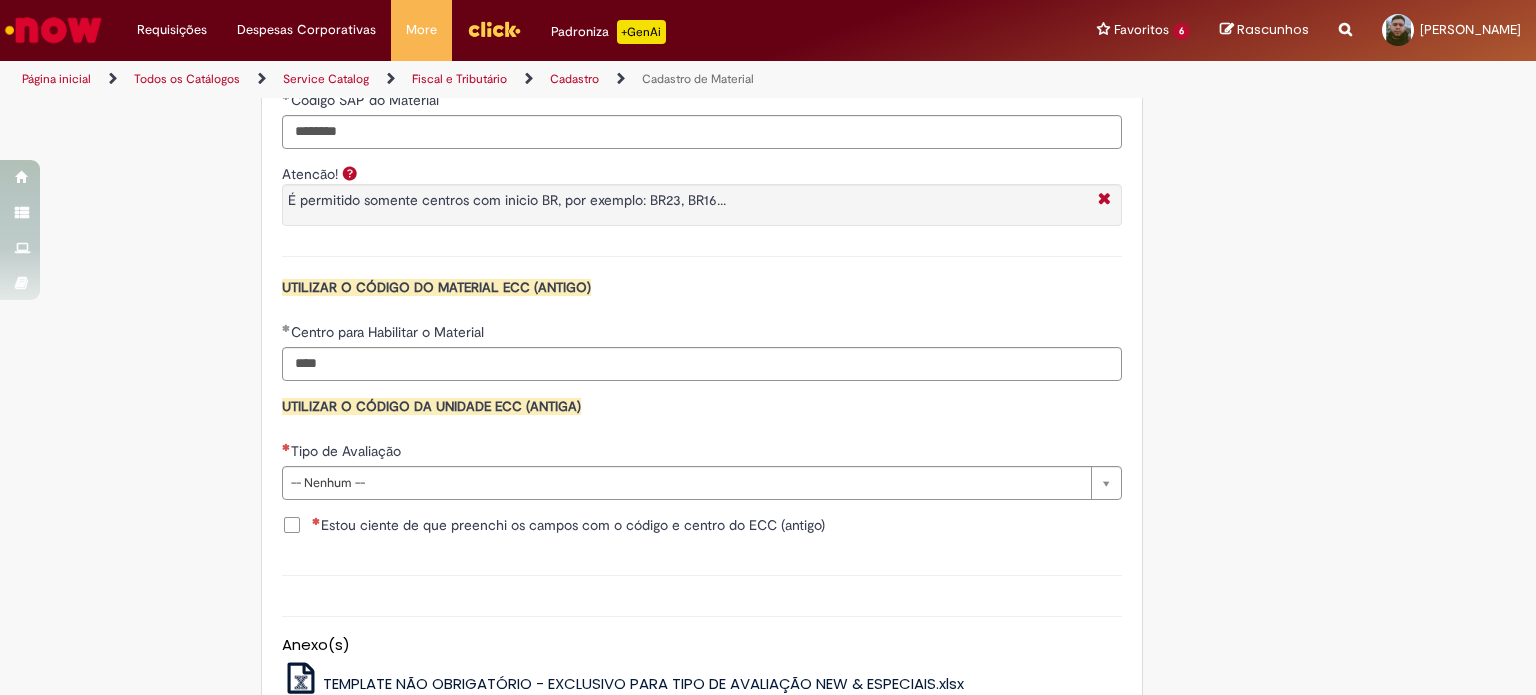 click on "**********" at bounding box center (702, -28) 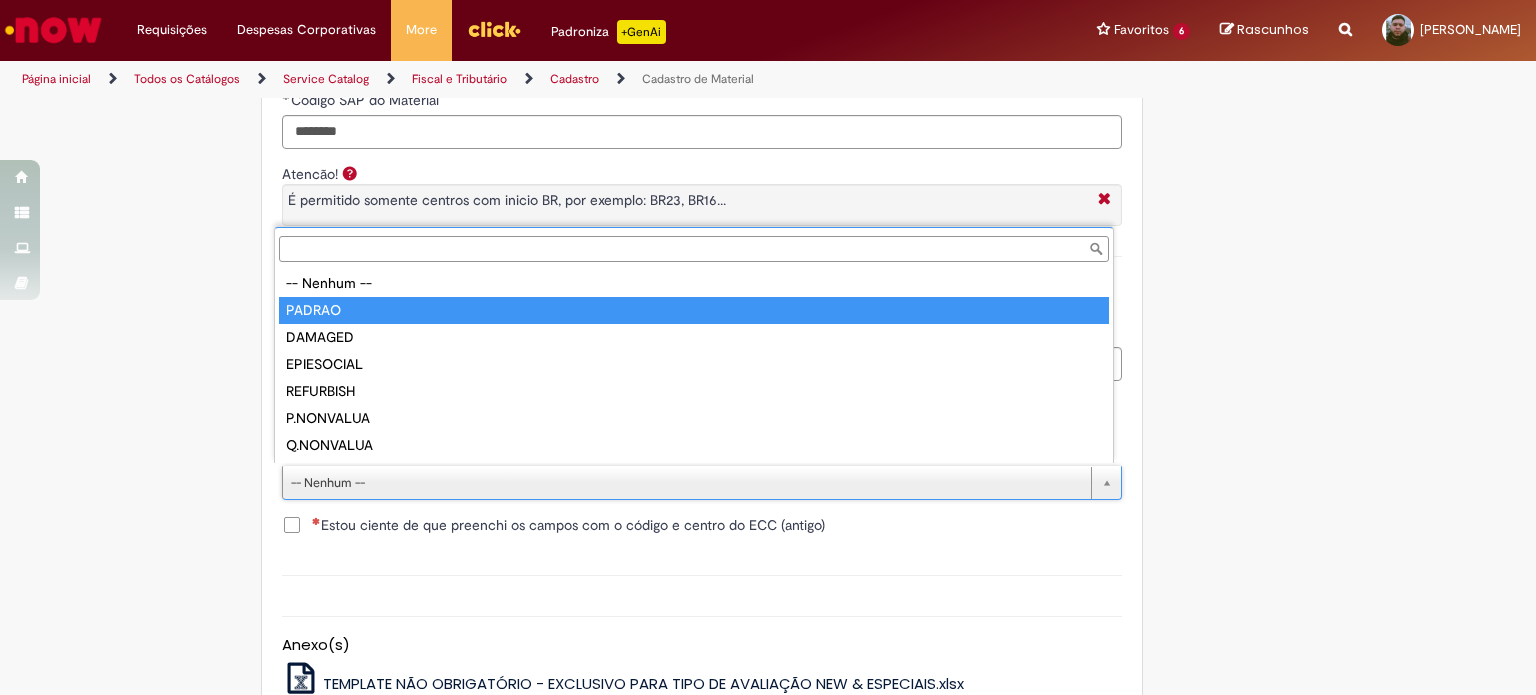 type on "******" 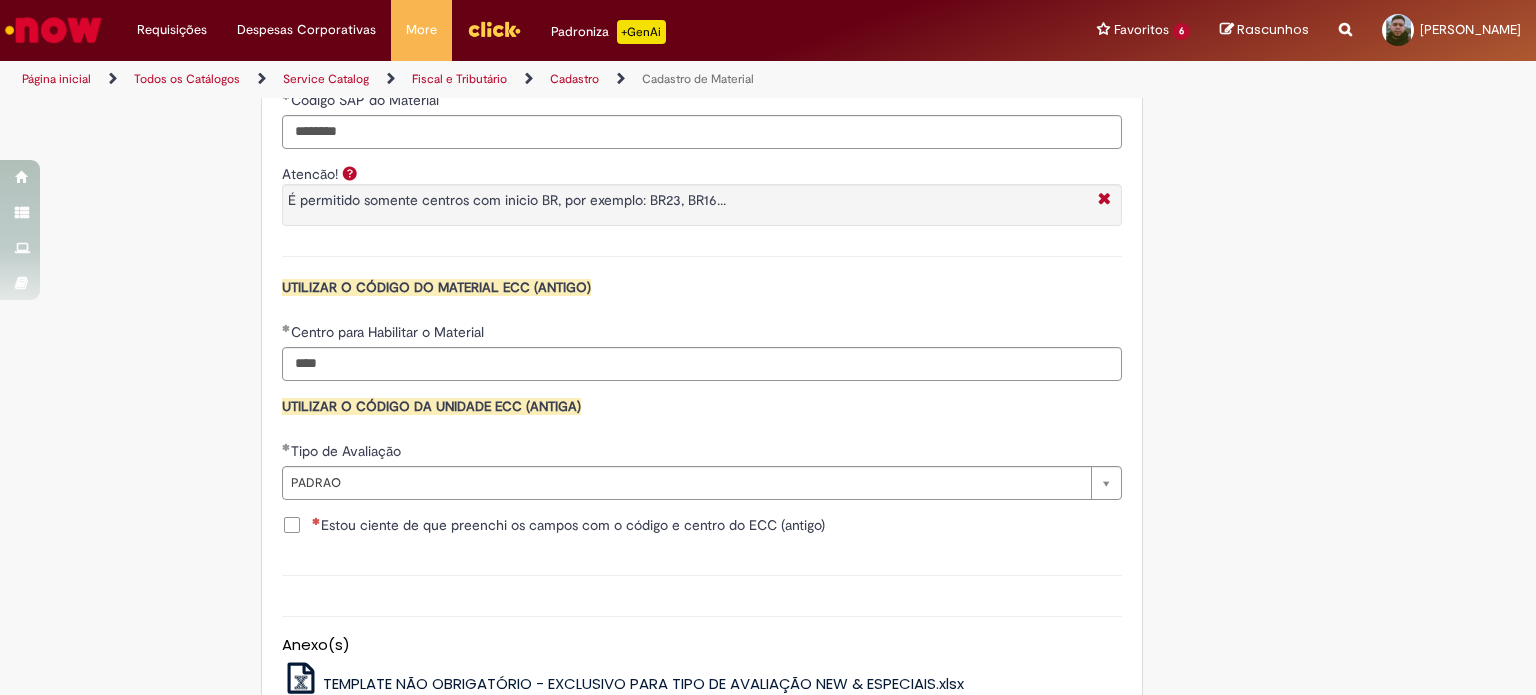 click on "UTILIZAR O CÓDIGO DO MATERIAL ECC (ANTIGO)" at bounding box center (702, 287) 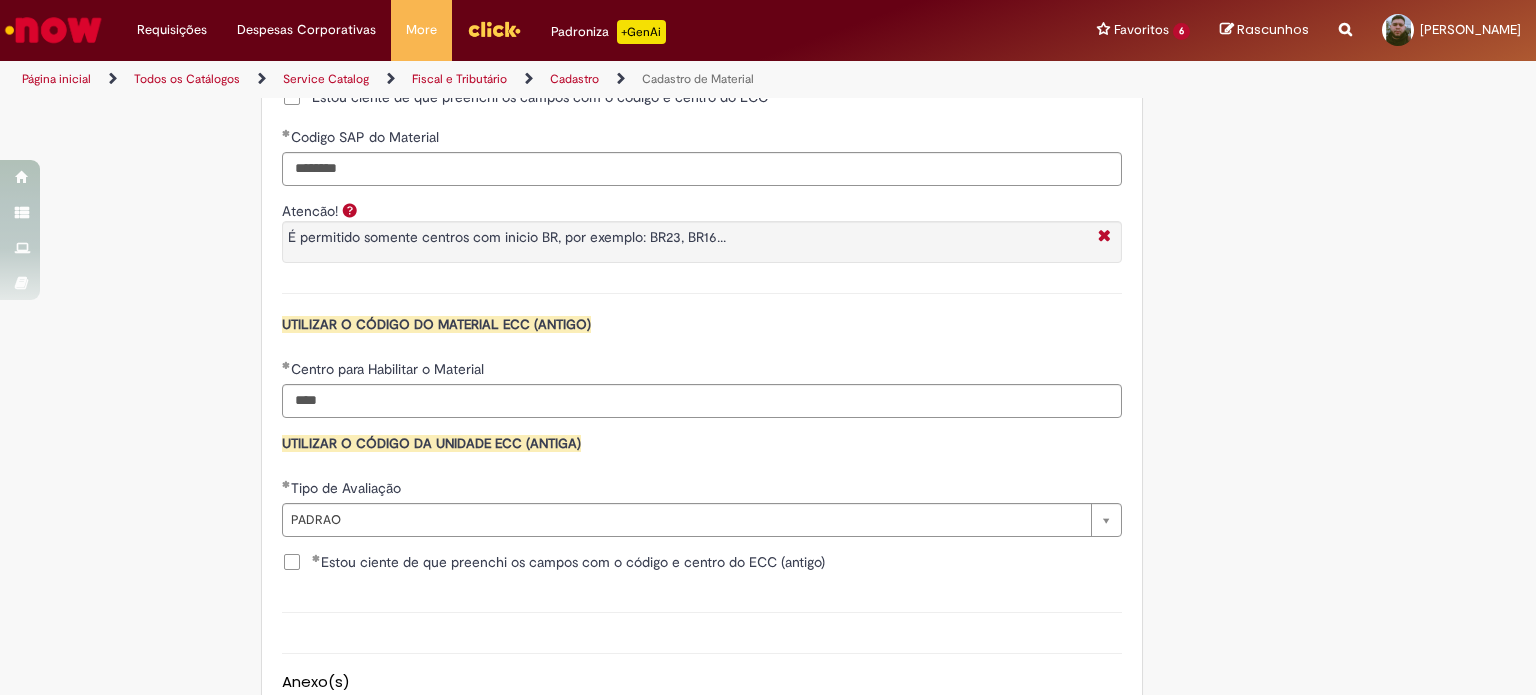 scroll, scrollTop: 1880, scrollLeft: 0, axis: vertical 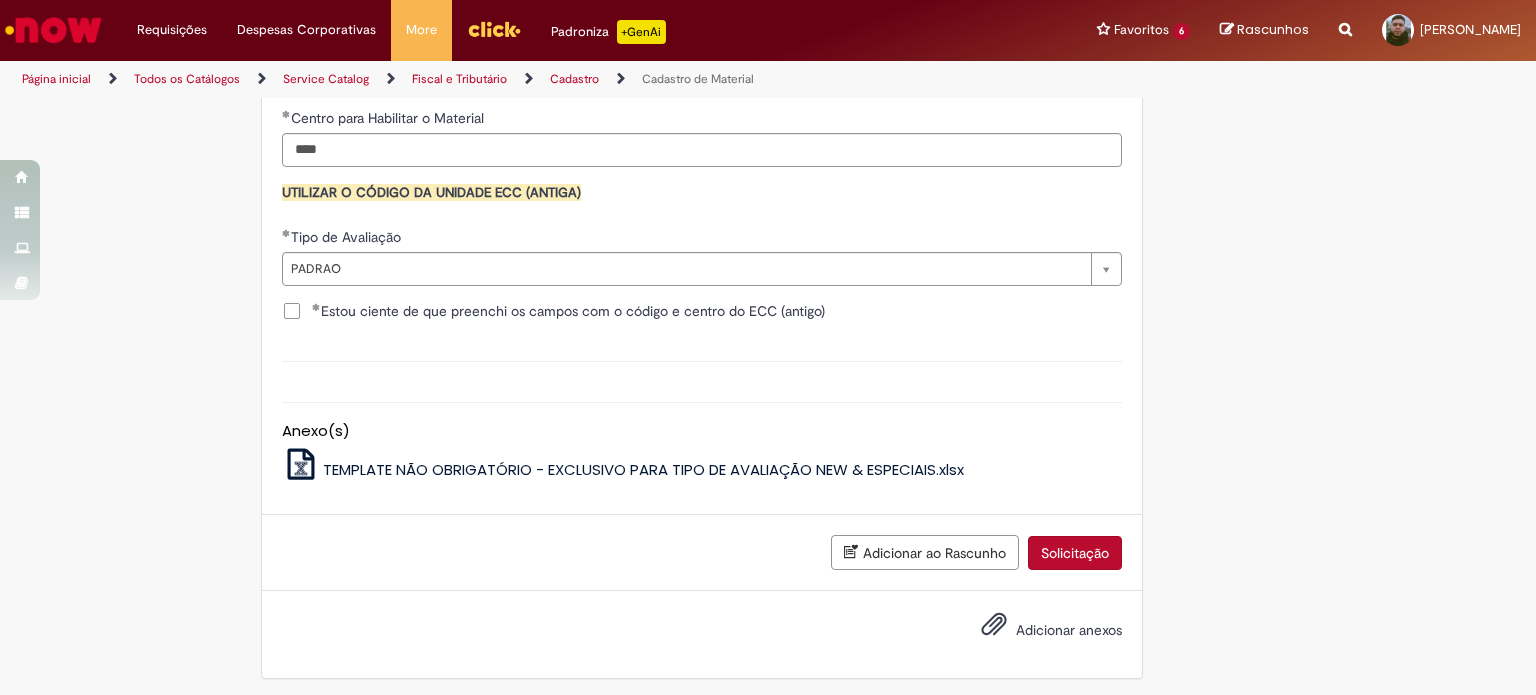click on "Solicitação" at bounding box center (1075, 553) 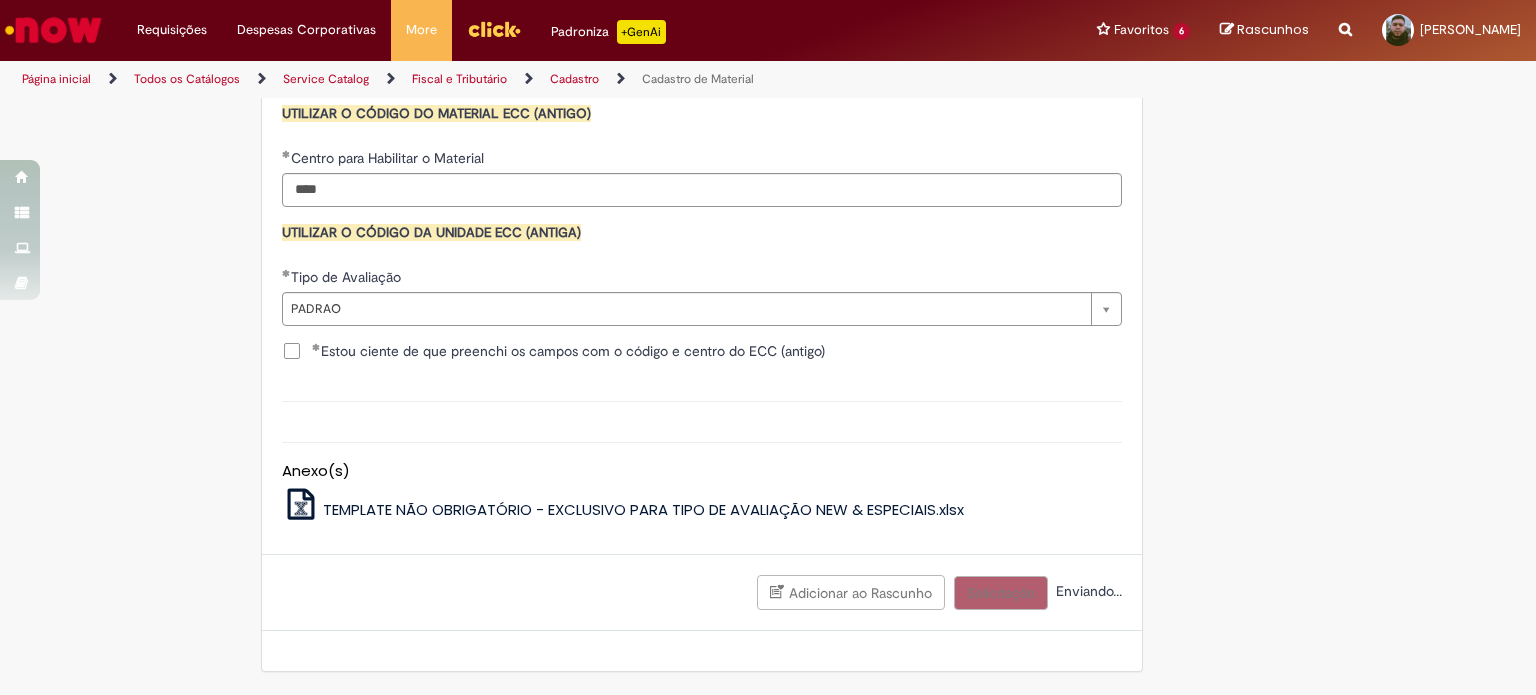 scroll, scrollTop: 2001, scrollLeft: 0, axis: vertical 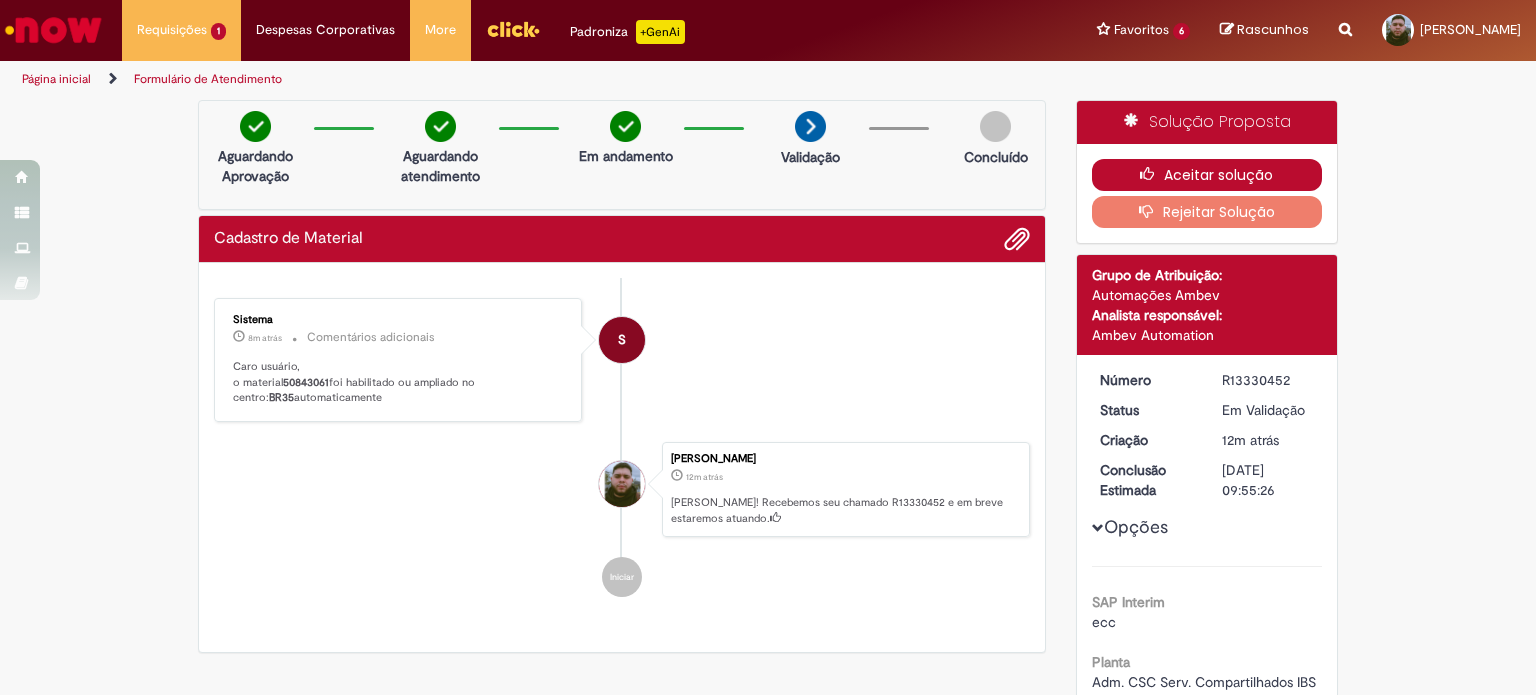 click on "Aceitar solução" at bounding box center [1207, 175] 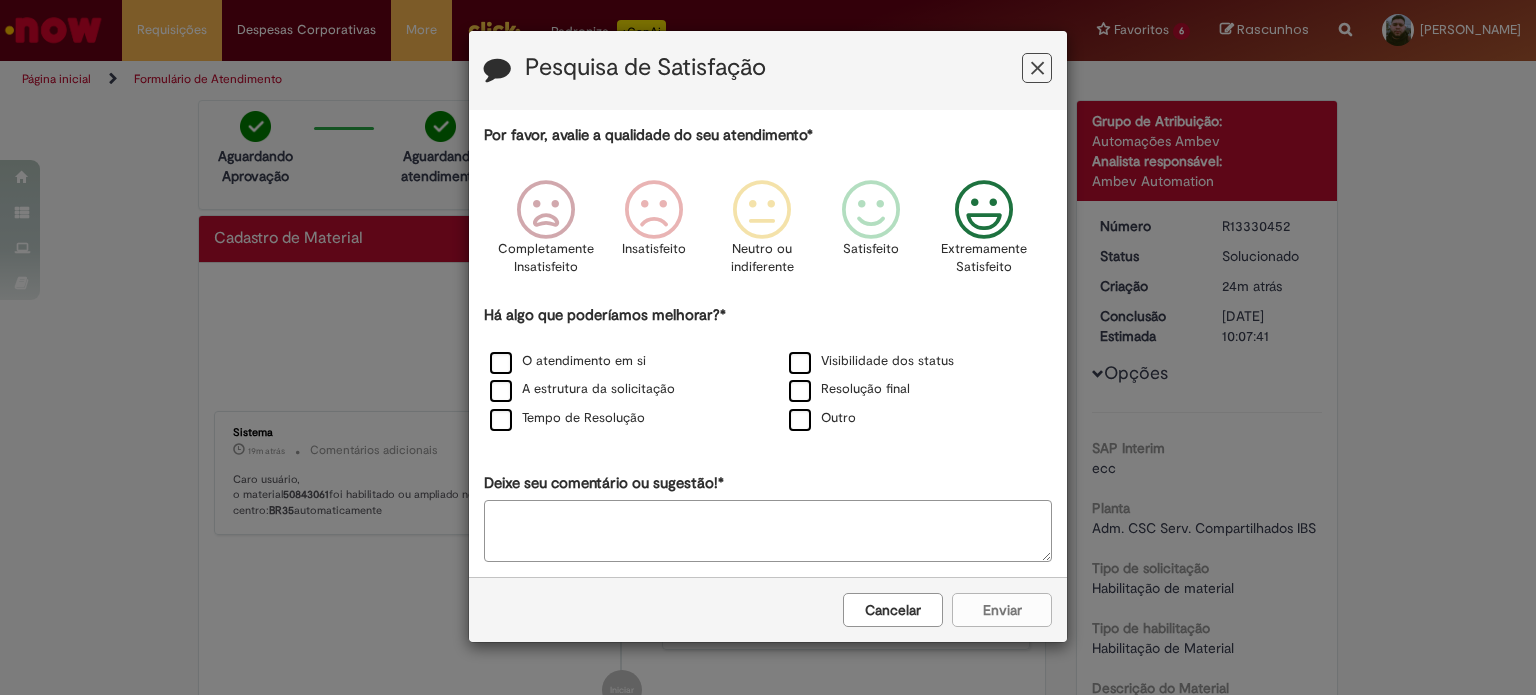 click on "Extremamente Satisfeito" at bounding box center [984, 258] 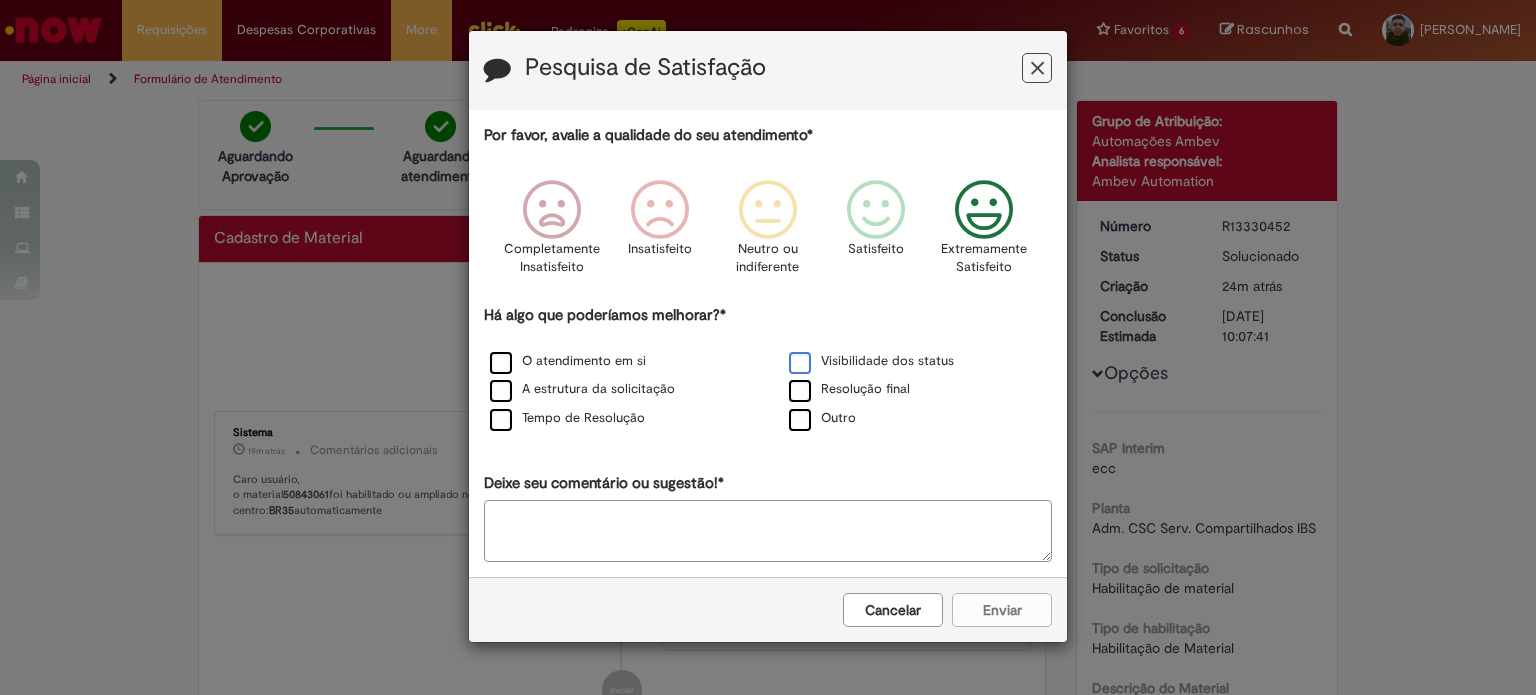 click on "Visibilidade dos status" at bounding box center (871, 361) 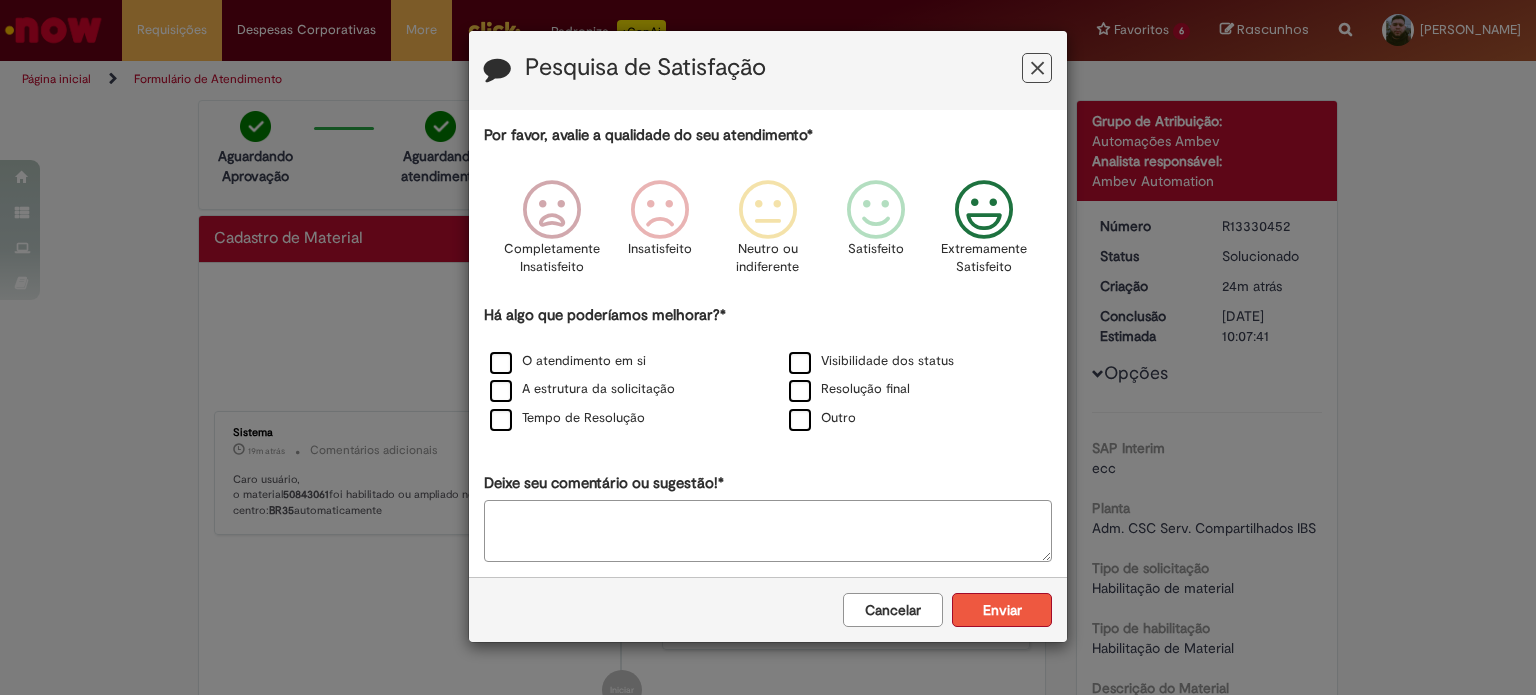 click on "Enviar" at bounding box center (1002, 610) 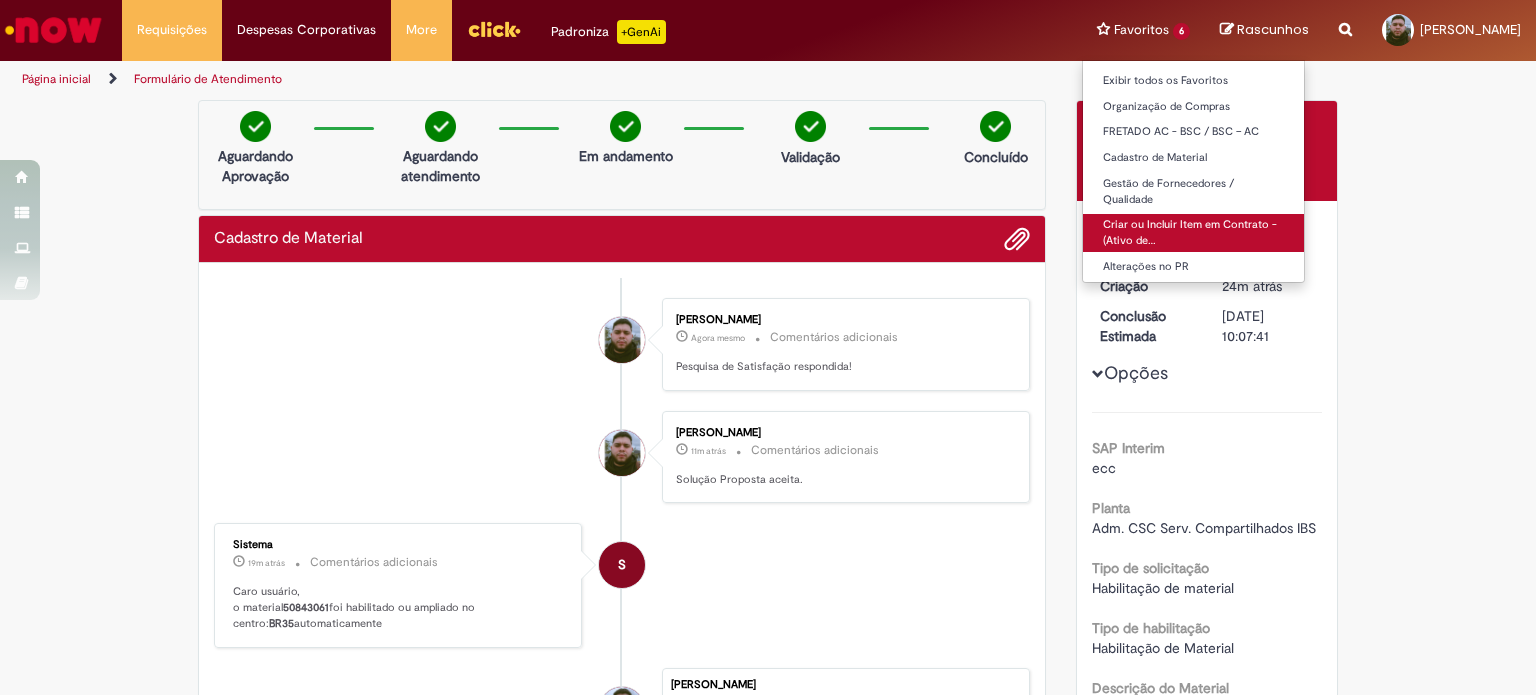 click on "Criar ou  Incluir Item em Contrato - (Ativo de…" at bounding box center (1193, 232) 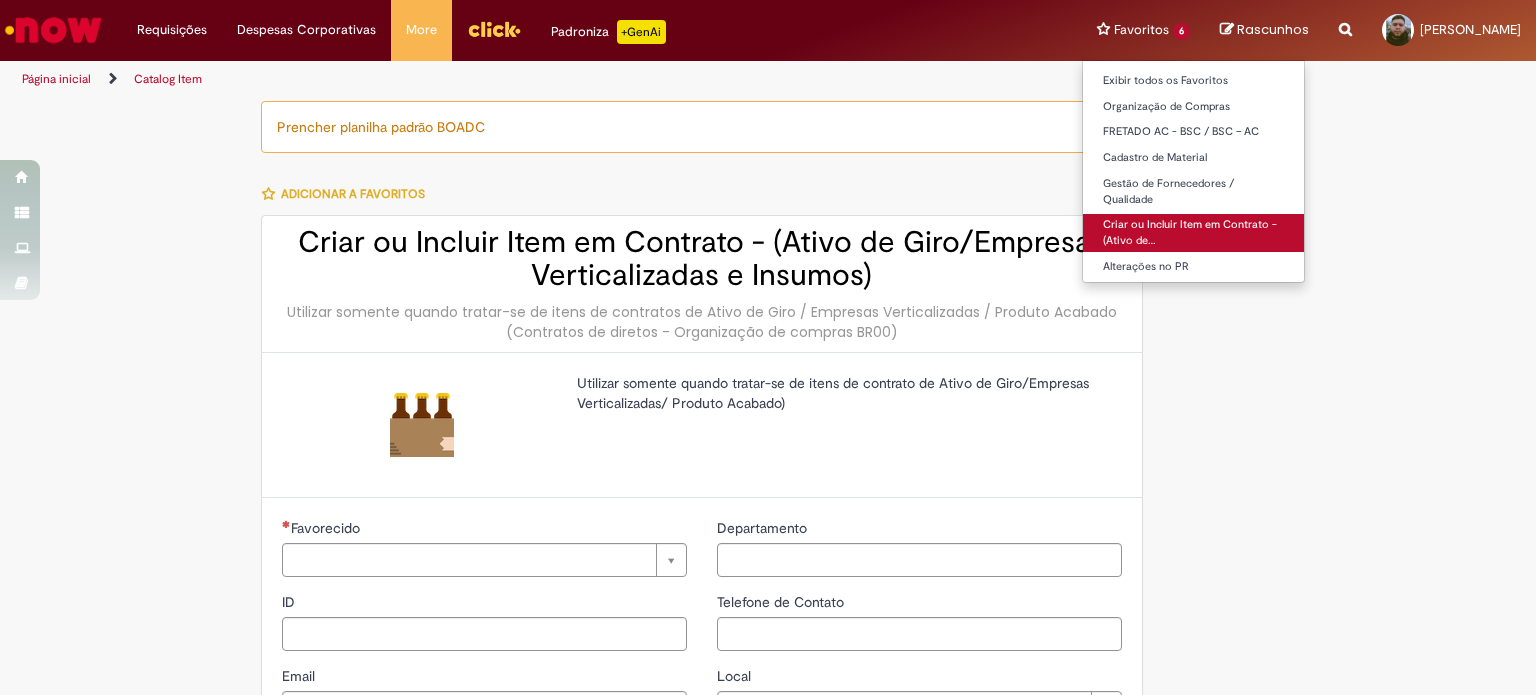 type on "********" 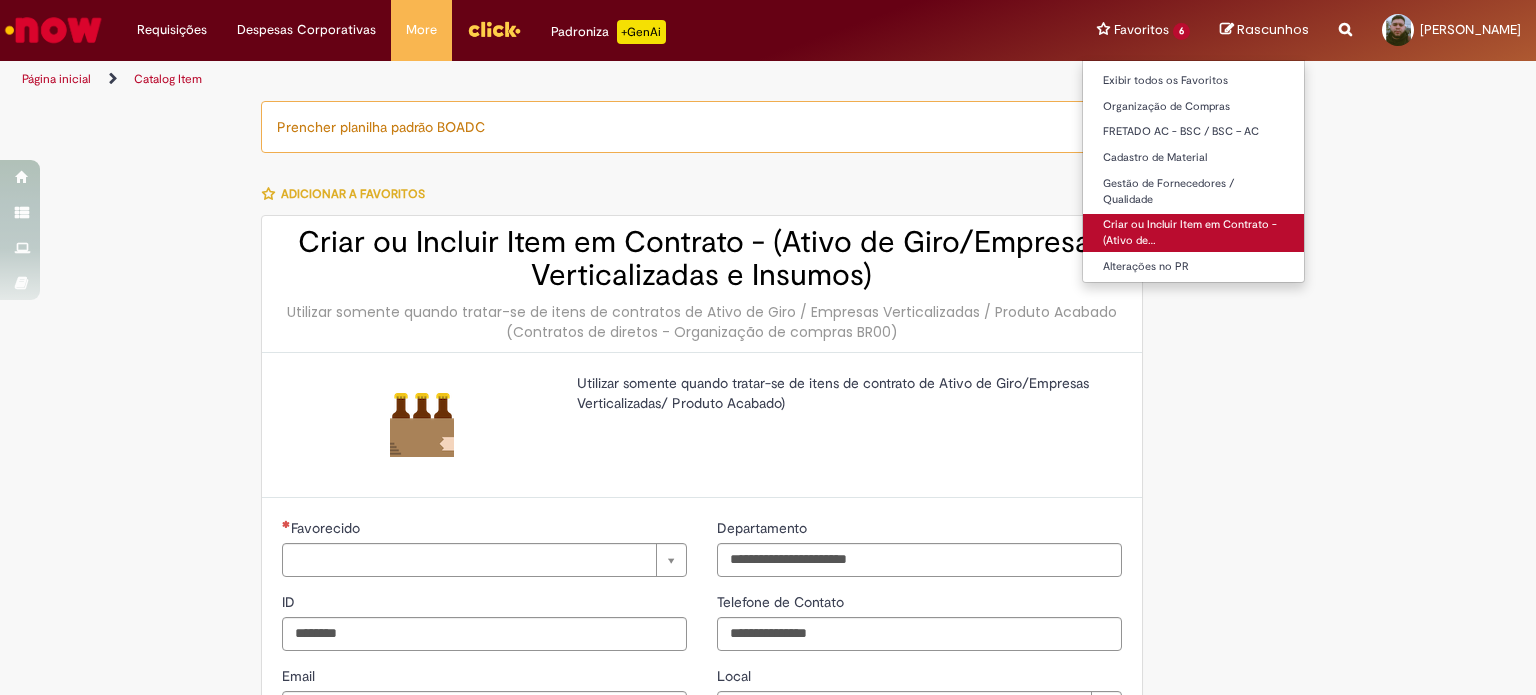 type on "**********" 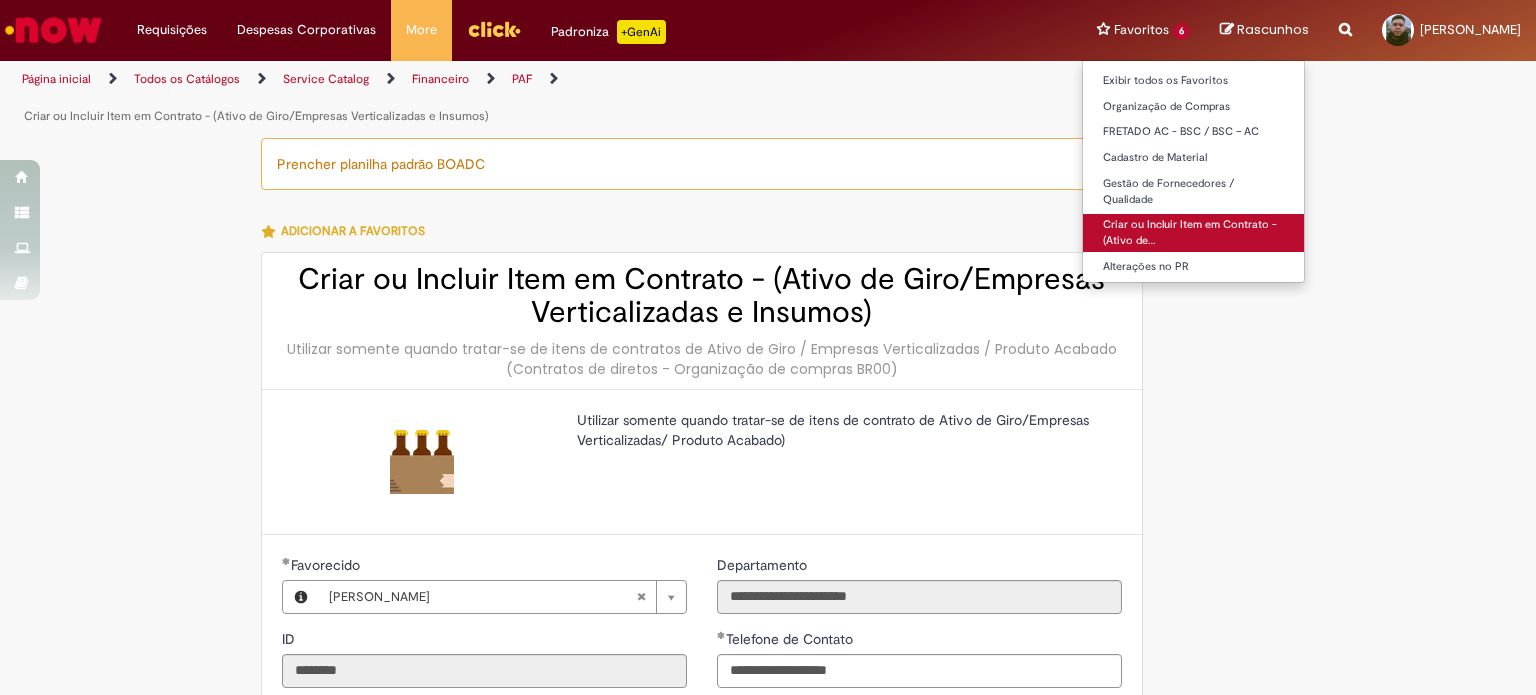 type on "**********" 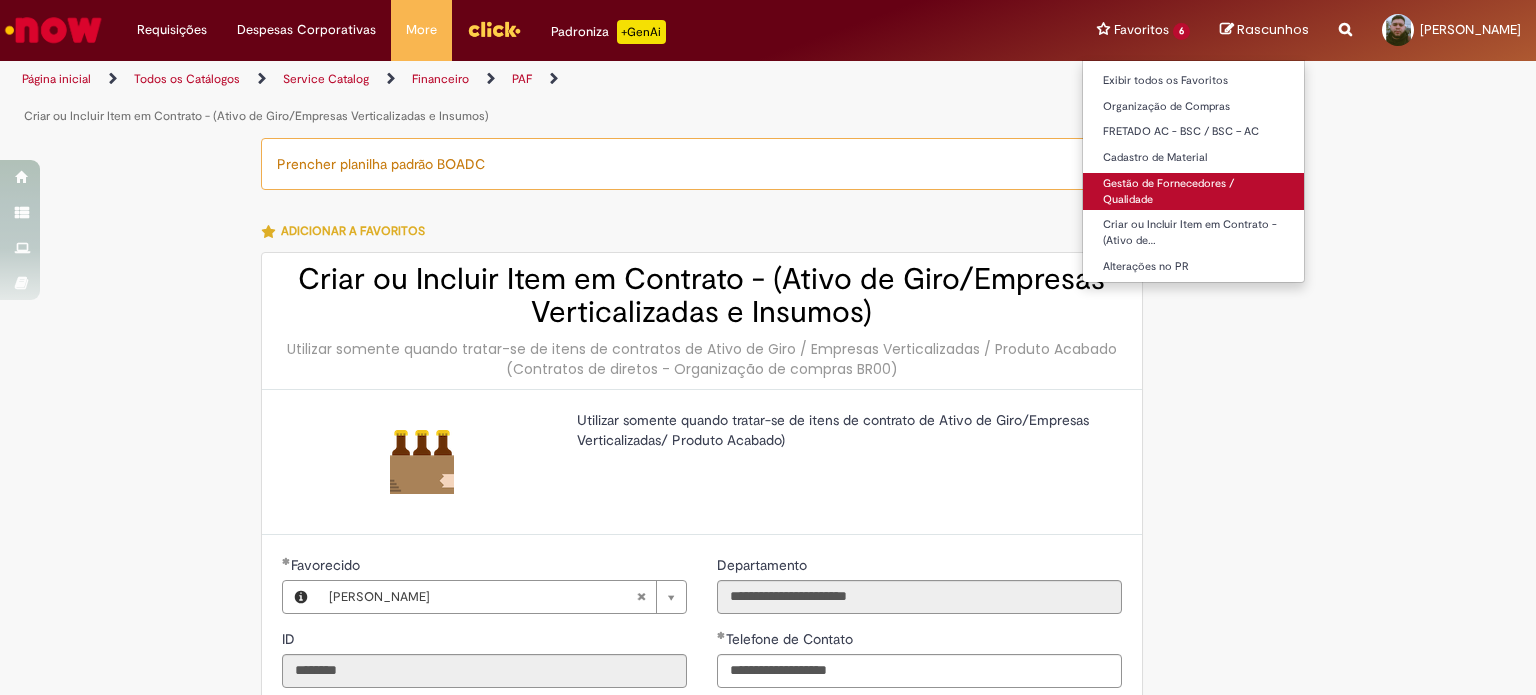 click on "Gestão de Fornecedores / Qualidade" at bounding box center (1193, 191) 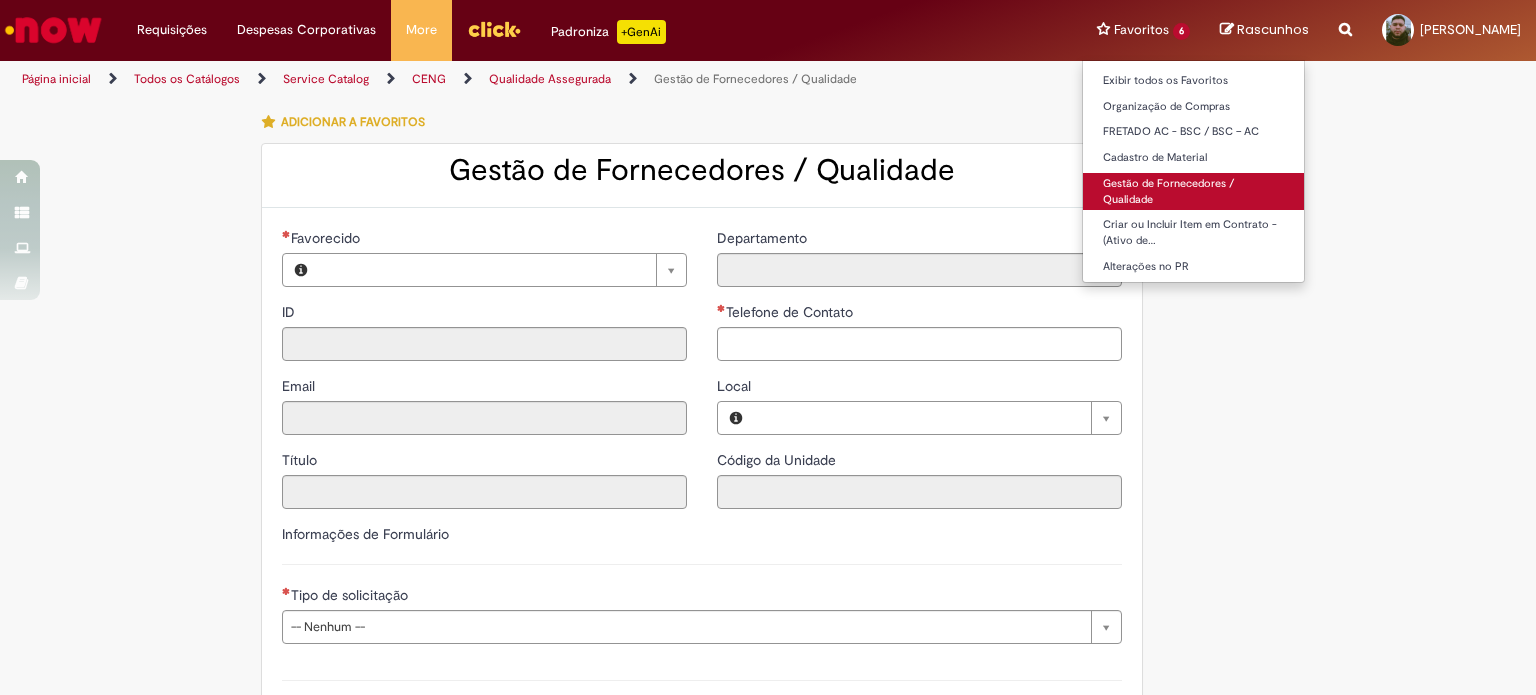 type on "********" 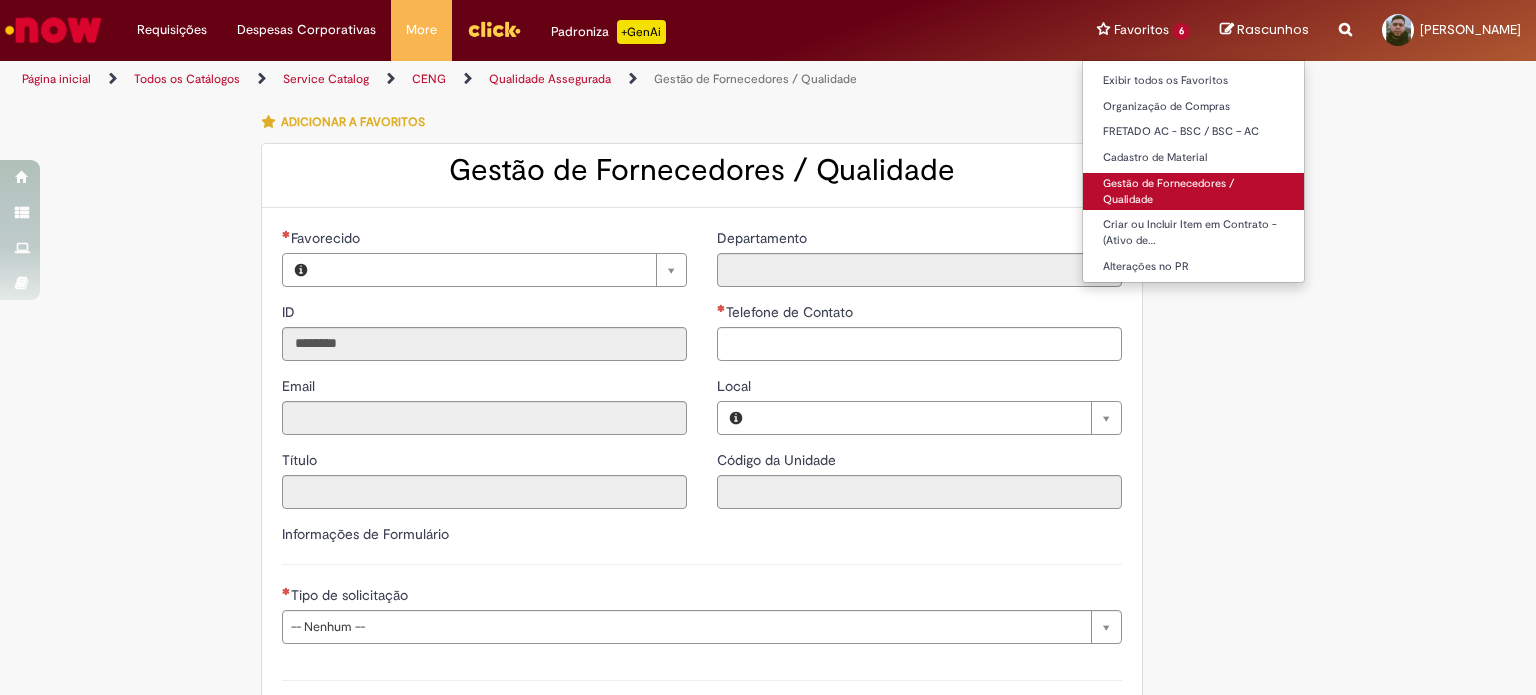 type on "**********" 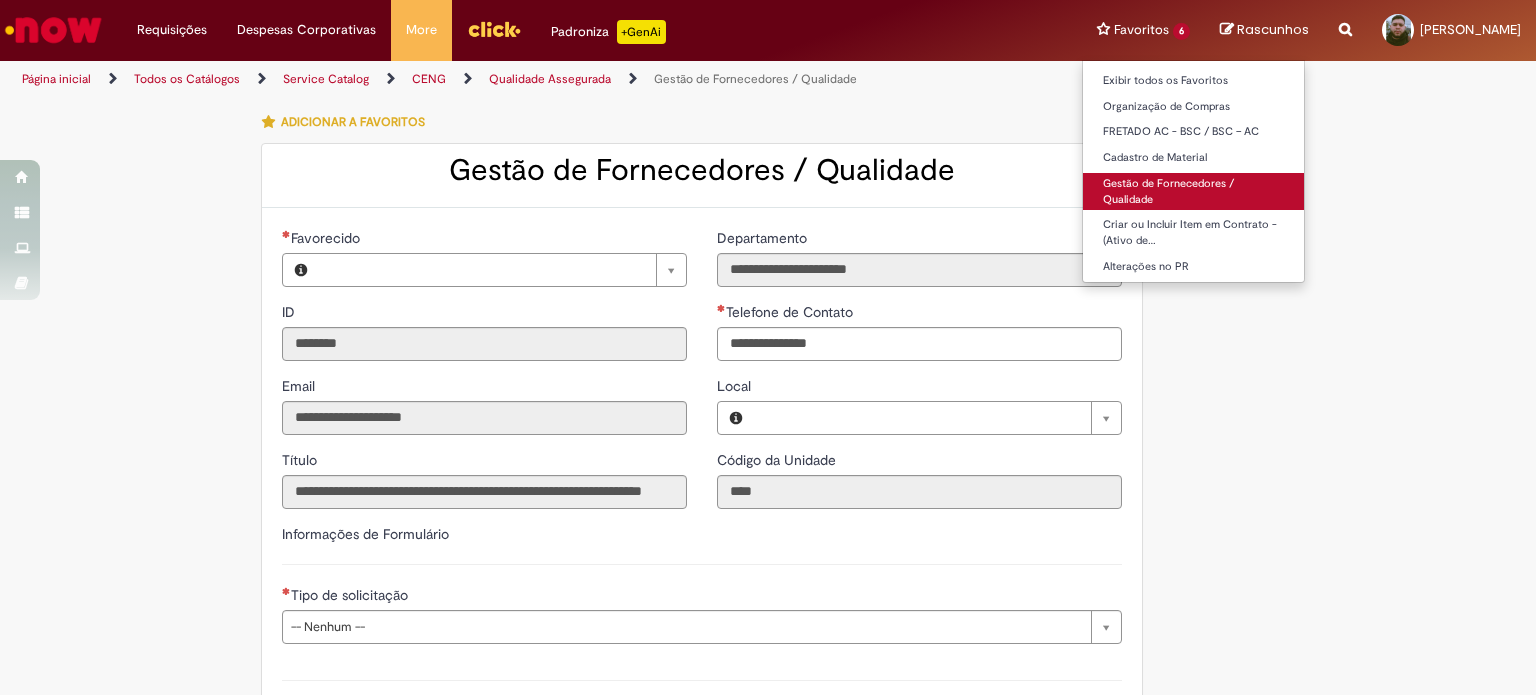 type on "**********" 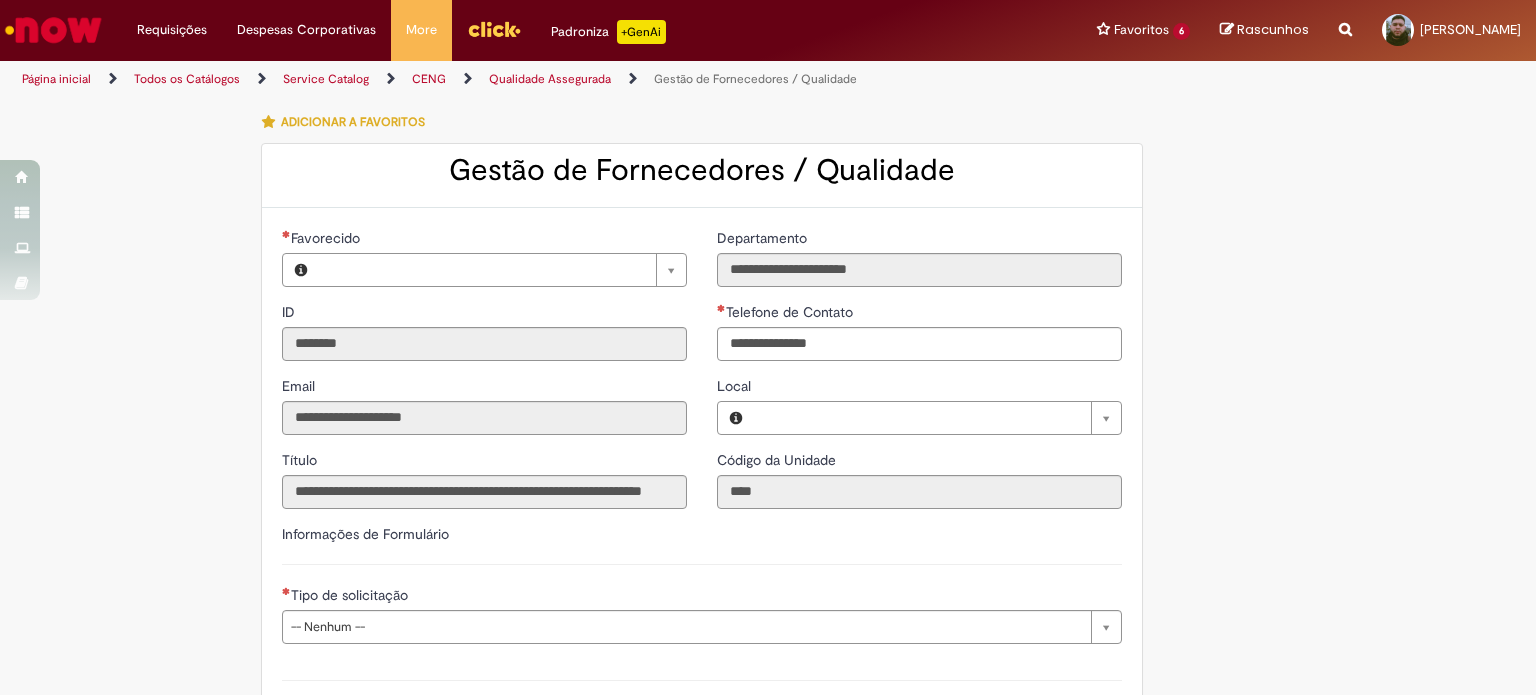 type on "**********" 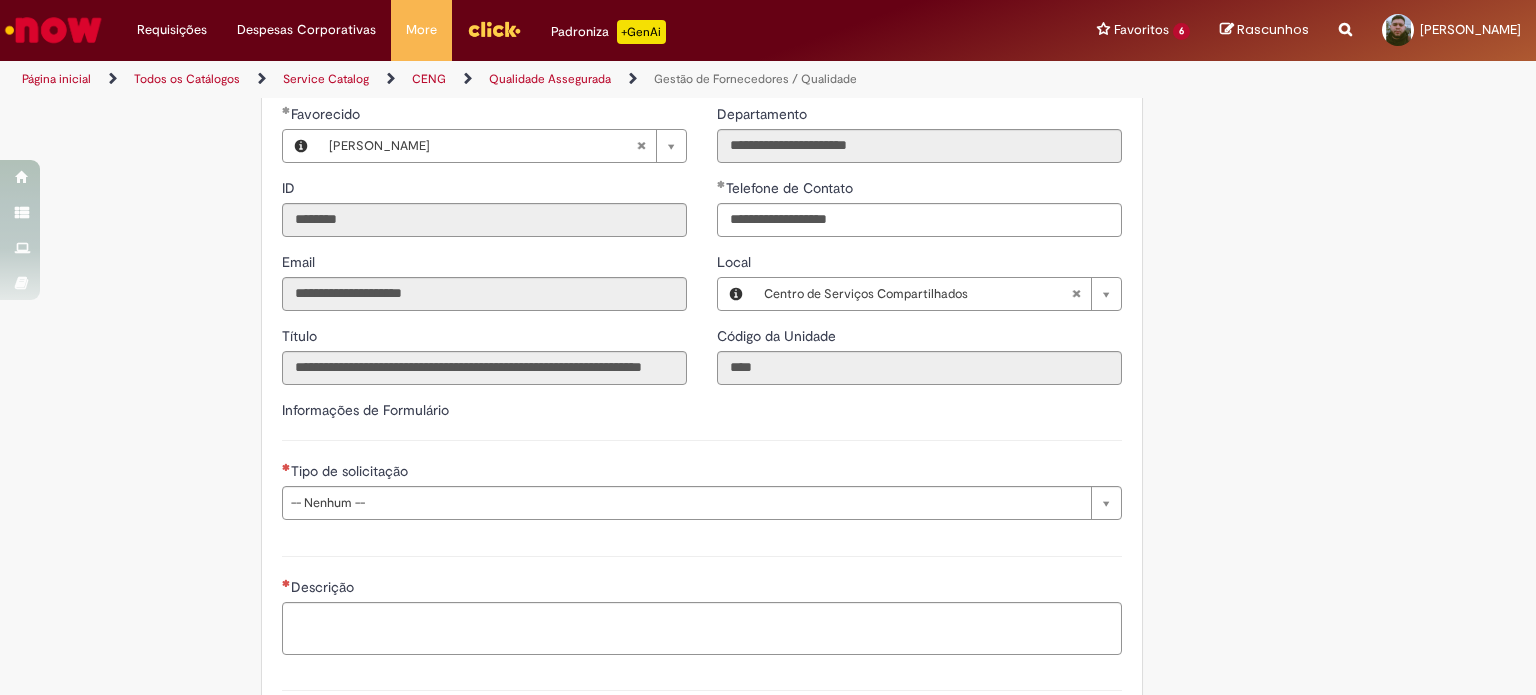 scroll, scrollTop: 166, scrollLeft: 0, axis: vertical 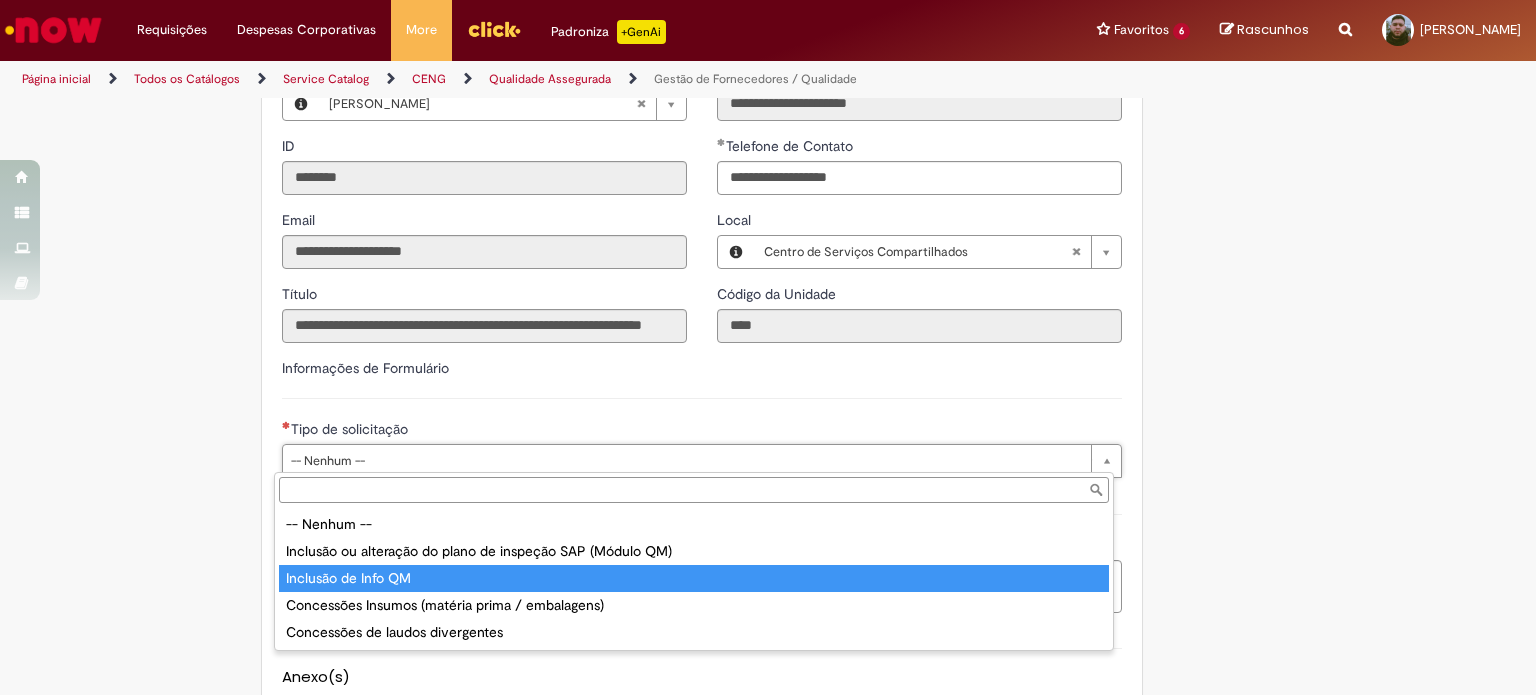type on "**********" 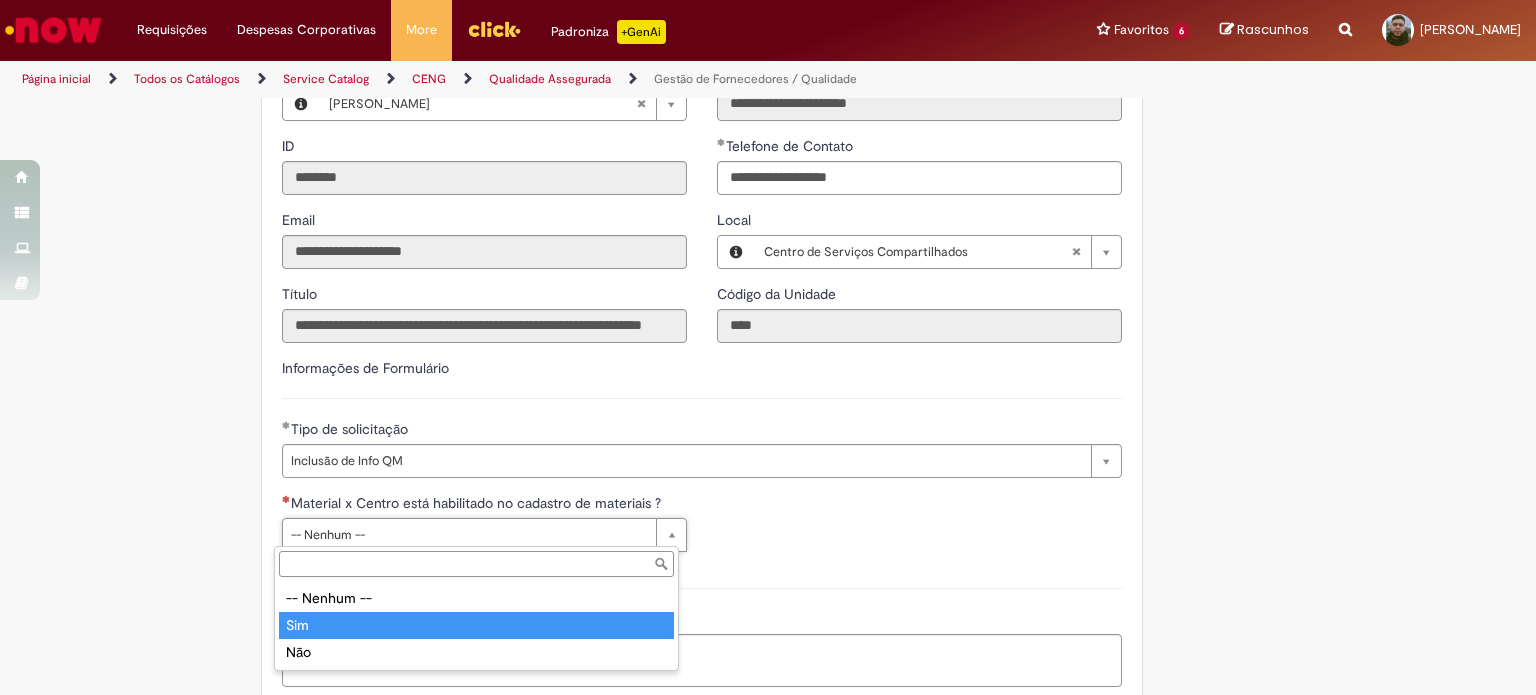 type on "***" 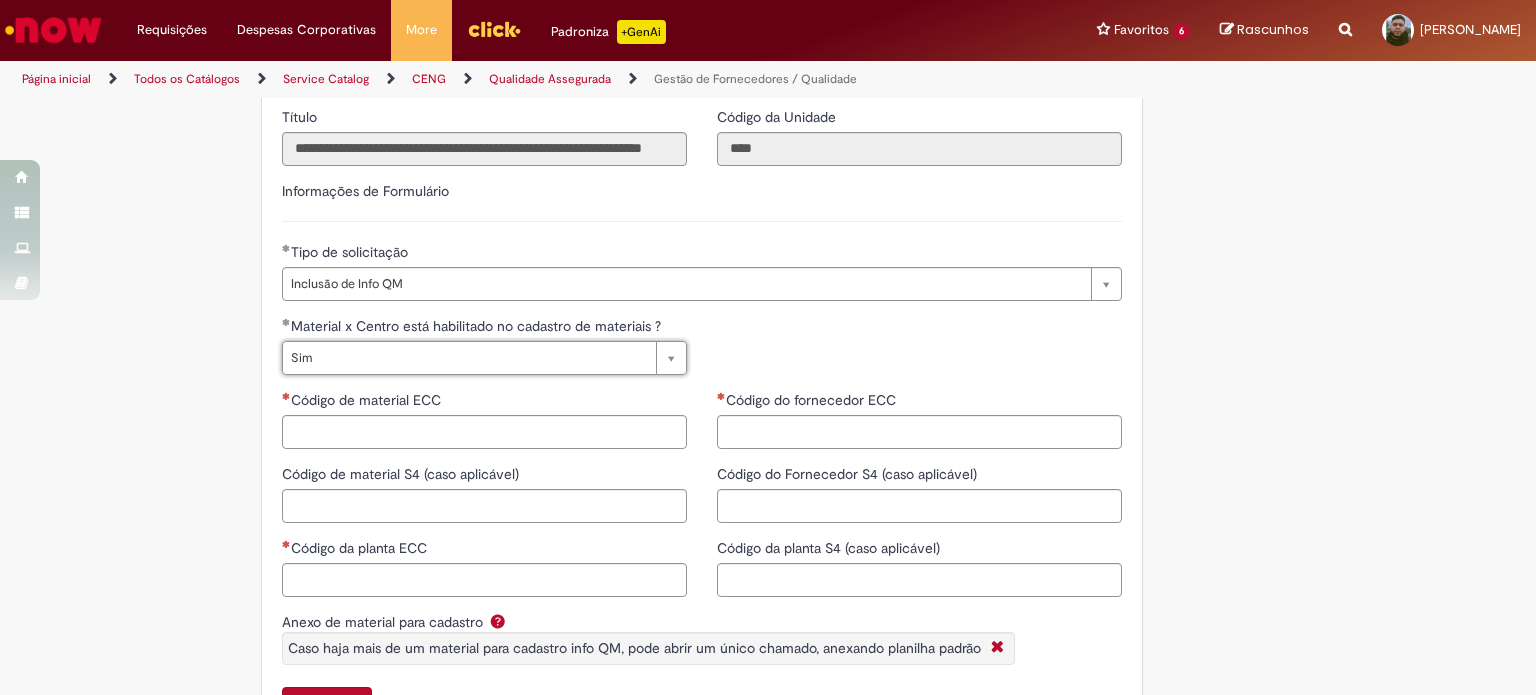 scroll, scrollTop: 500, scrollLeft: 0, axis: vertical 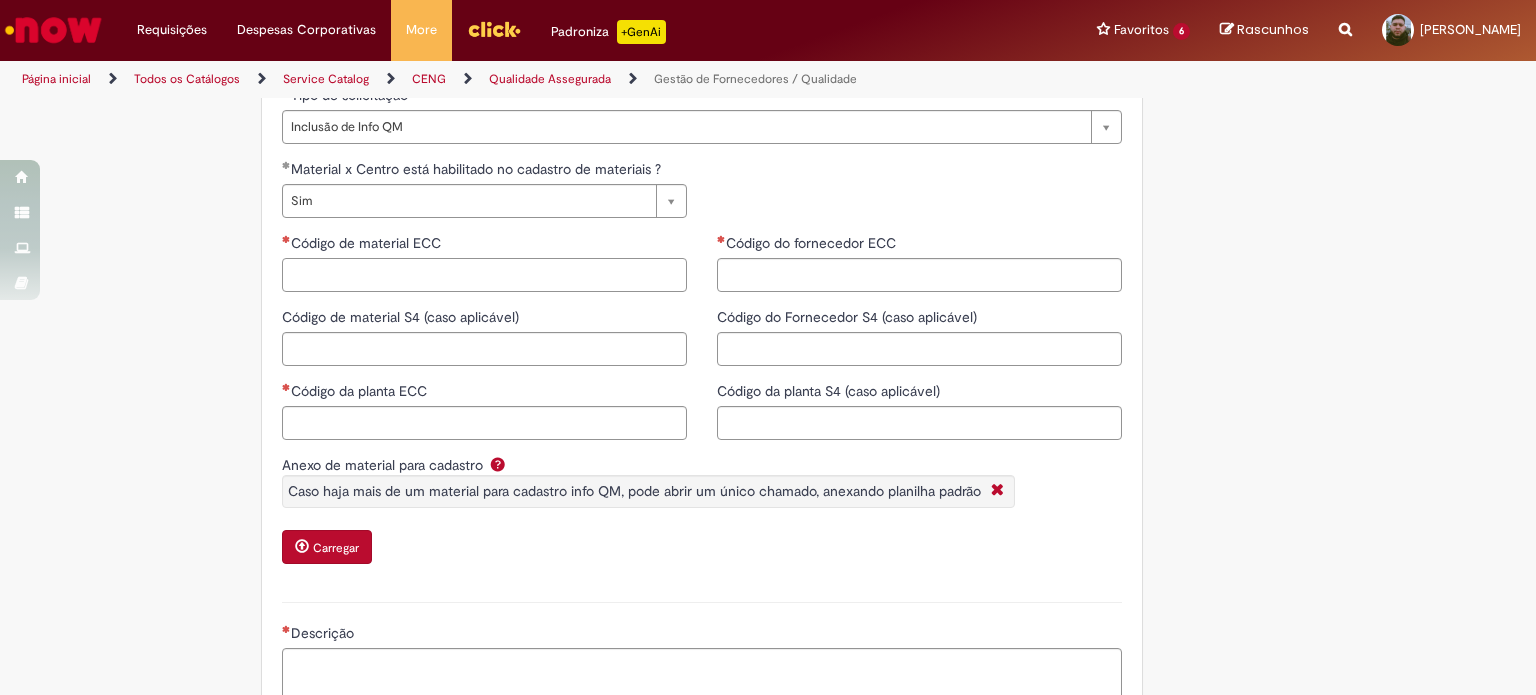 click on "Código de material ECC" at bounding box center [484, 275] 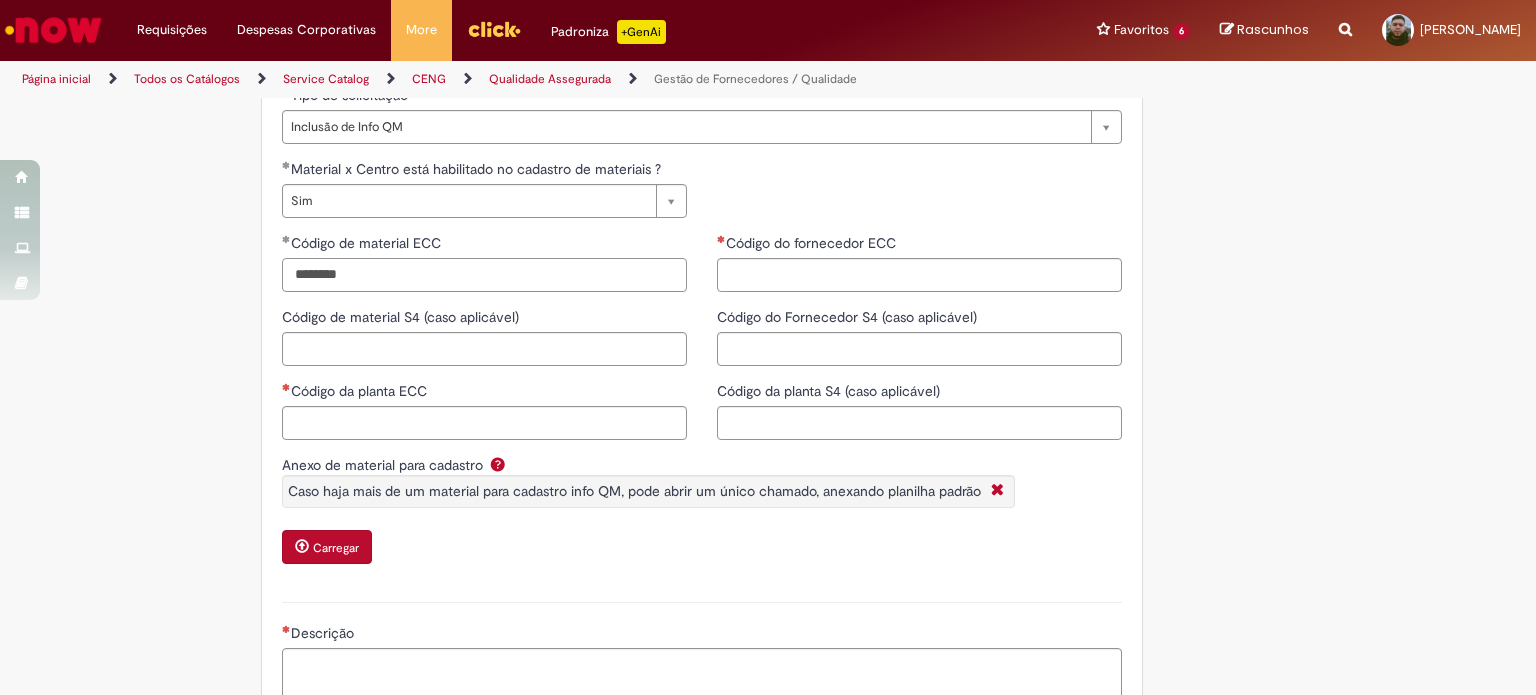 type on "********" 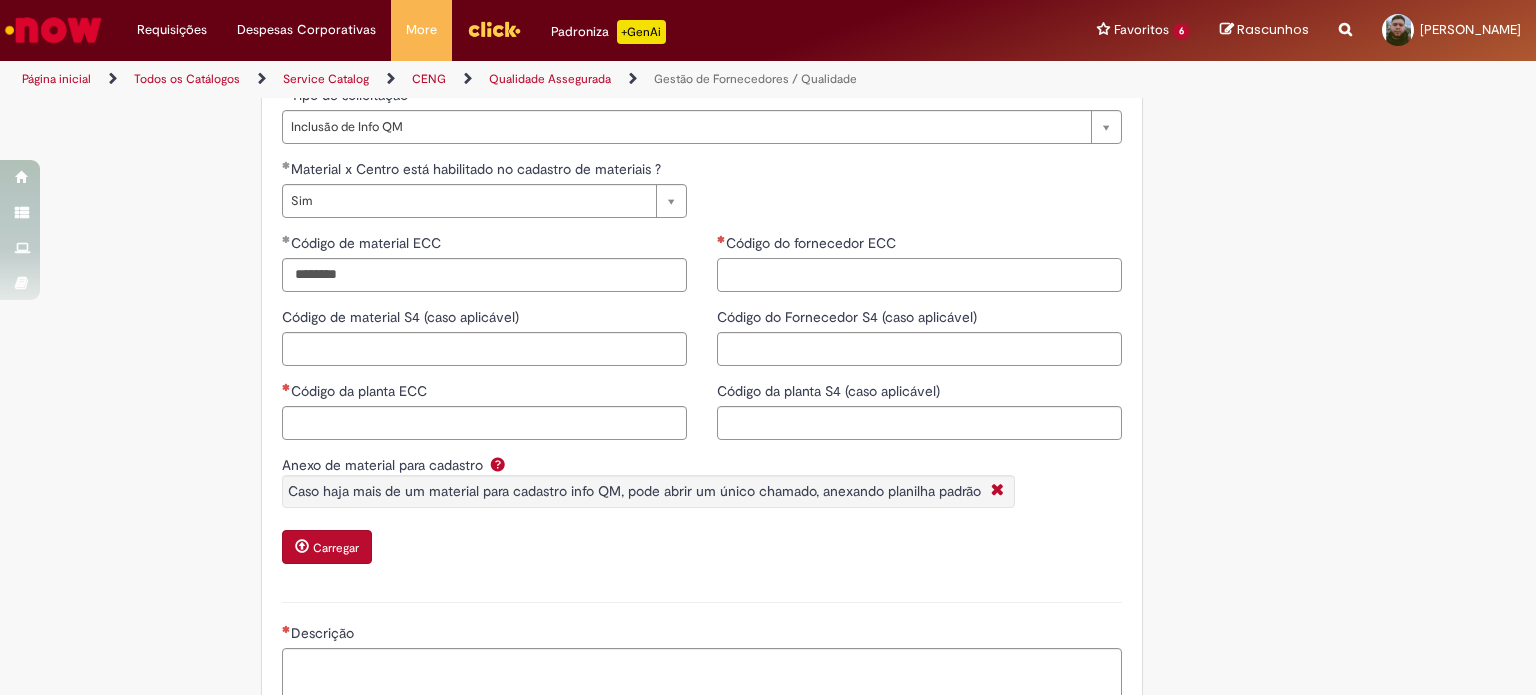 click on "Código do fornecedor ECC" at bounding box center (919, 275) 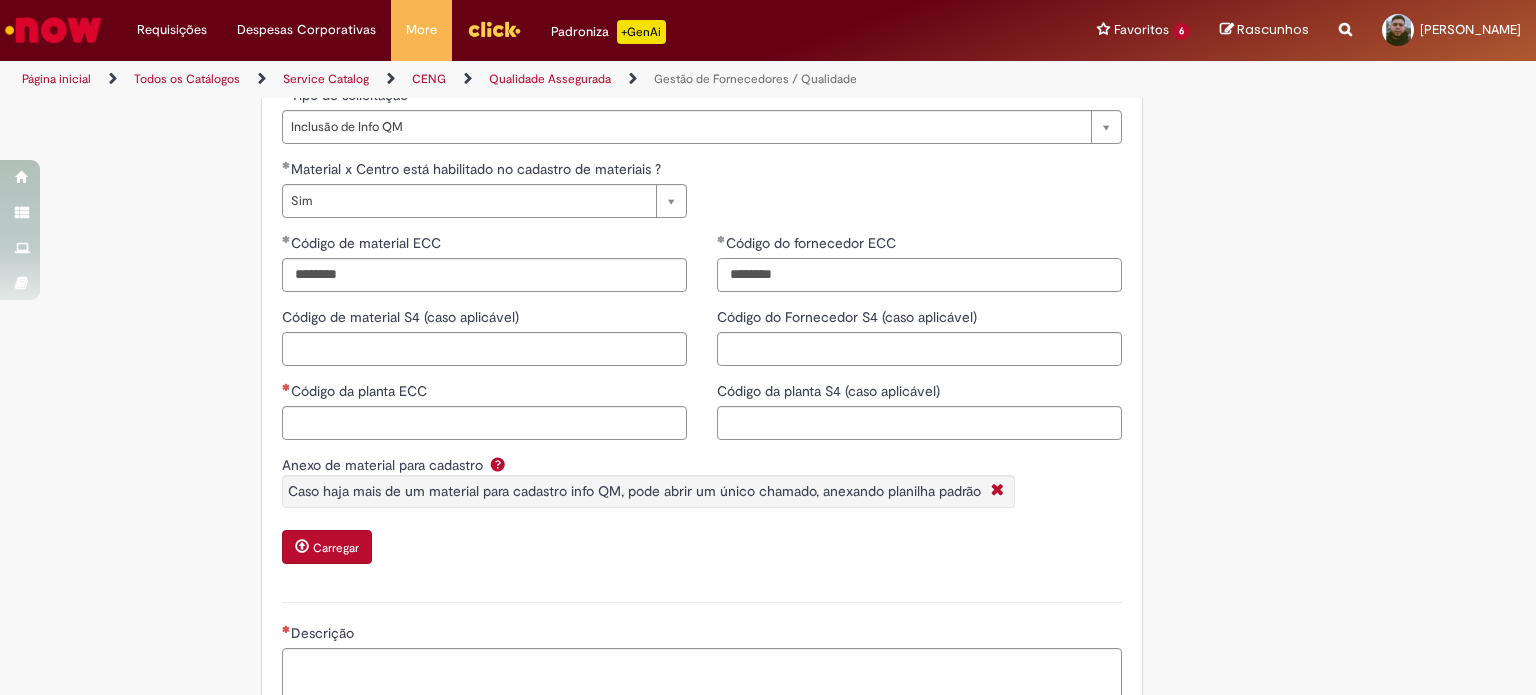 type on "********" 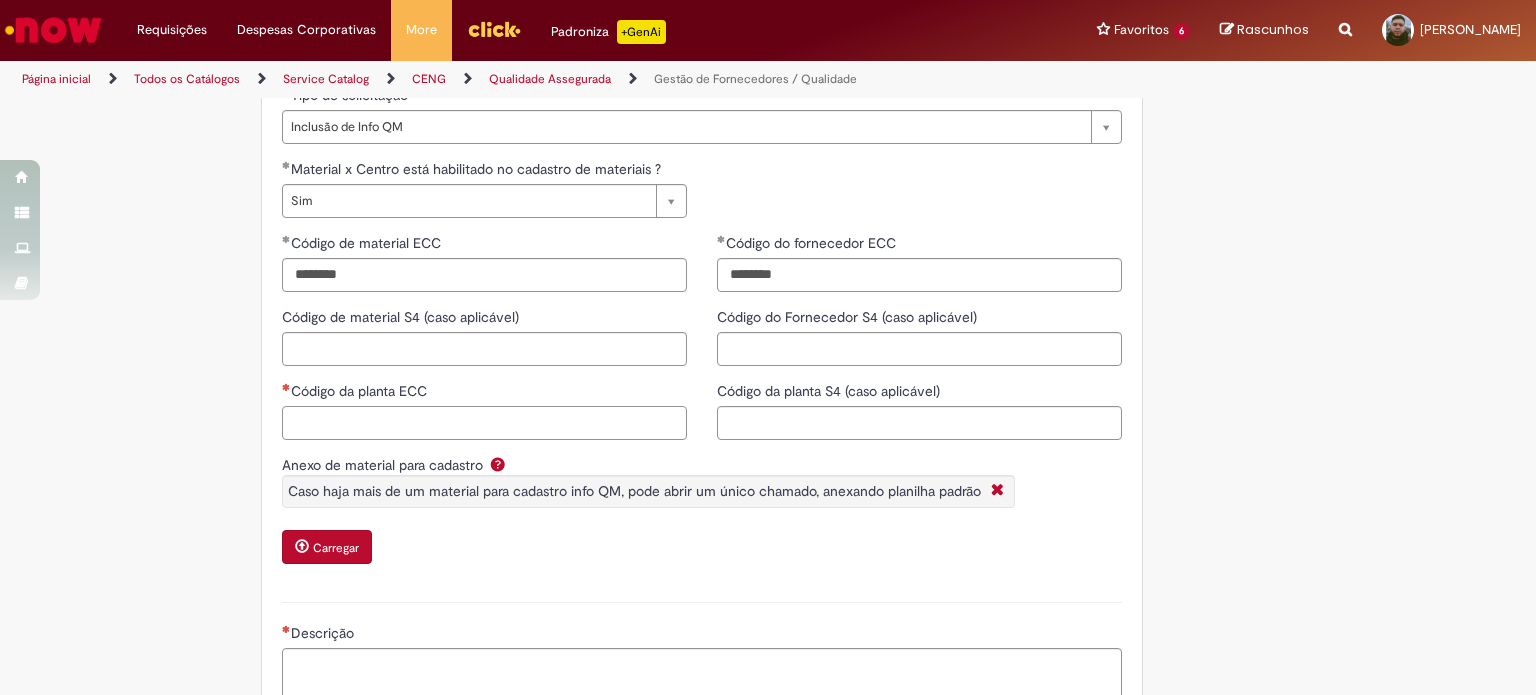 click on "Código da planta ECC" at bounding box center (484, 423) 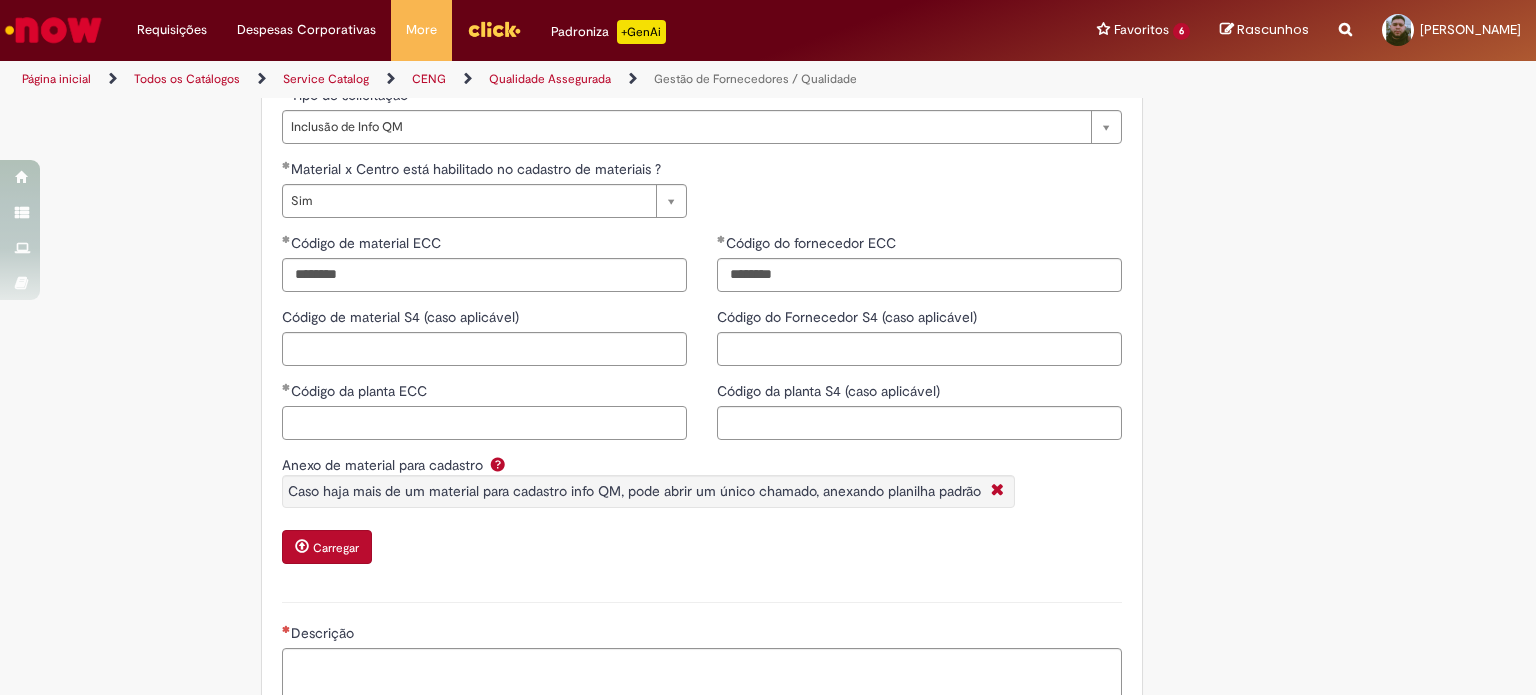 paste on "********" 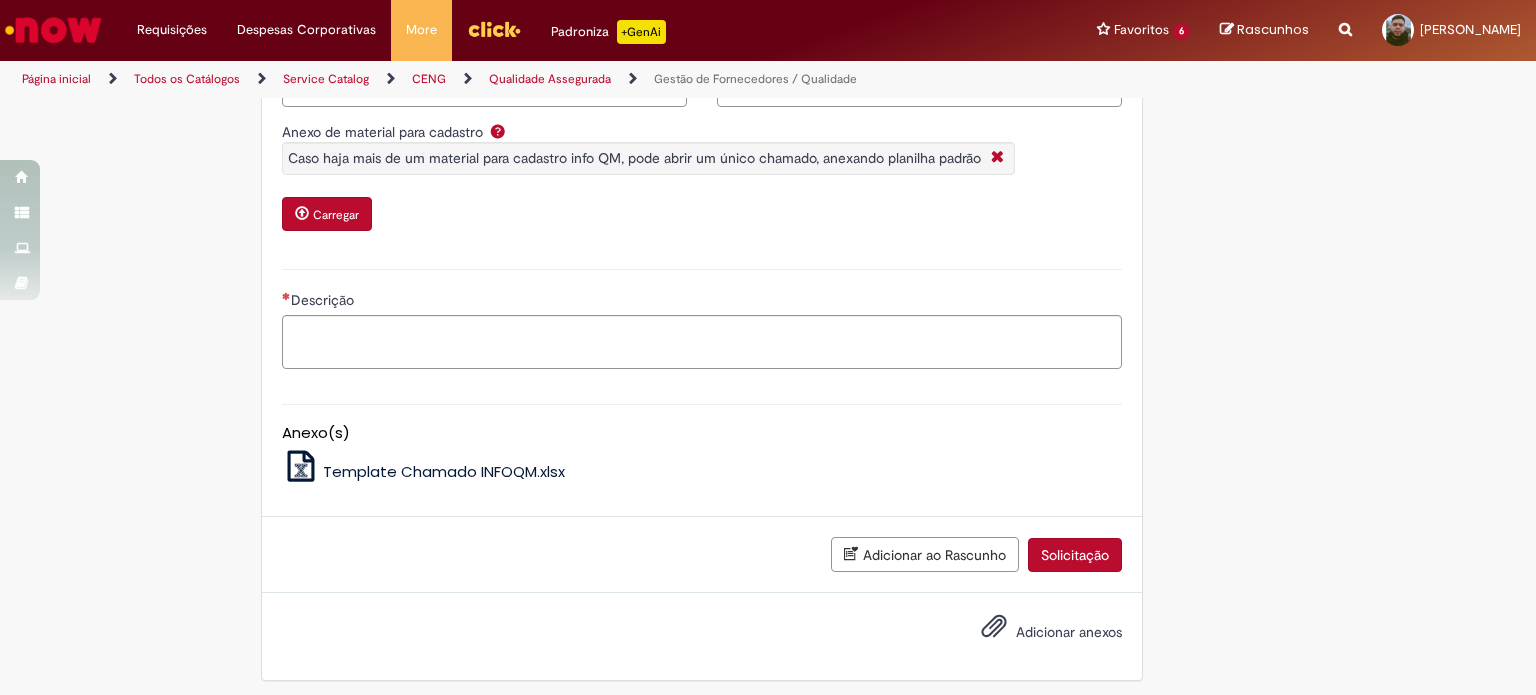 scroll, scrollTop: 836, scrollLeft: 0, axis: vertical 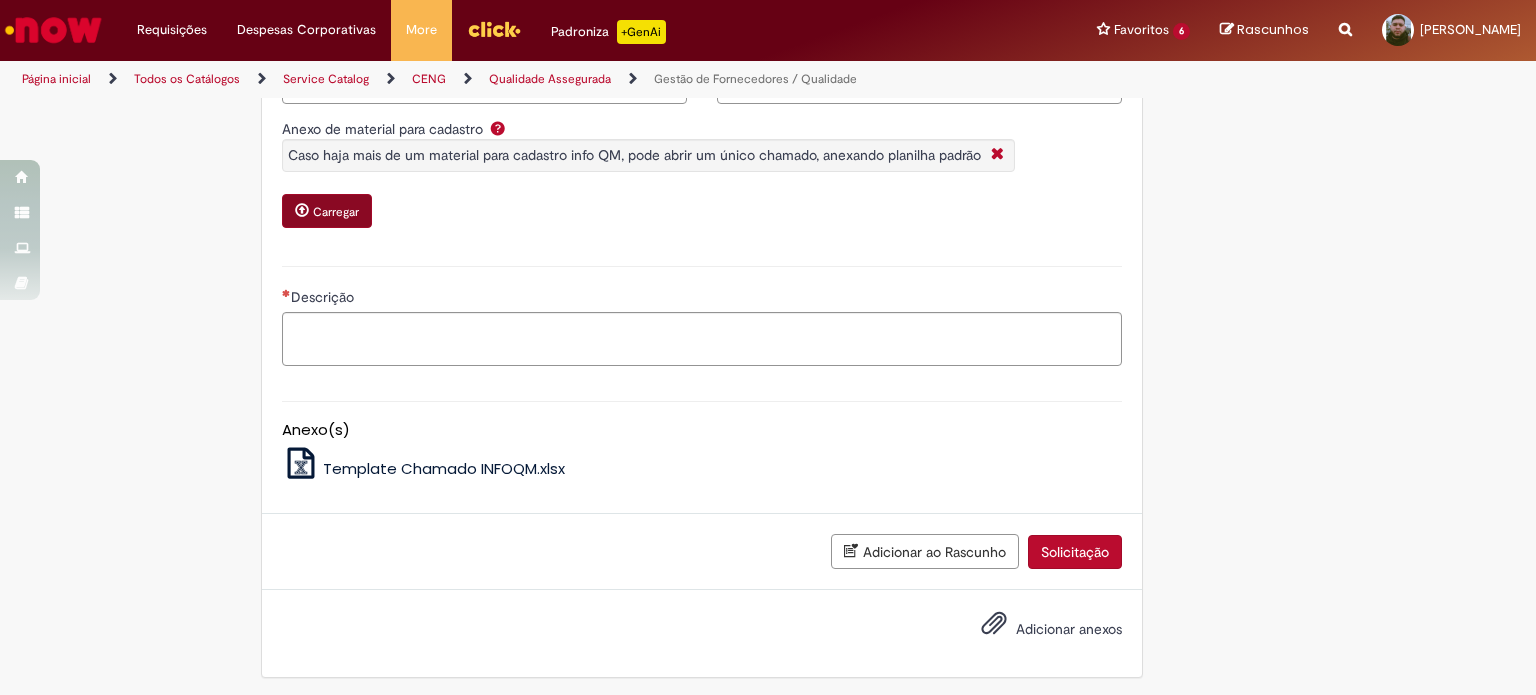 type on "********" 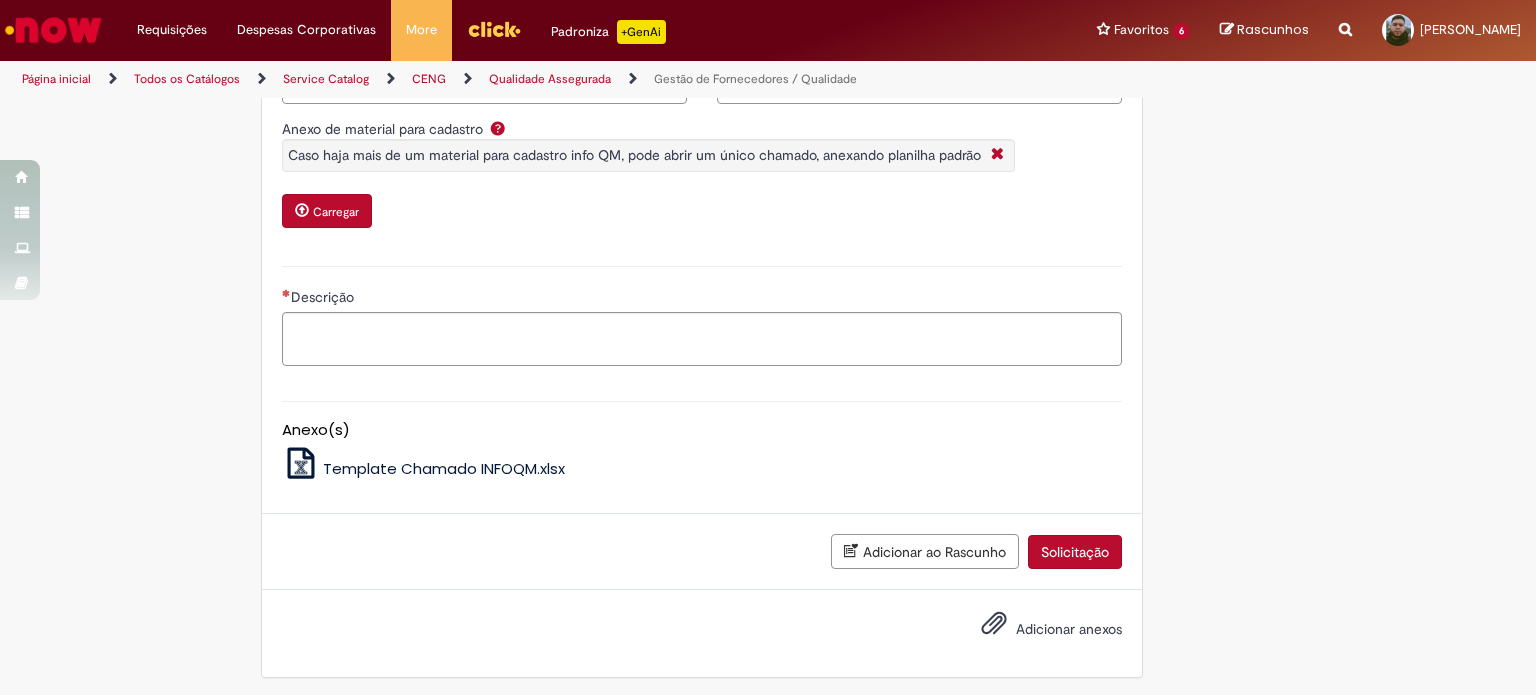 click on "Carregar" at bounding box center (336, 212) 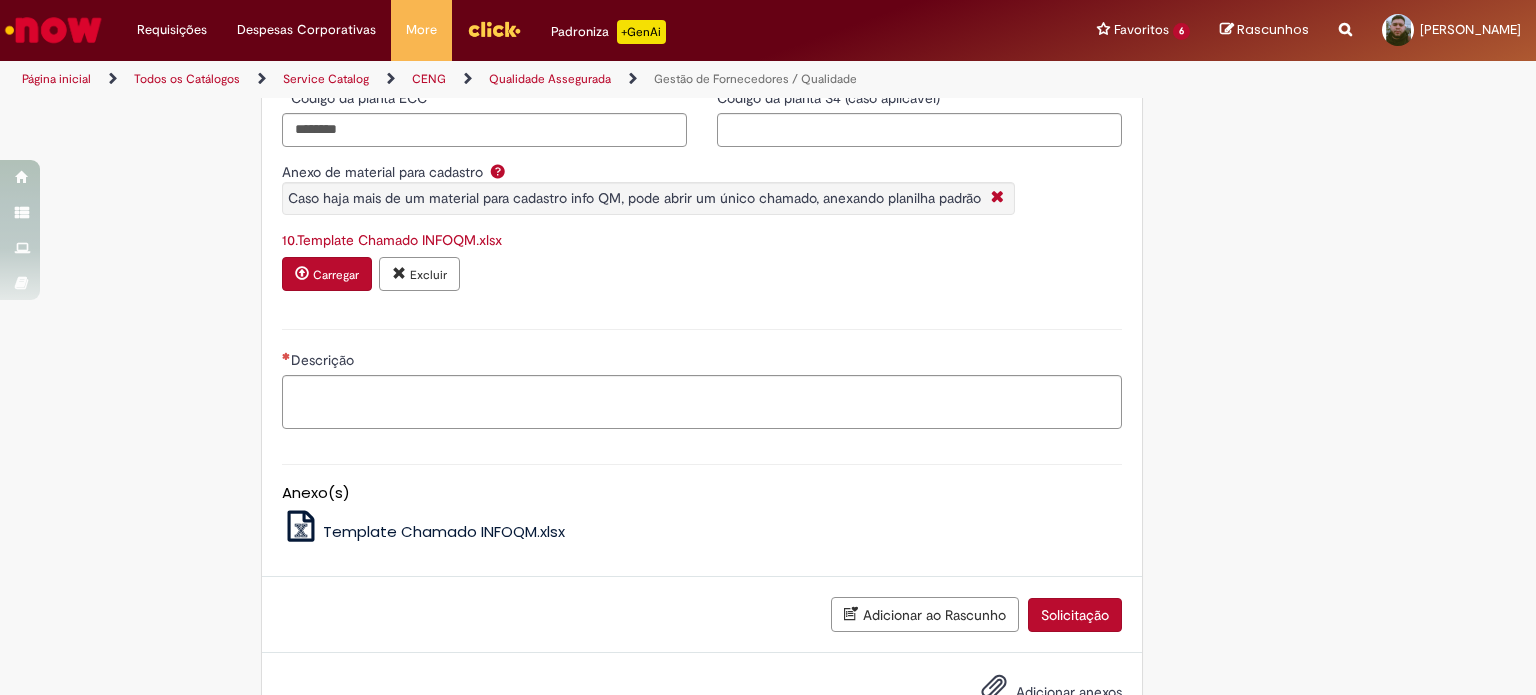 scroll, scrollTop: 836, scrollLeft: 0, axis: vertical 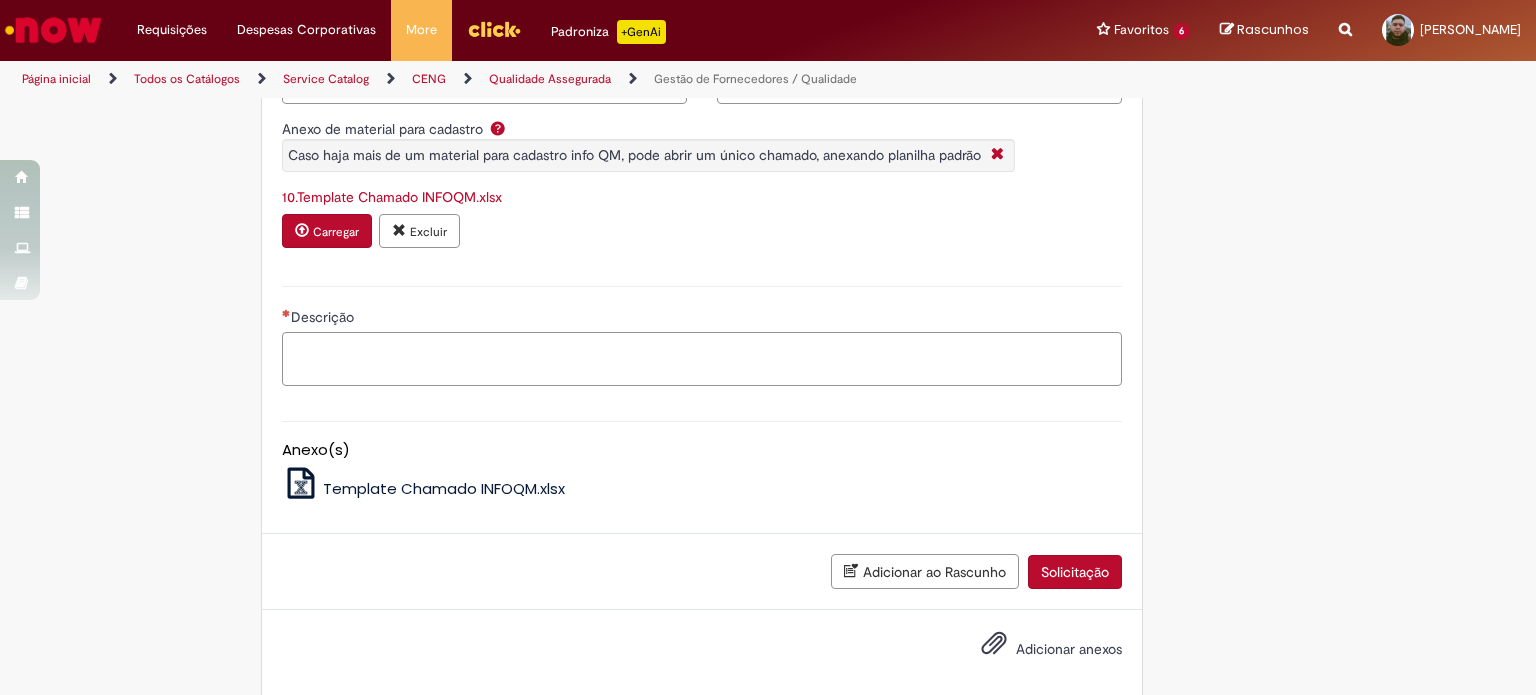 click on "Descrição" at bounding box center [702, 359] 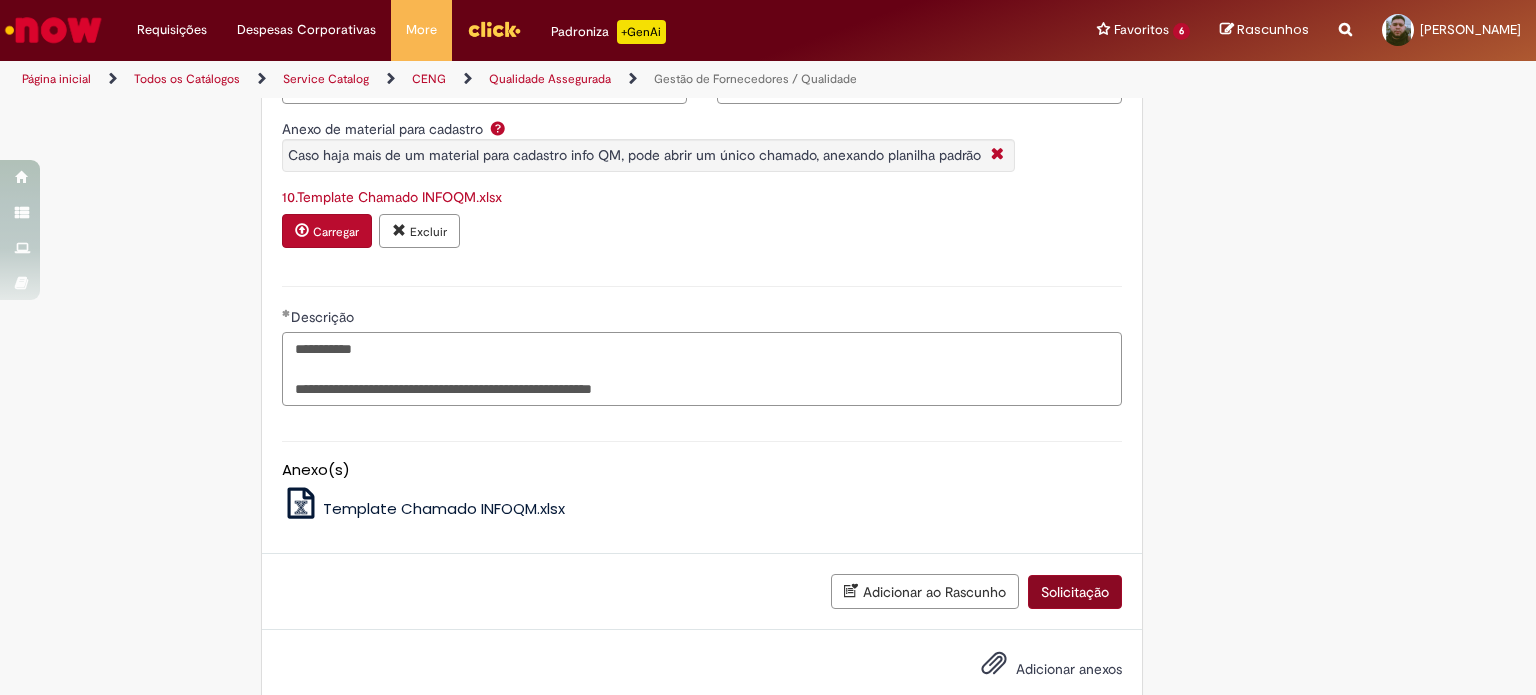 type on "**********" 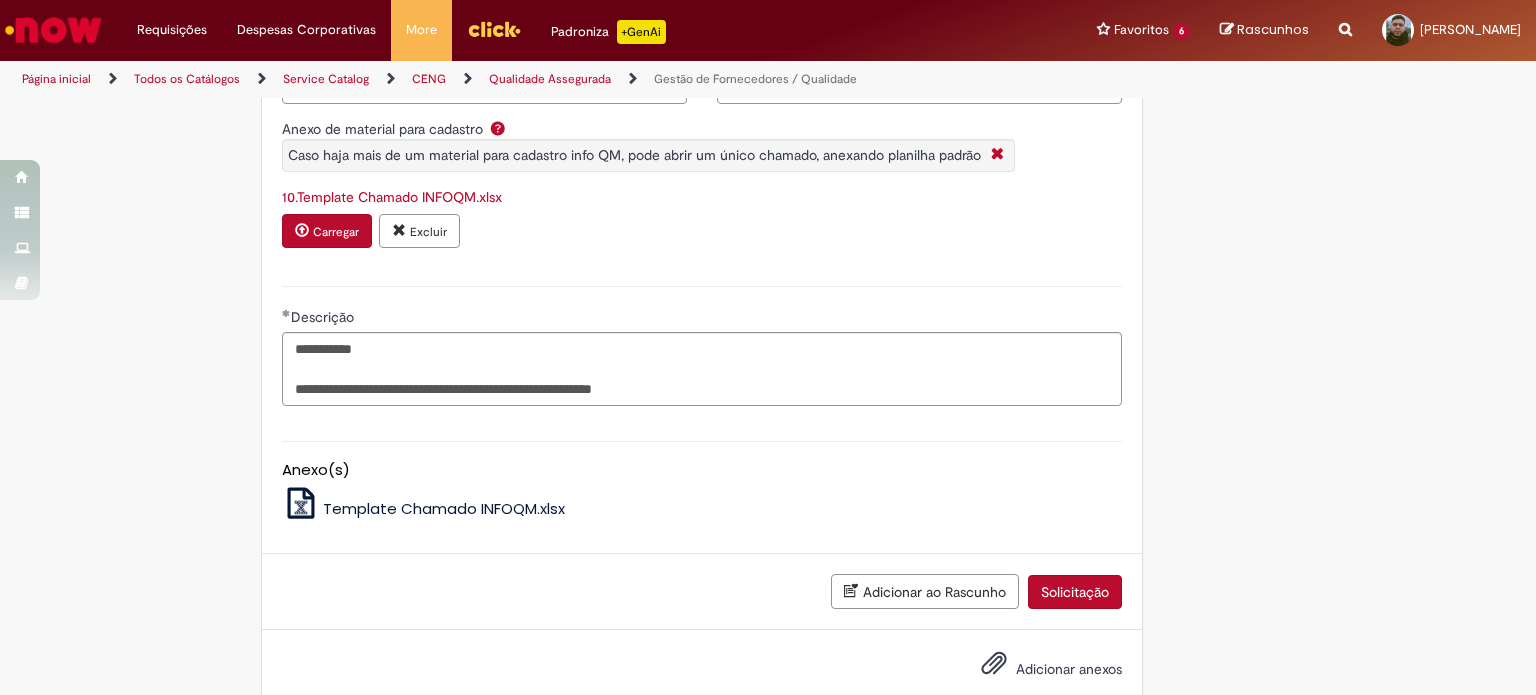 click on "Solicitação" at bounding box center [1075, 592] 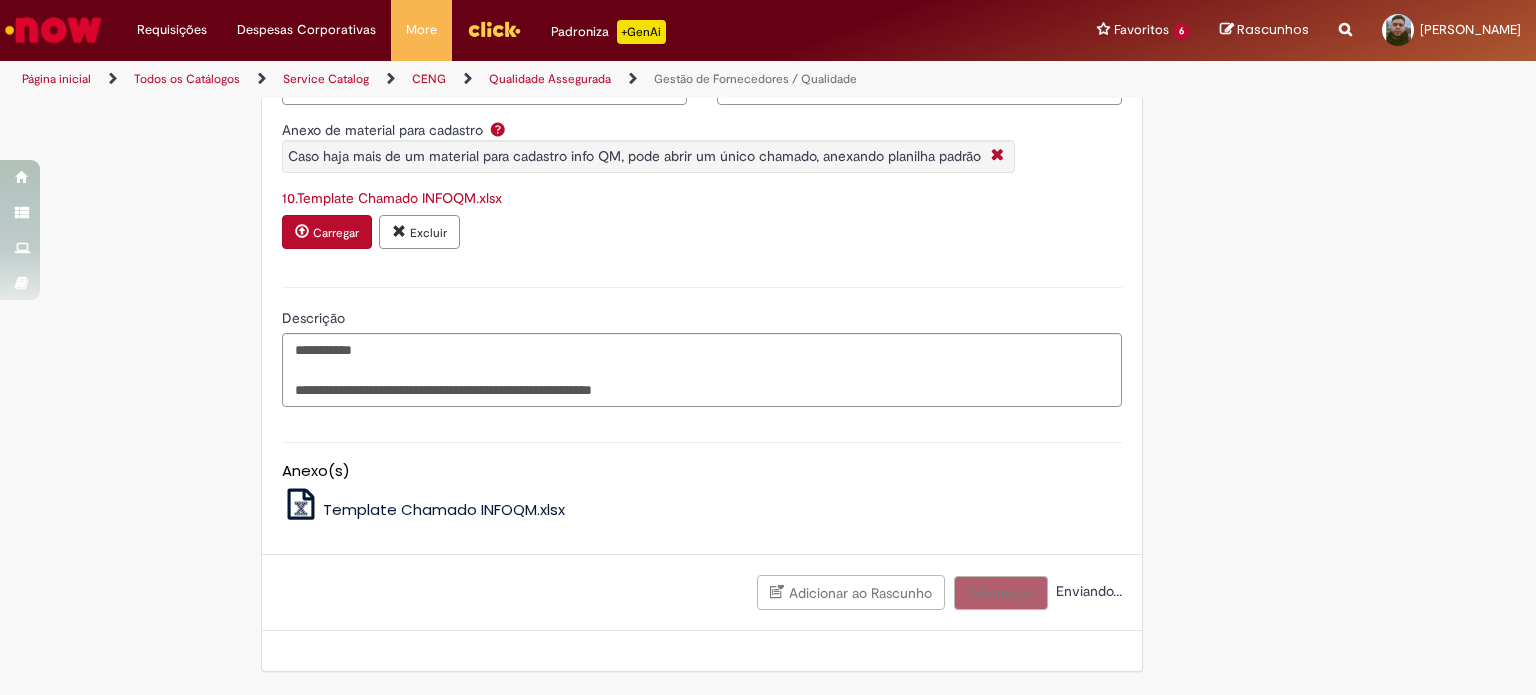 scroll, scrollTop: 831, scrollLeft: 0, axis: vertical 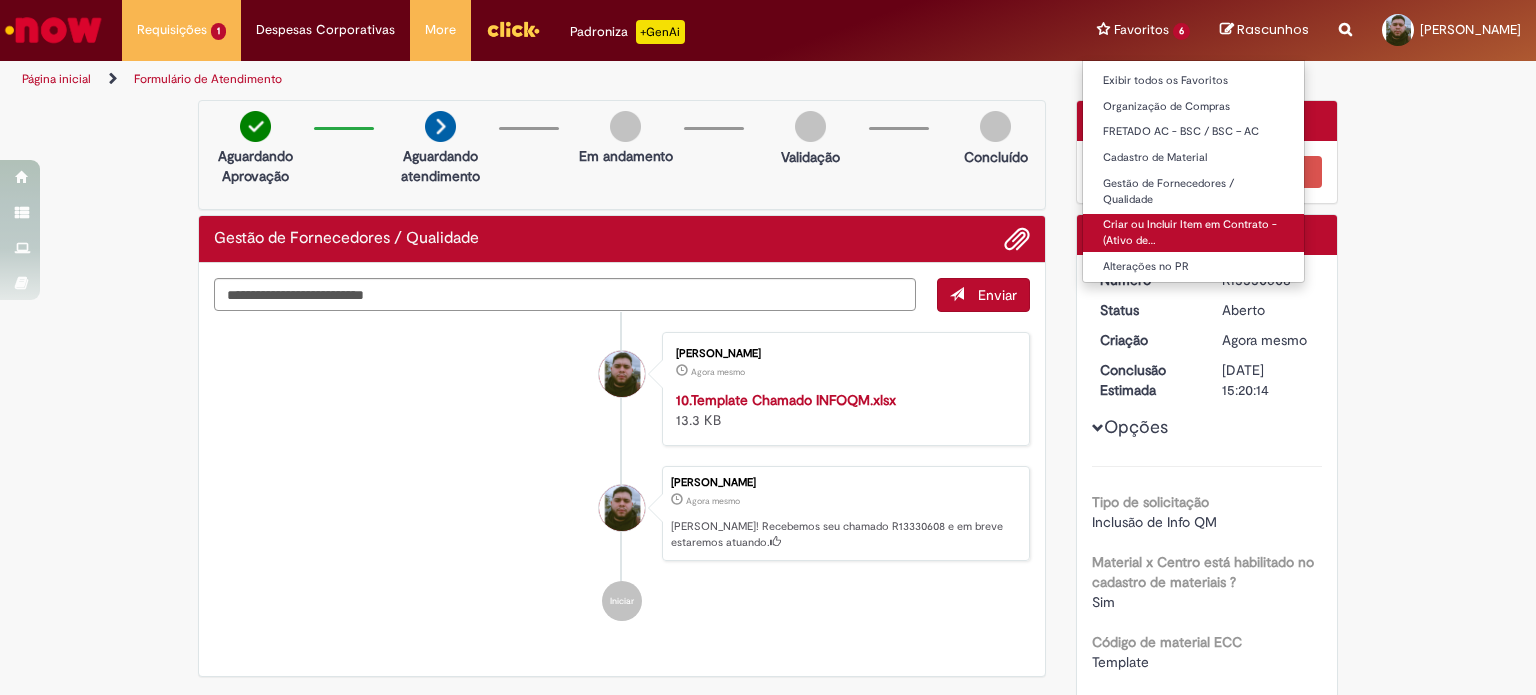 click on "Criar ou  Incluir Item em Contrato - (Ativo de…" at bounding box center [1193, 232] 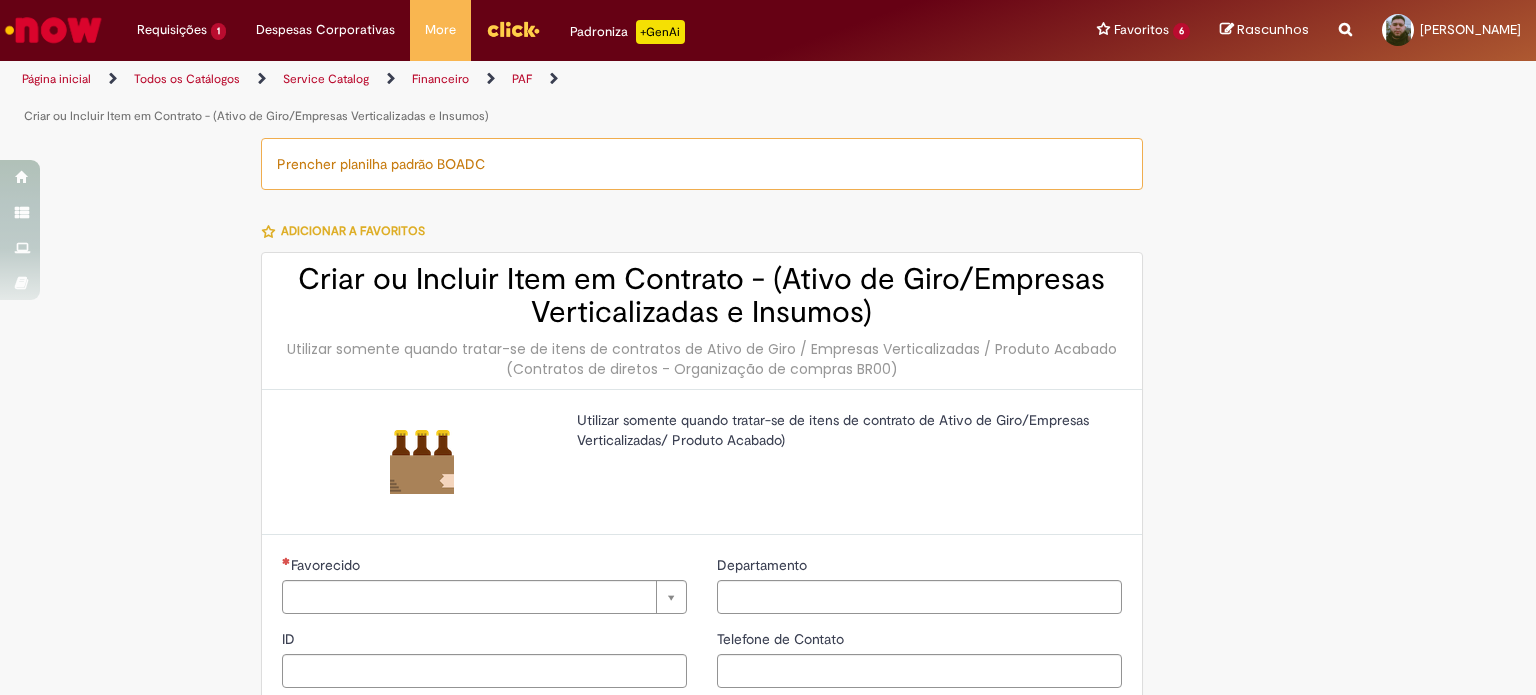 type on "********" 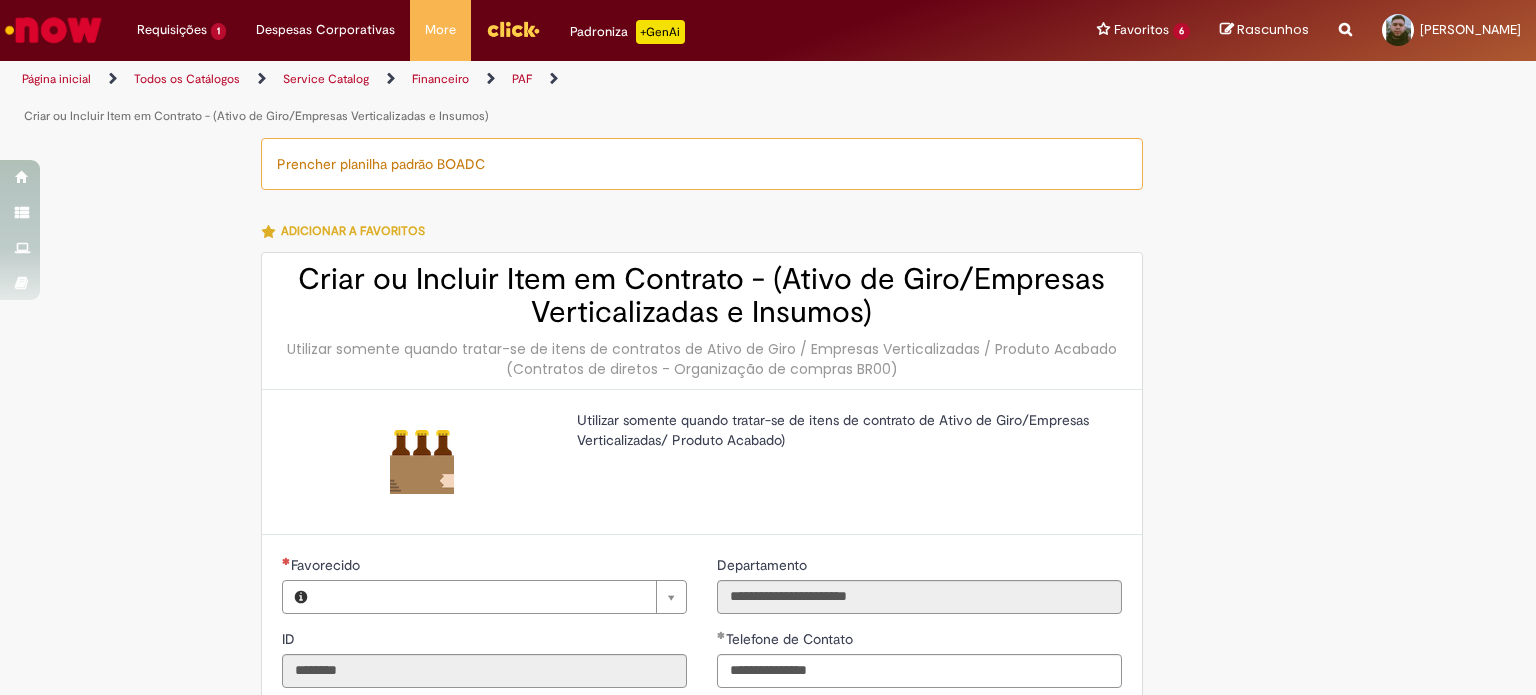 type on "**********" 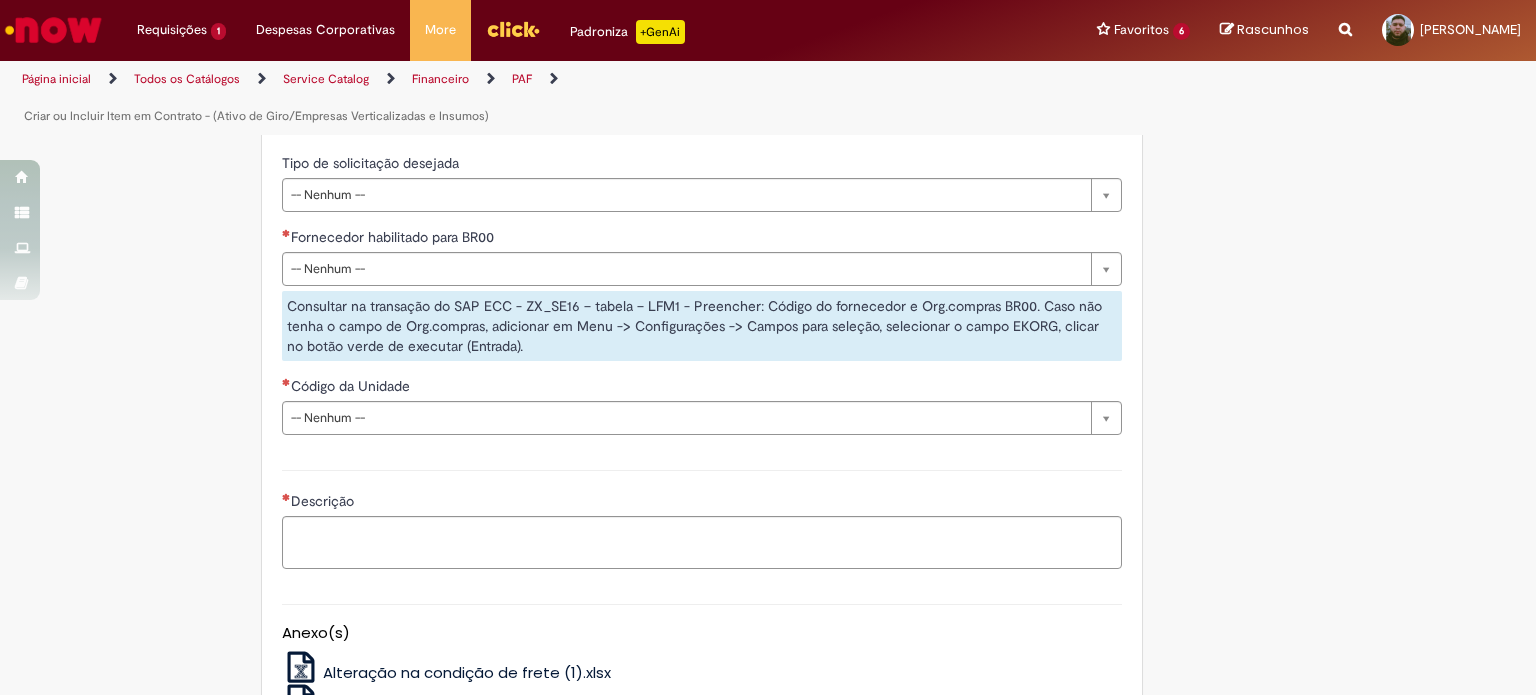 scroll, scrollTop: 833, scrollLeft: 0, axis: vertical 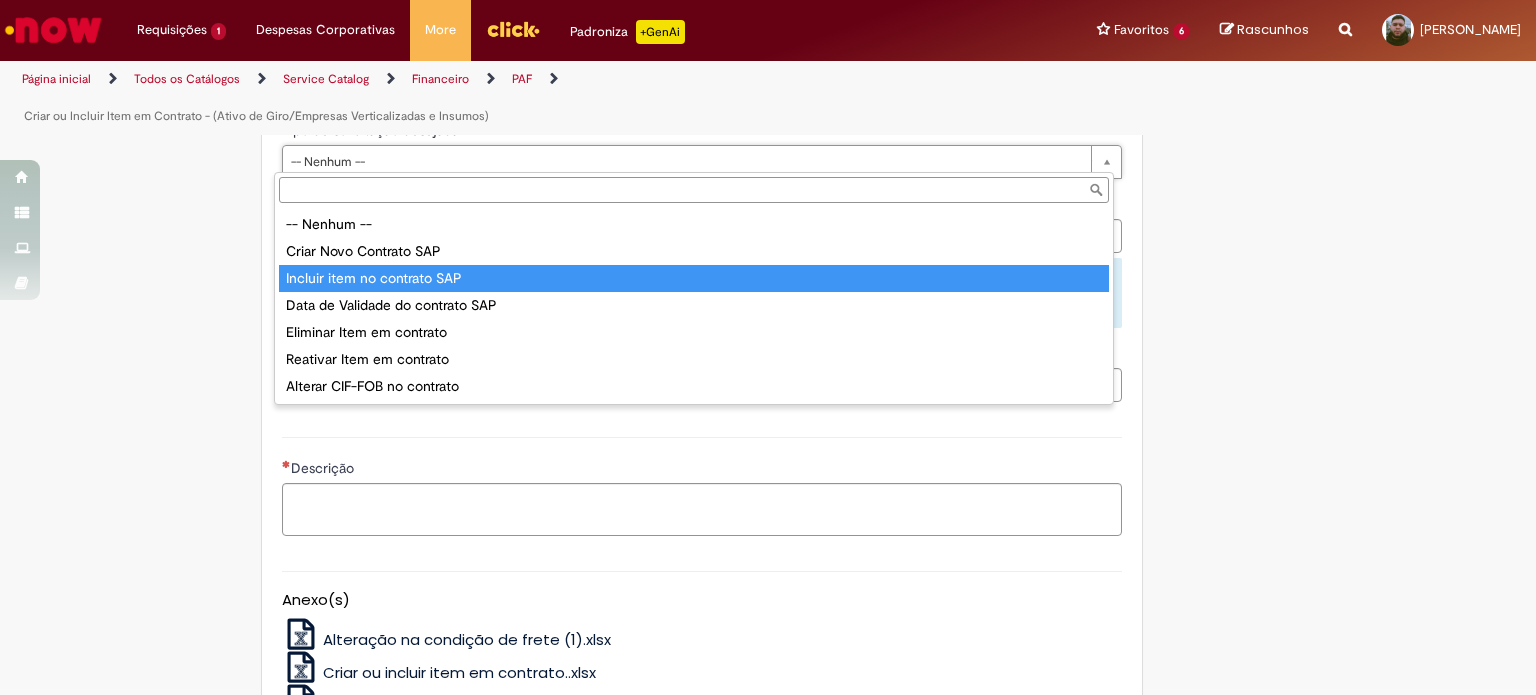 type on "**********" 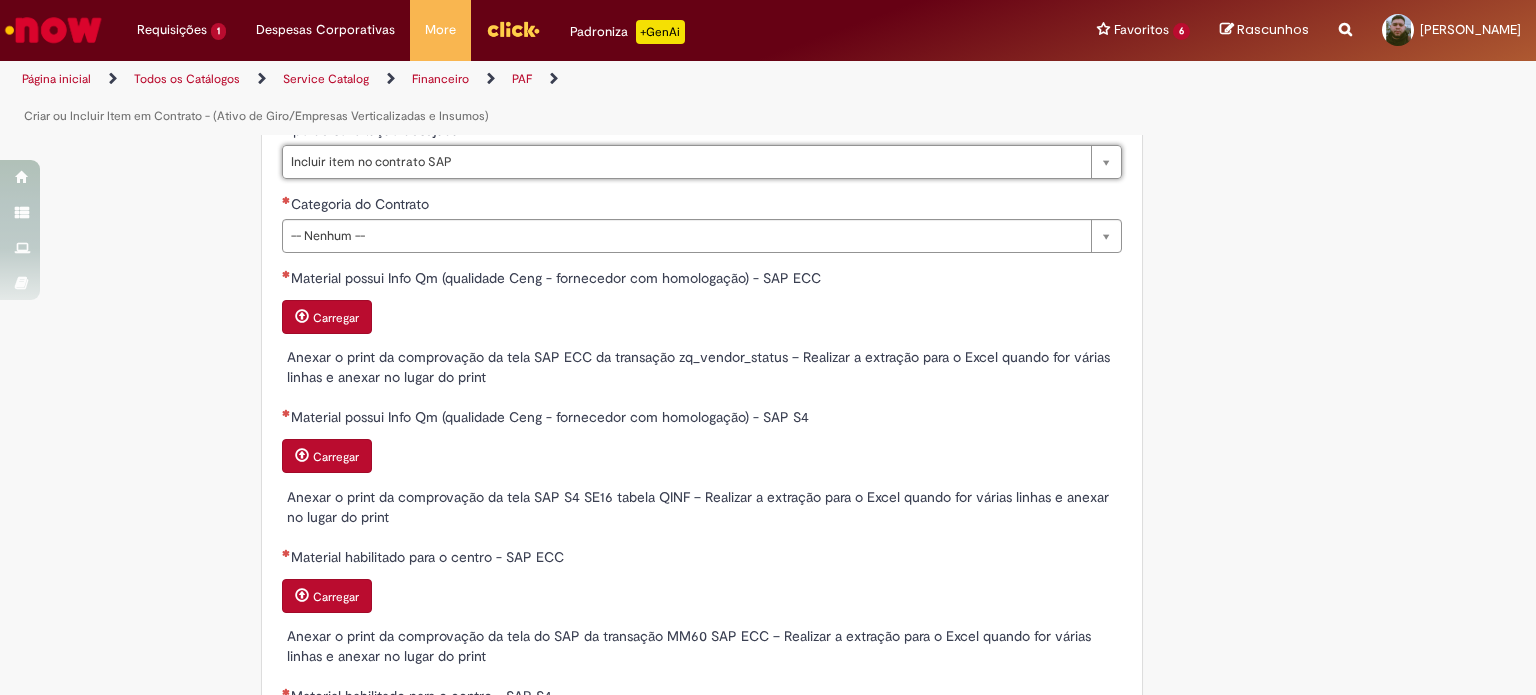 scroll, scrollTop: 832, scrollLeft: 0, axis: vertical 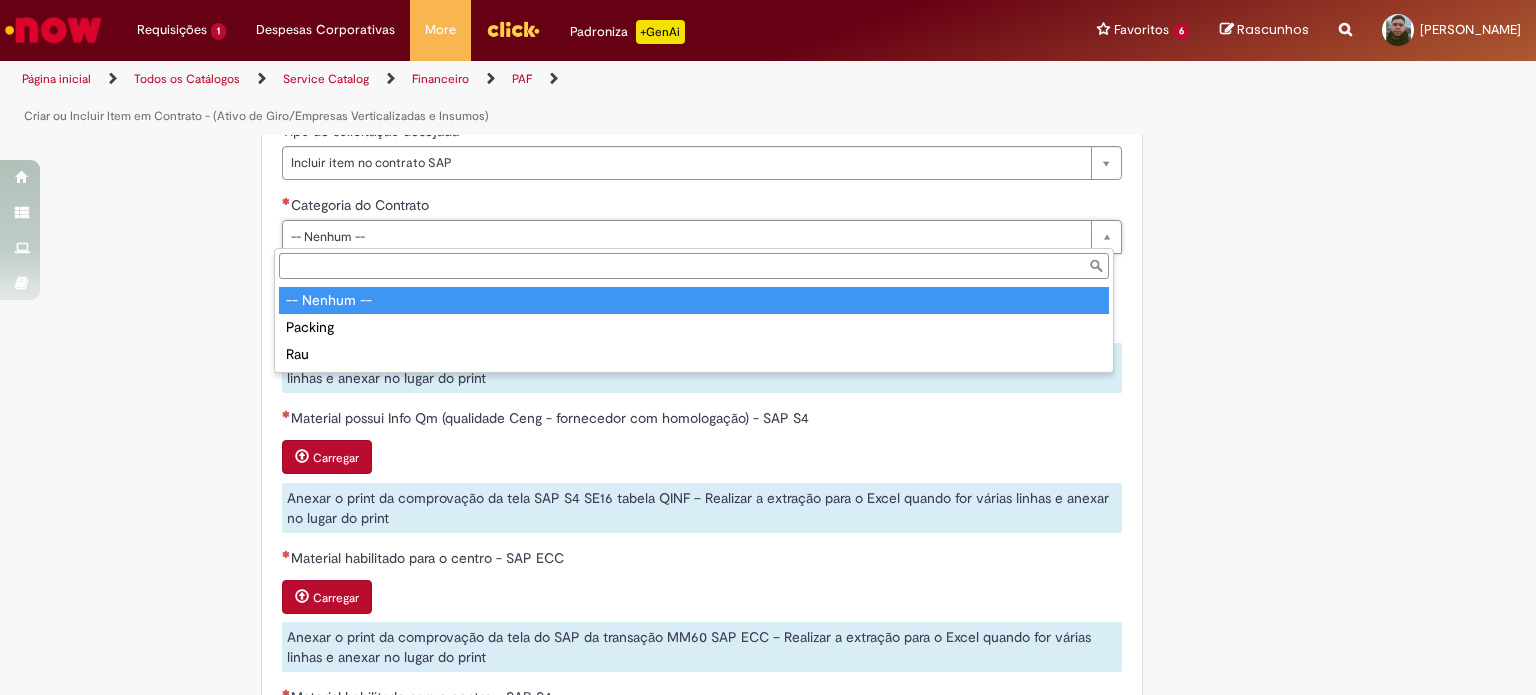 type on "*******" 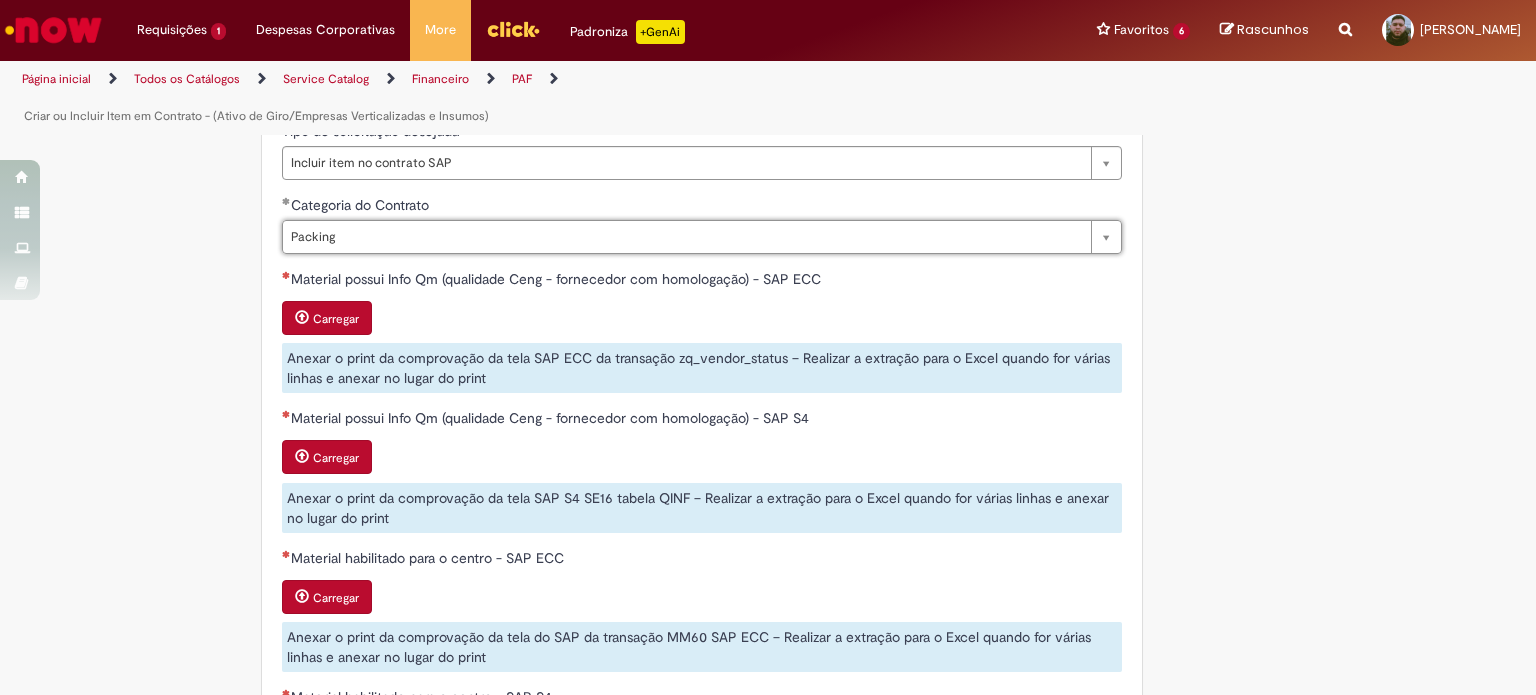 click on "Carregar" at bounding box center [327, 318] 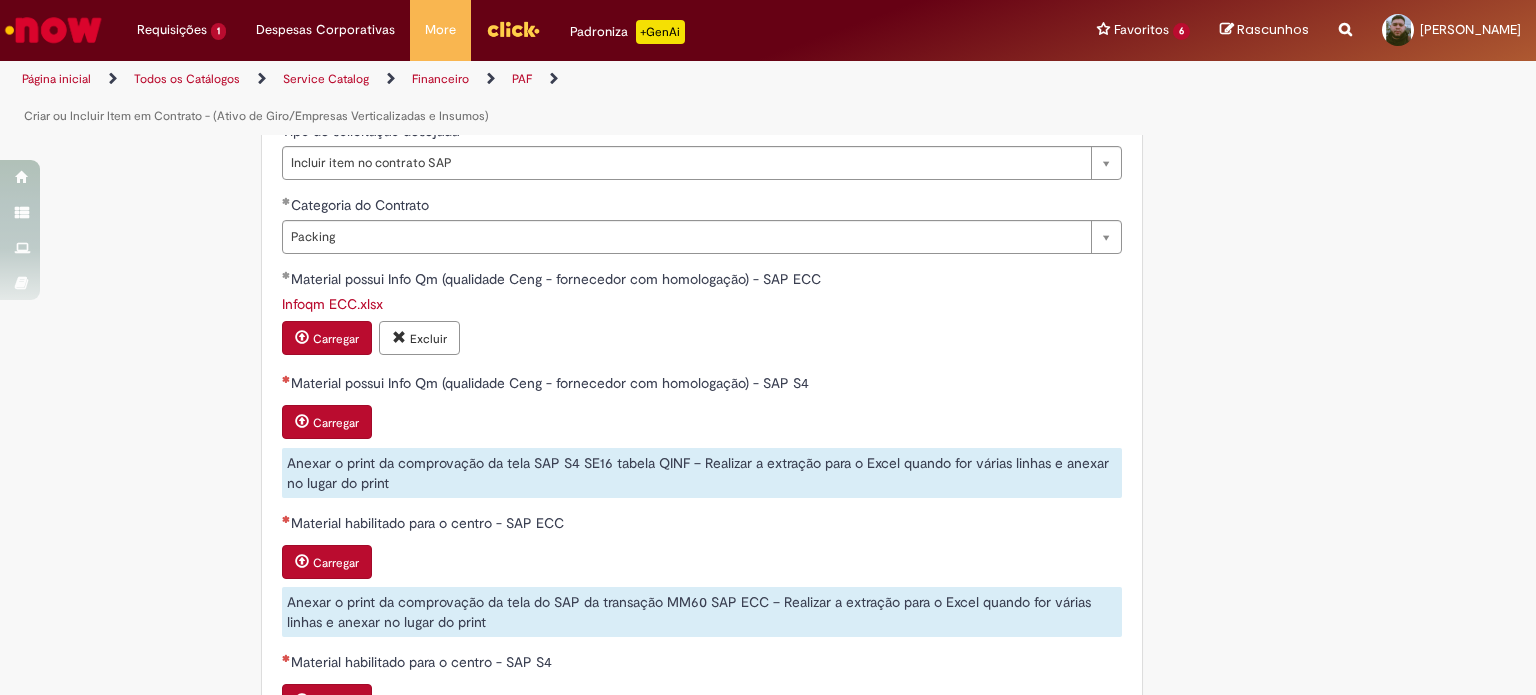 click on "Carregar" at bounding box center (336, 423) 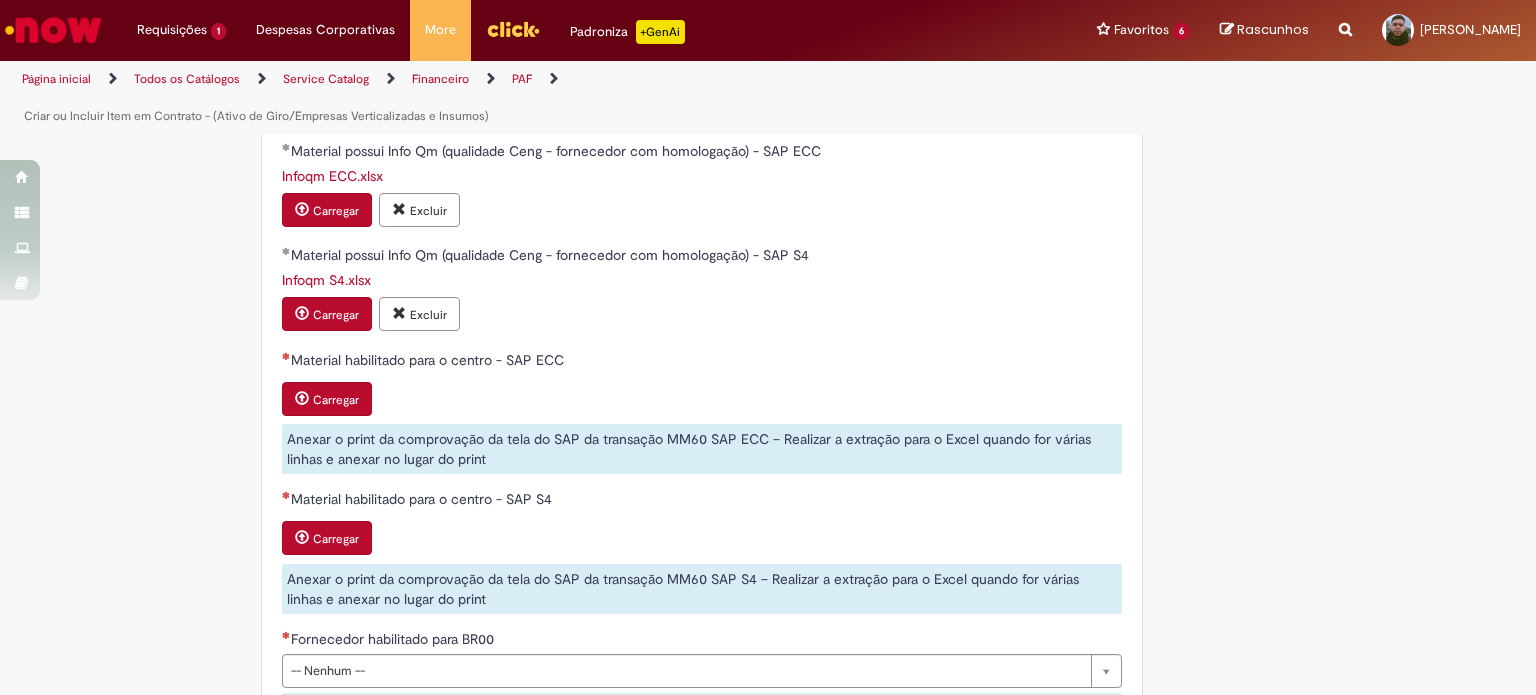 scroll, scrollTop: 998, scrollLeft: 0, axis: vertical 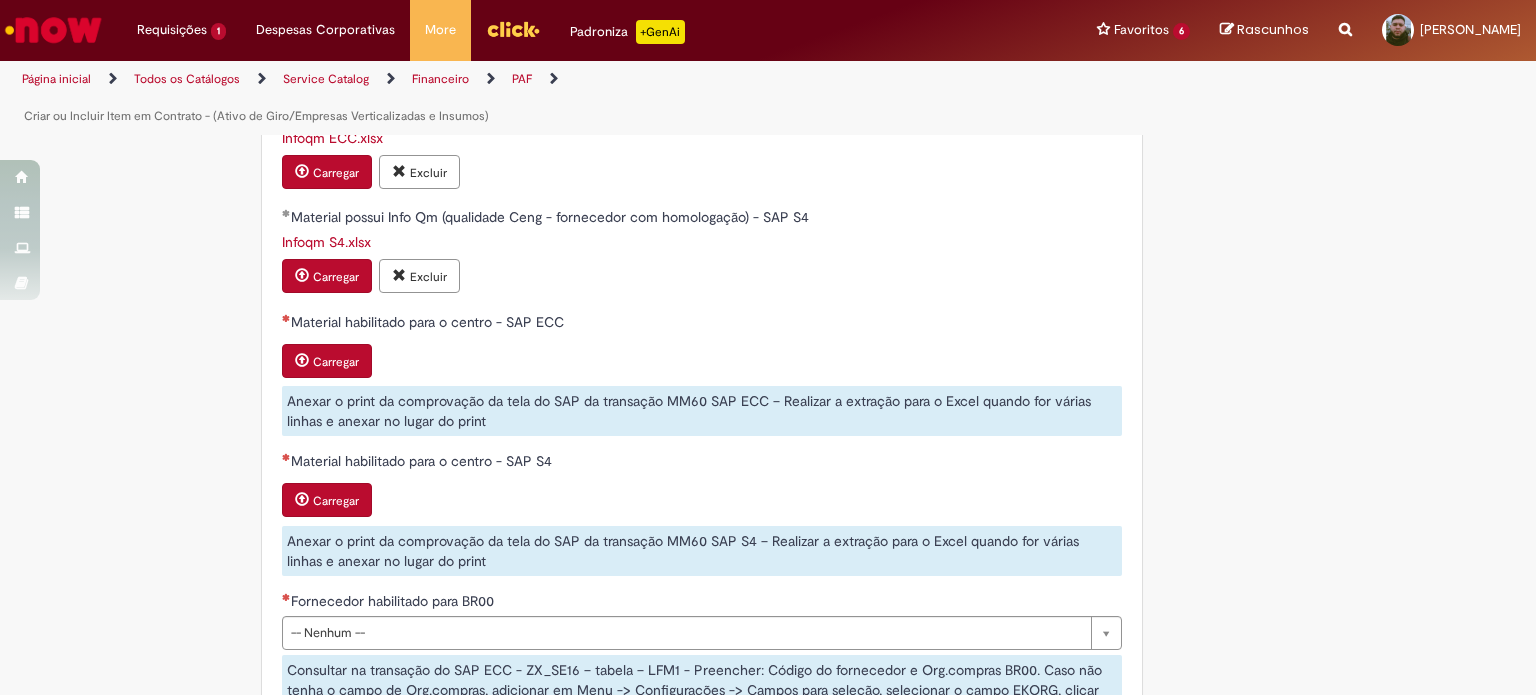 click on "Carregar" at bounding box center [336, 362] 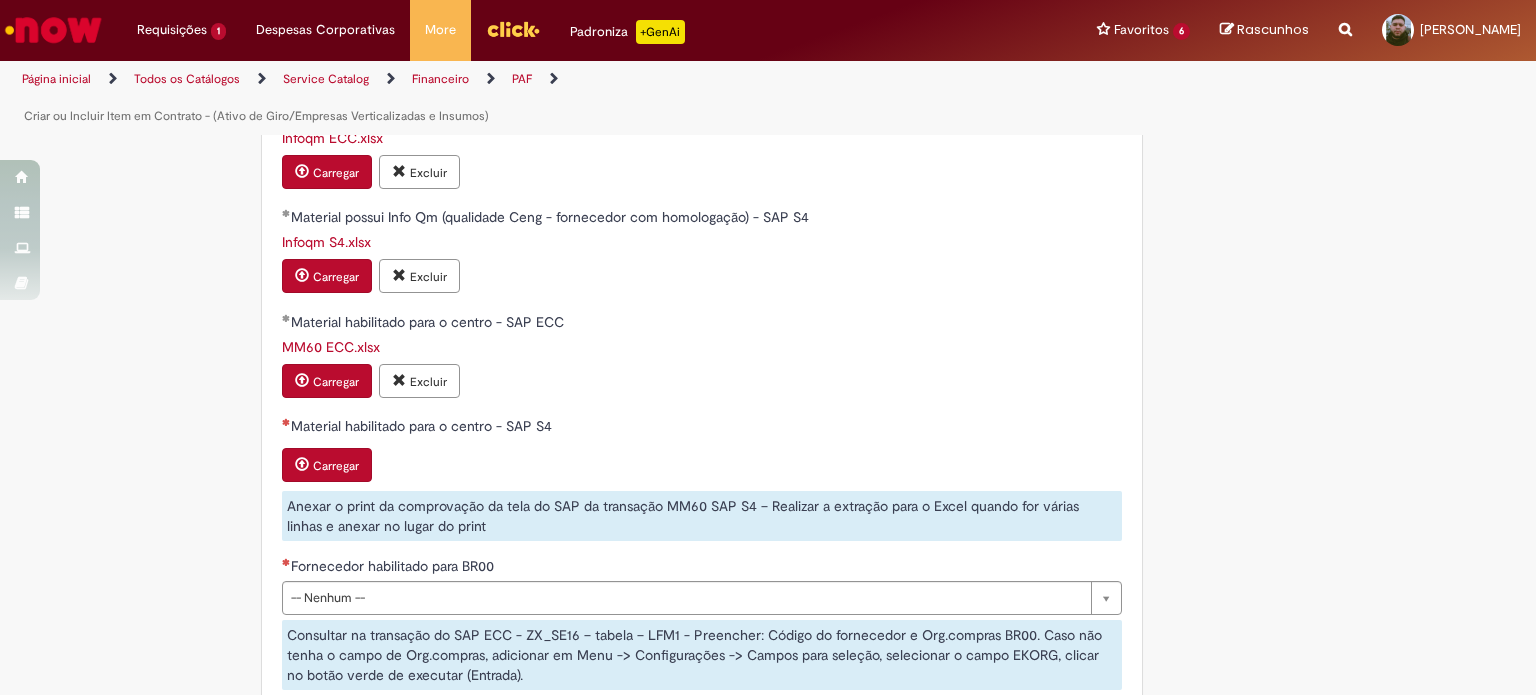 click on "Carregar" at bounding box center [336, 466] 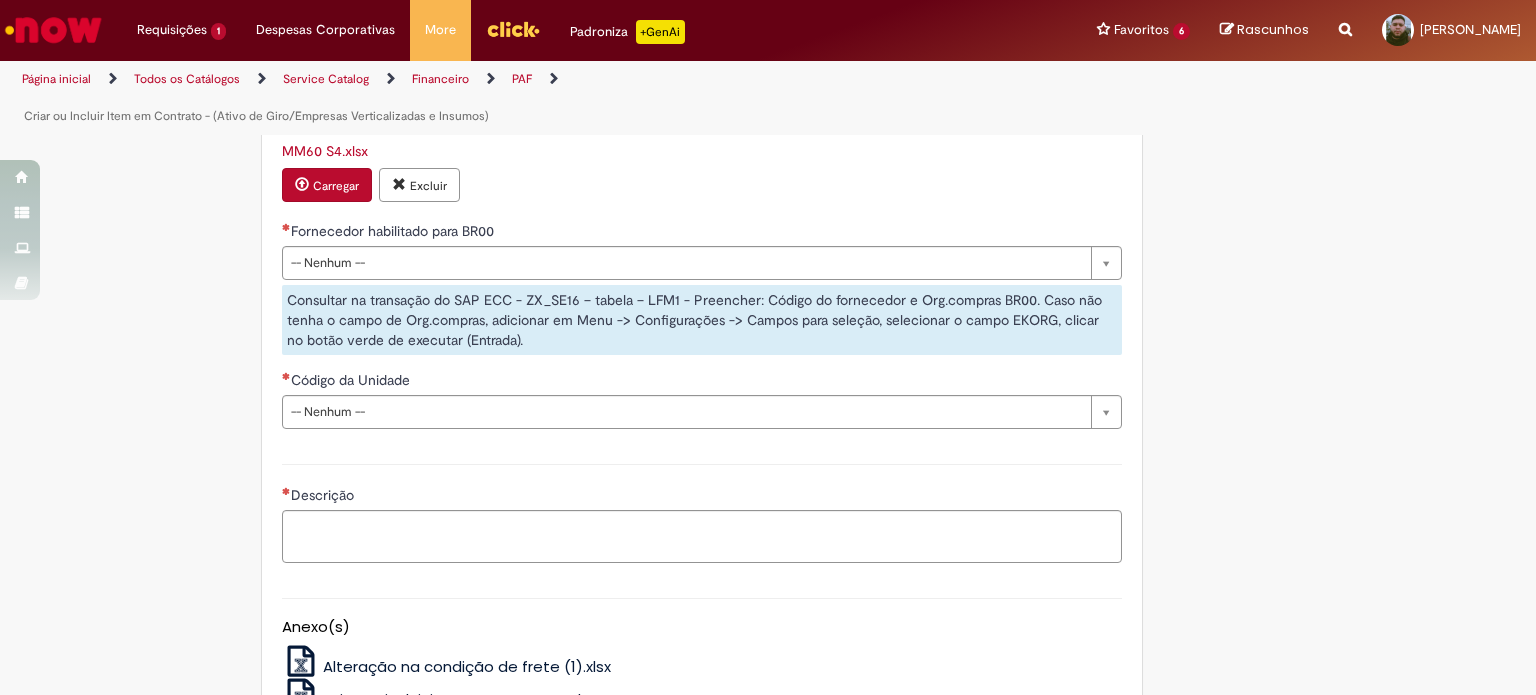 scroll, scrollTop: 1332, scrollLeft: 0, axis: vertical 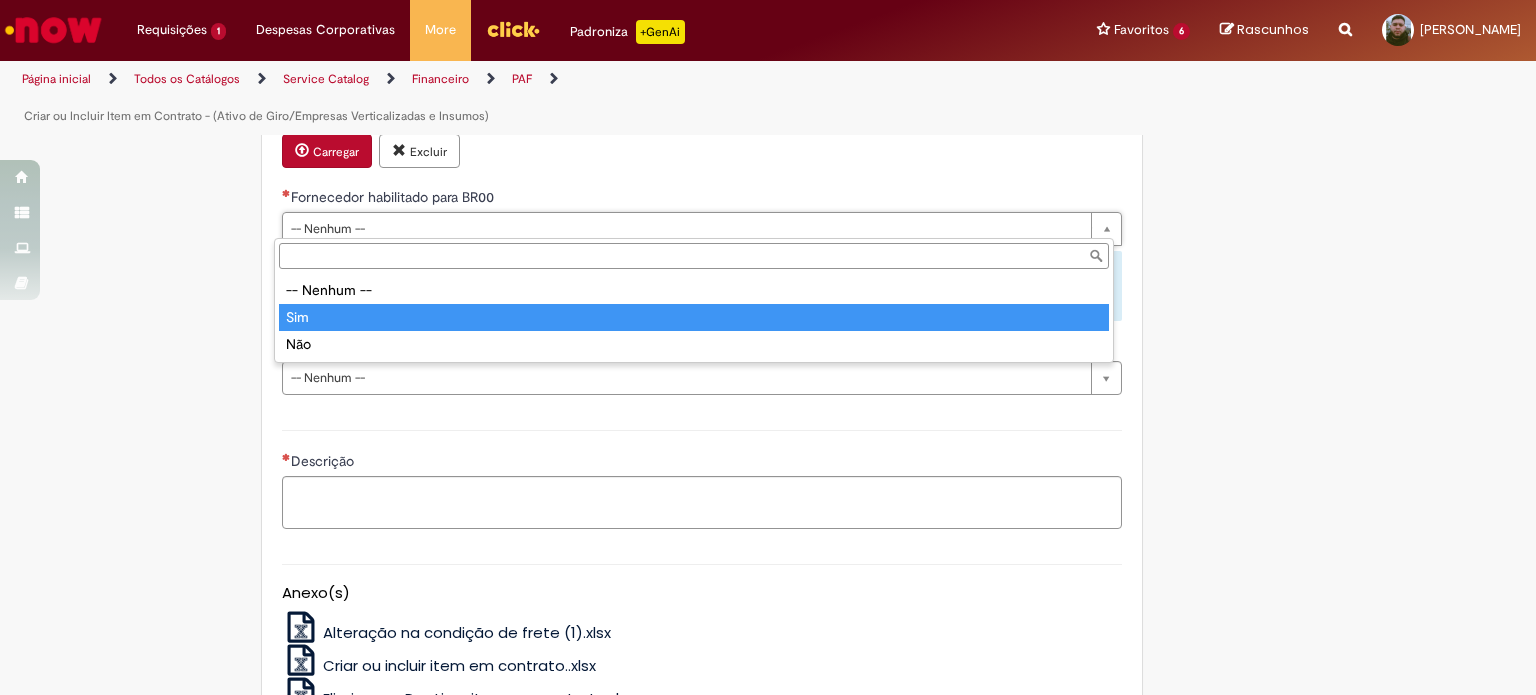 type on "***" 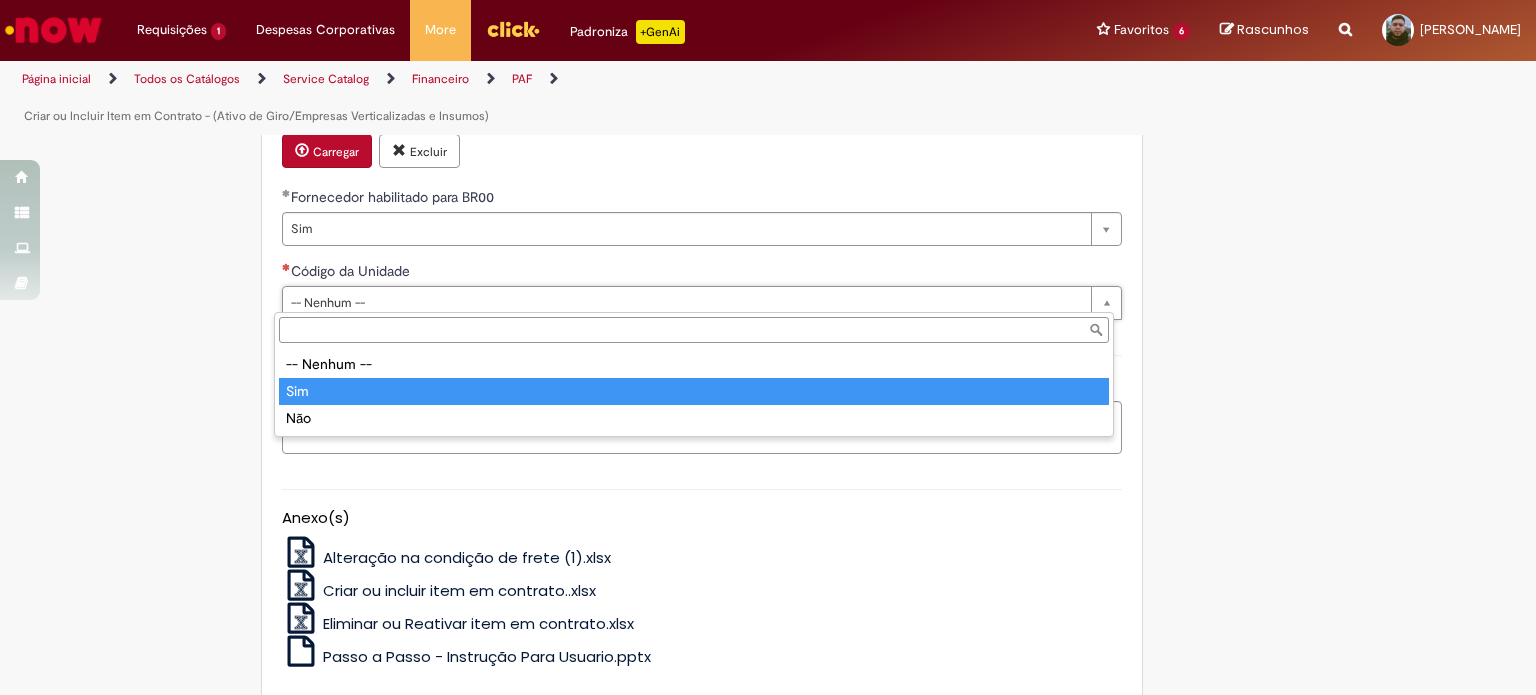 type on "***" 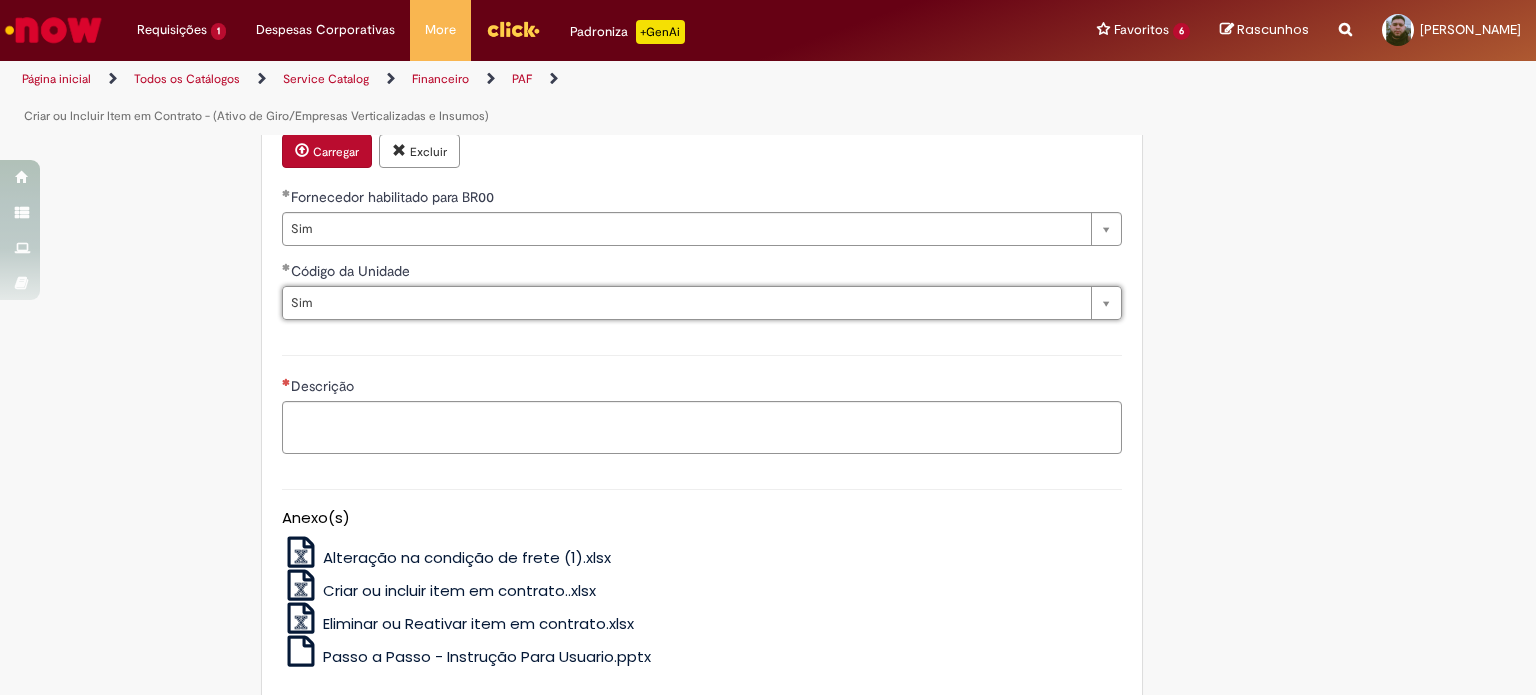 click on "Descrição" at bounding box center [702, 402] 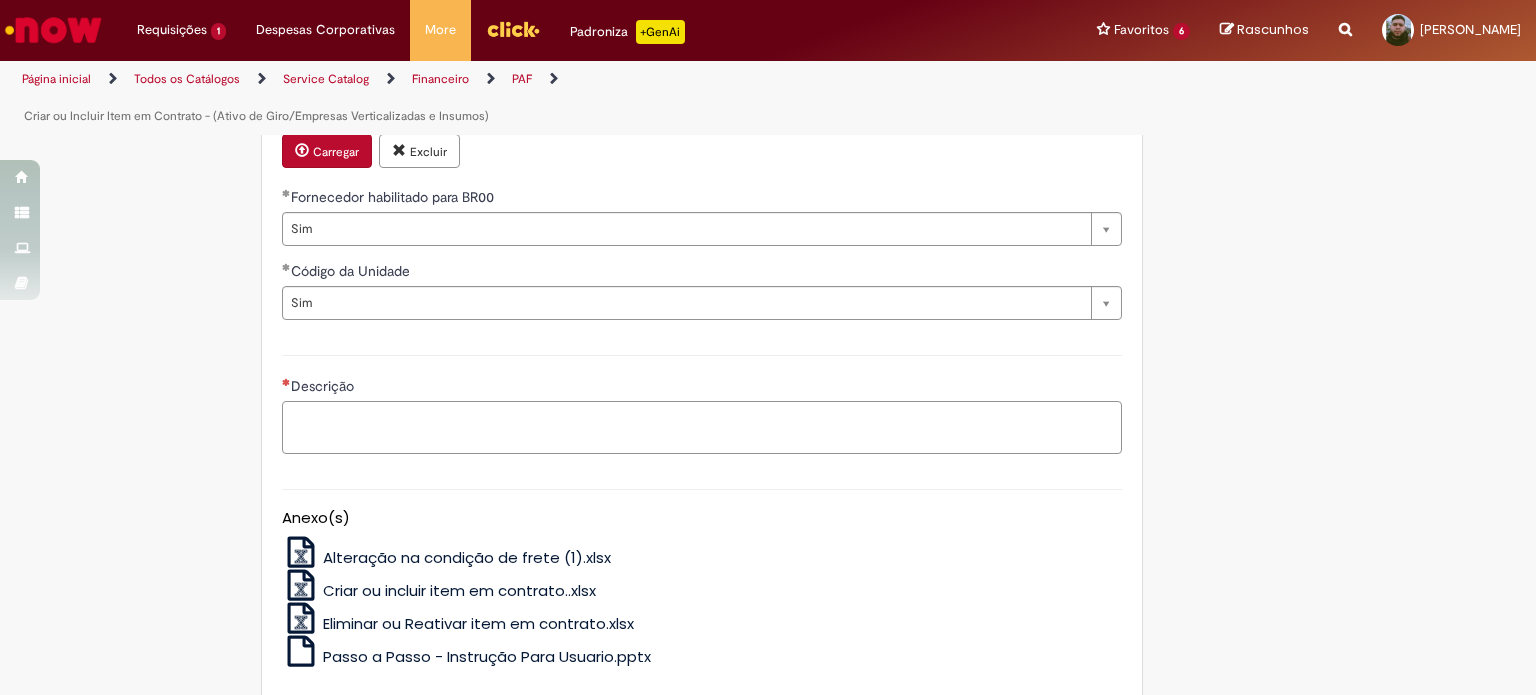 click on "Descrição" at bounding box center (702, 428) 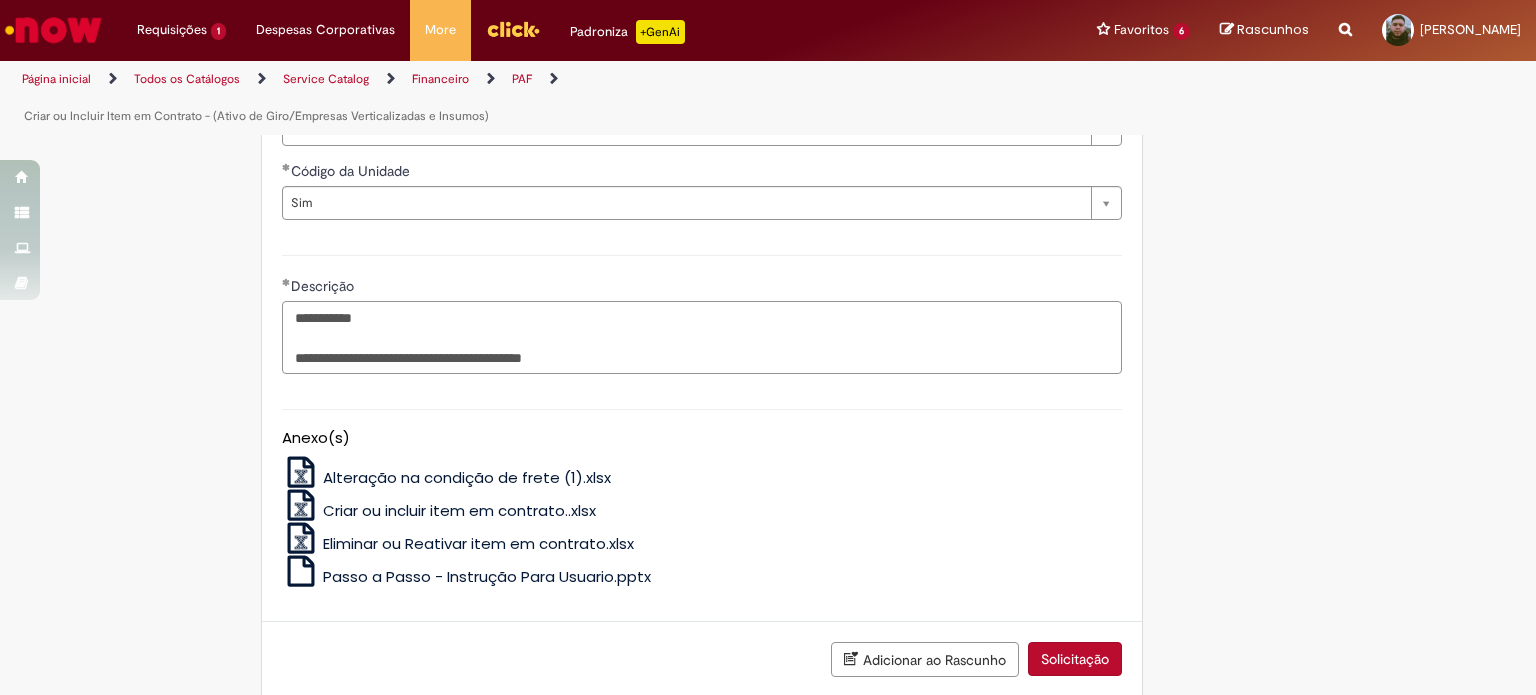 scroll, scrollTop: 1538, scrollLeft: 0, axis: vertical 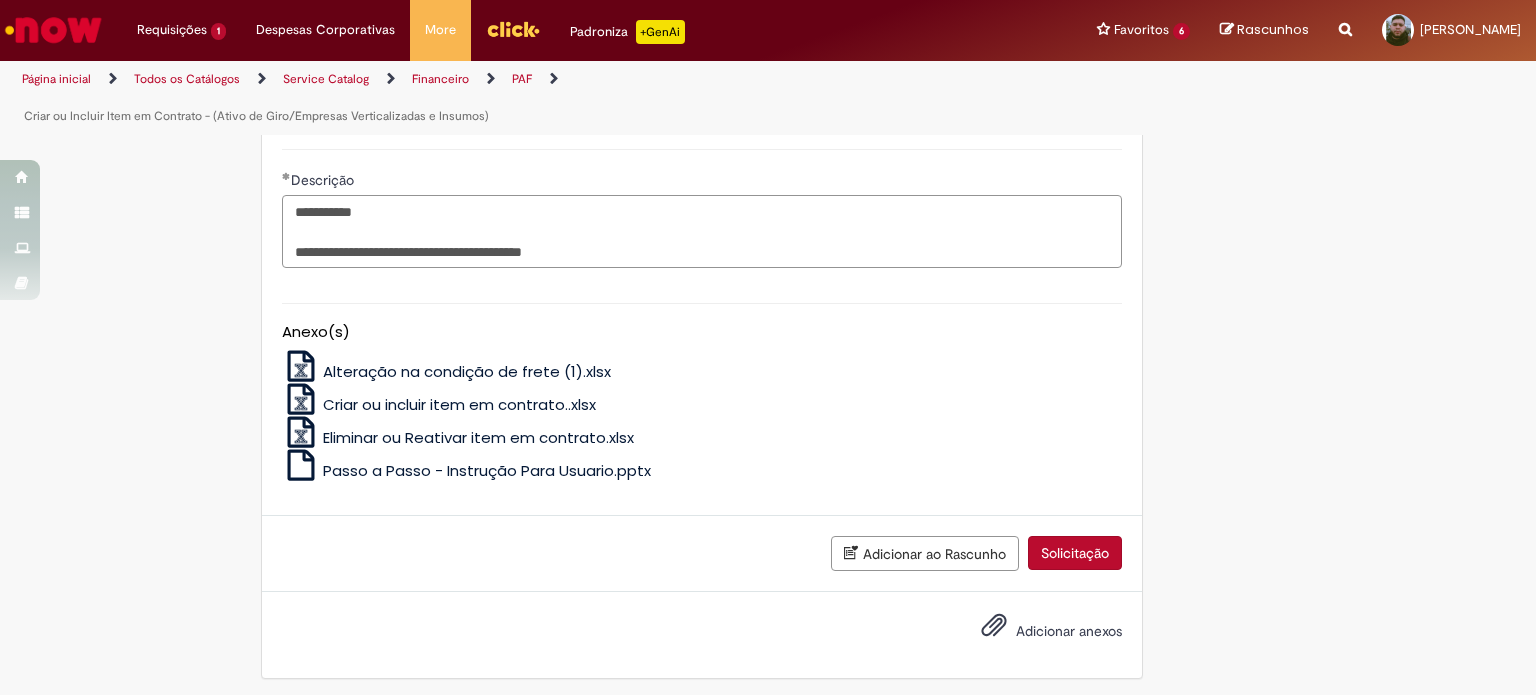 type on "**********" 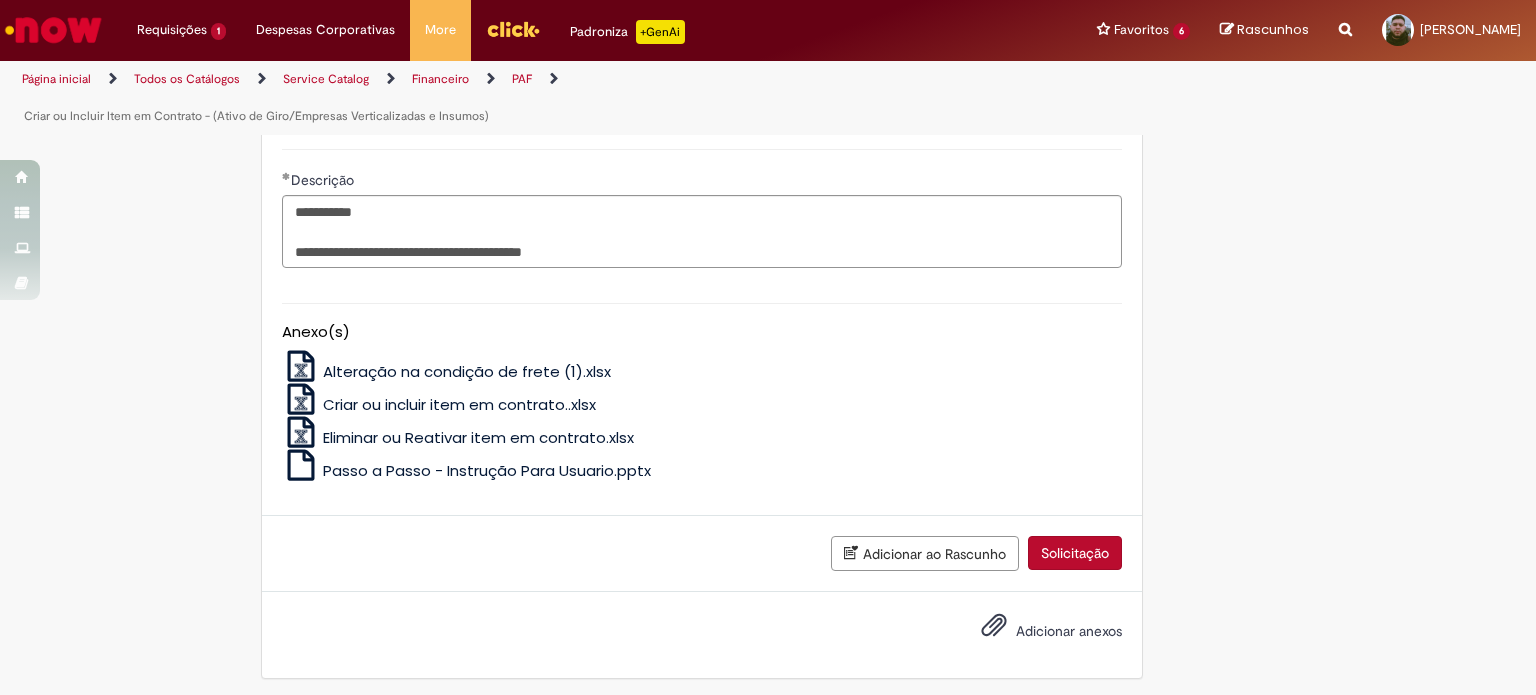 click on "Adicionar anexos" at bounding box center [1037, 632] 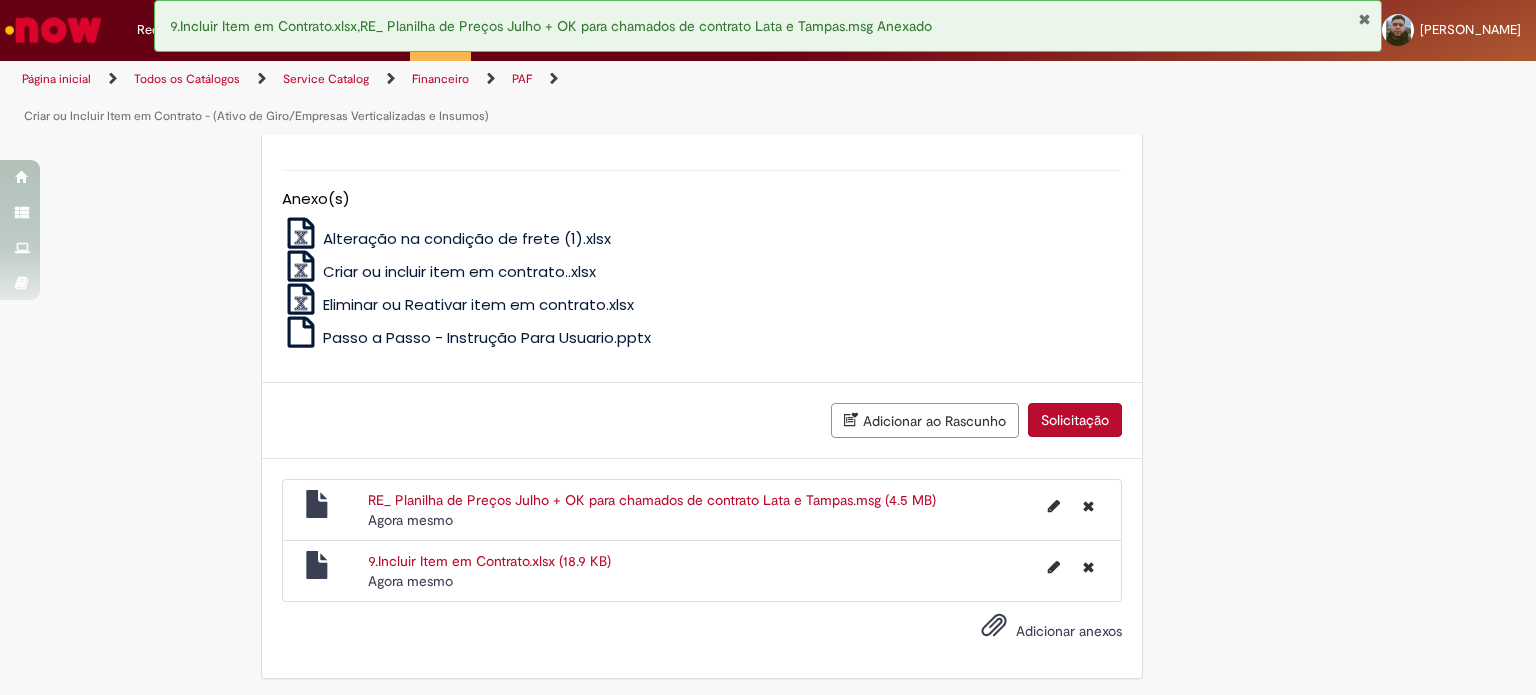 click on "Solicitação" at bounding box center [1075, 420] 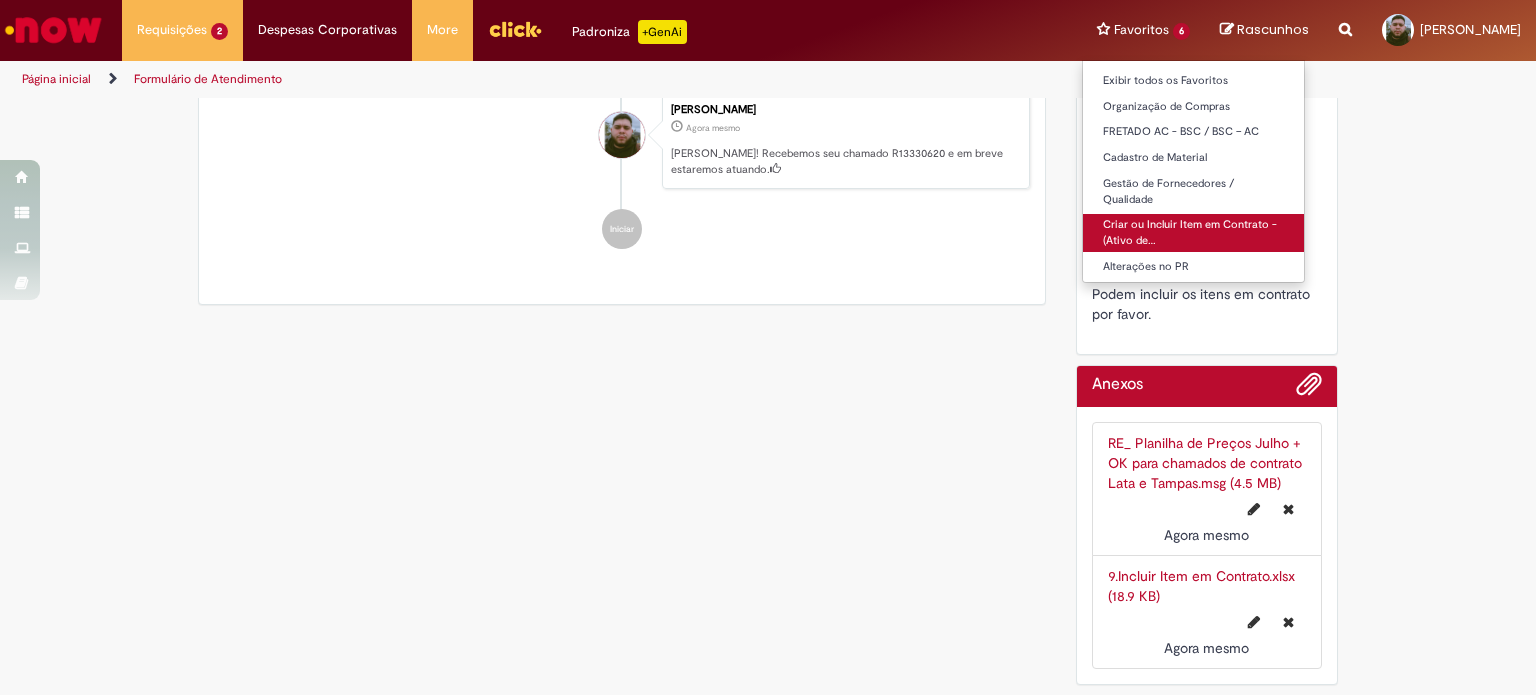 scroll, scrollTop: 0, scrollLeft: 0, axis: both 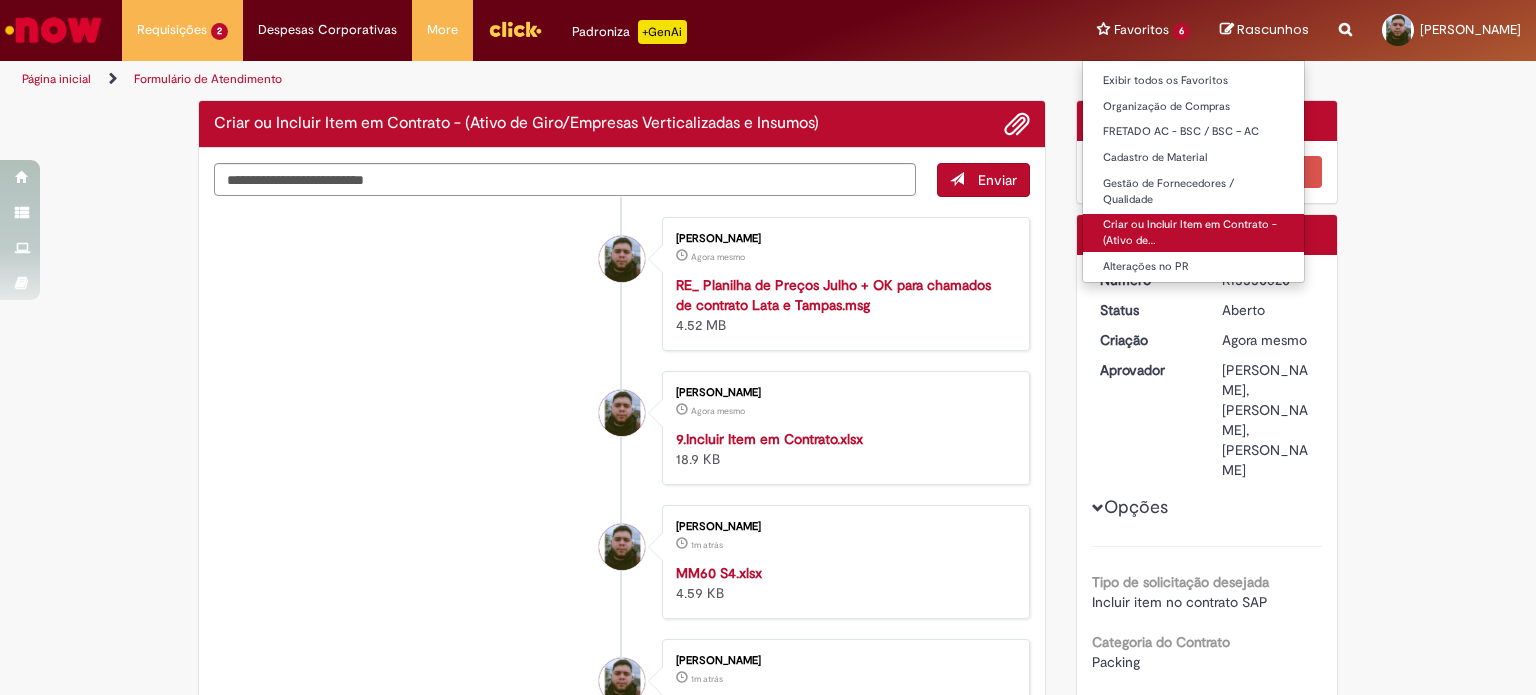 click on "Criar ou  Incluir Item em Contrato - (Ativo de…" at bounding box center [1193, 232] 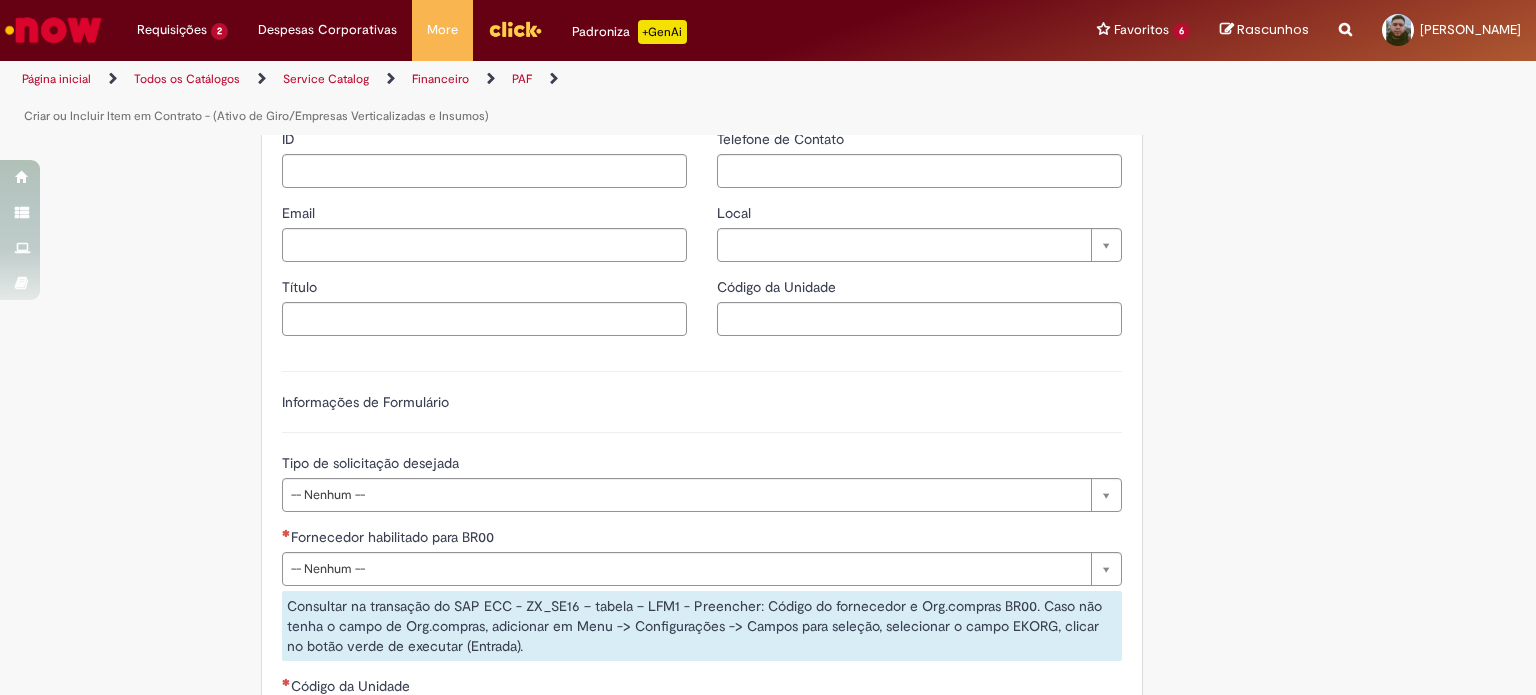 type on "********" 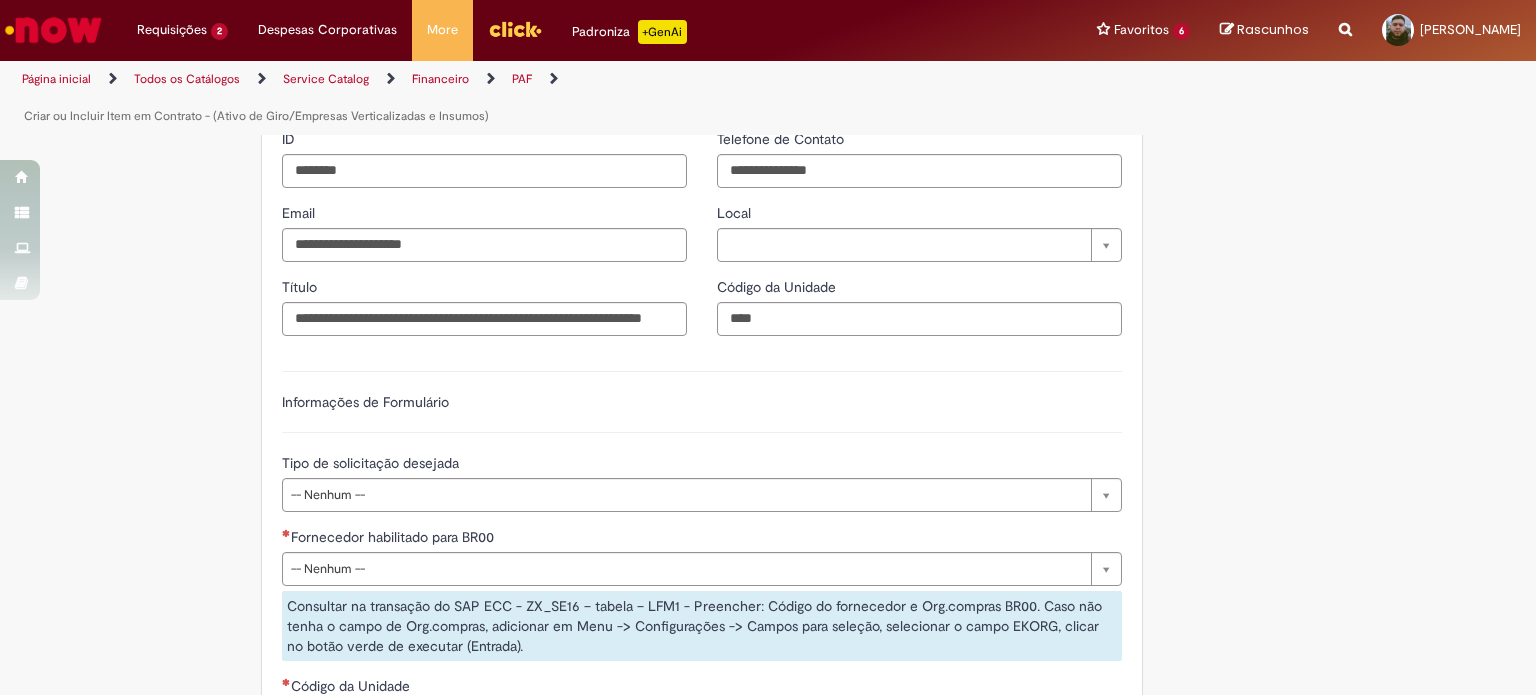 type on "**********" 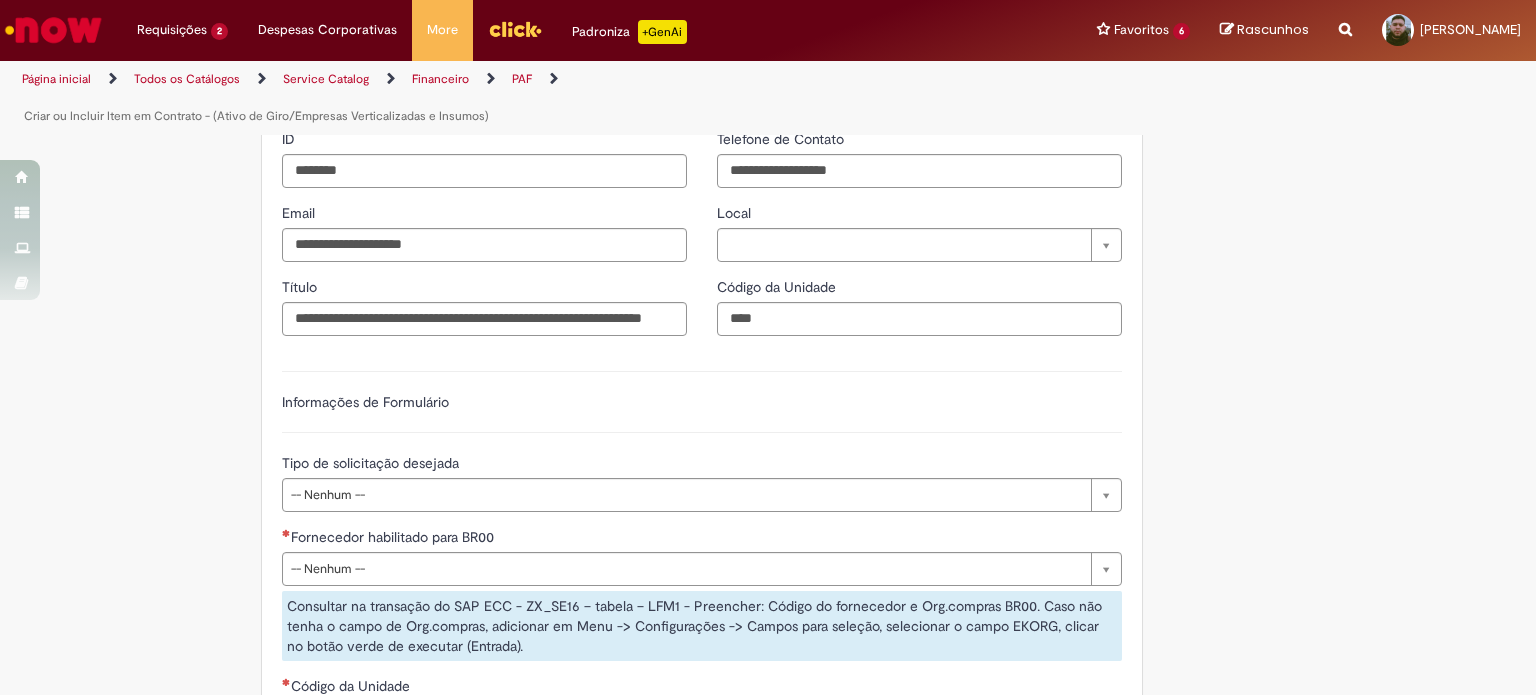 type on "**********" 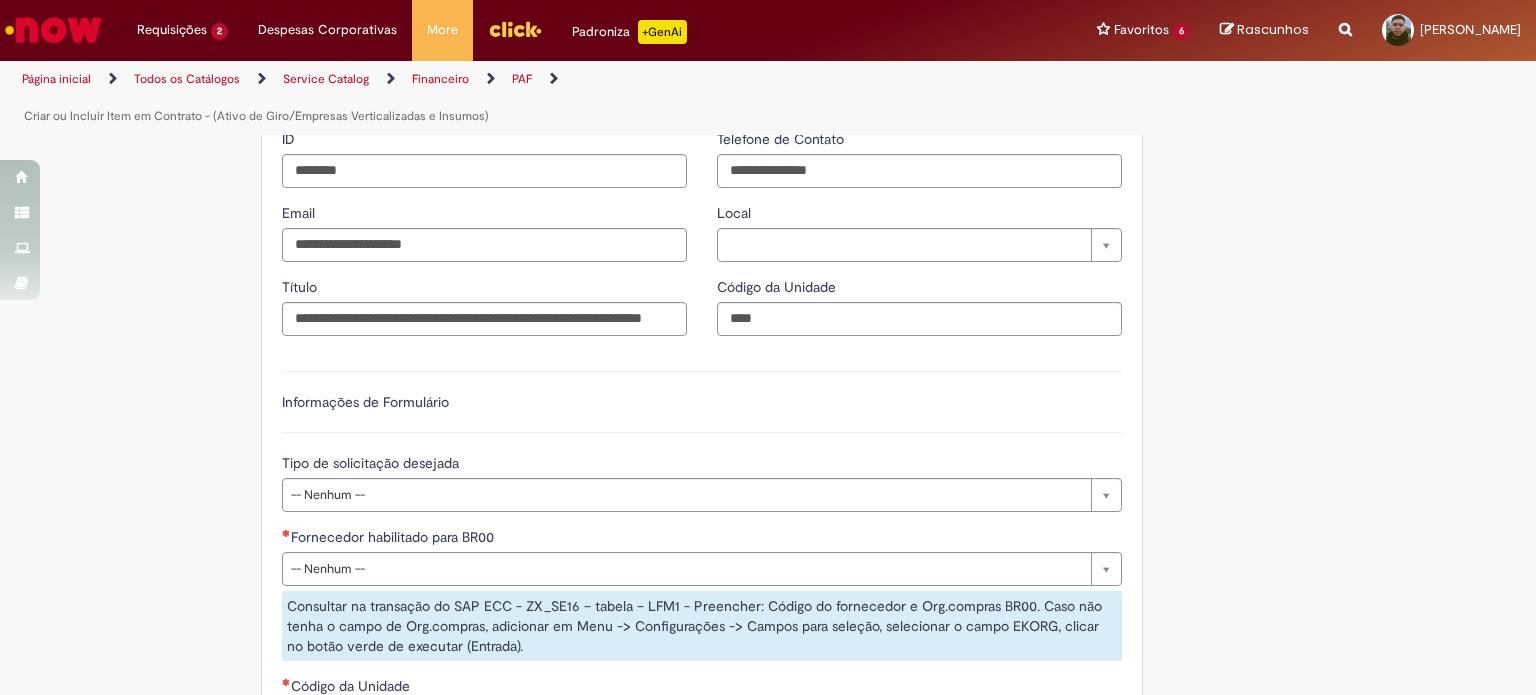 type on "**********" 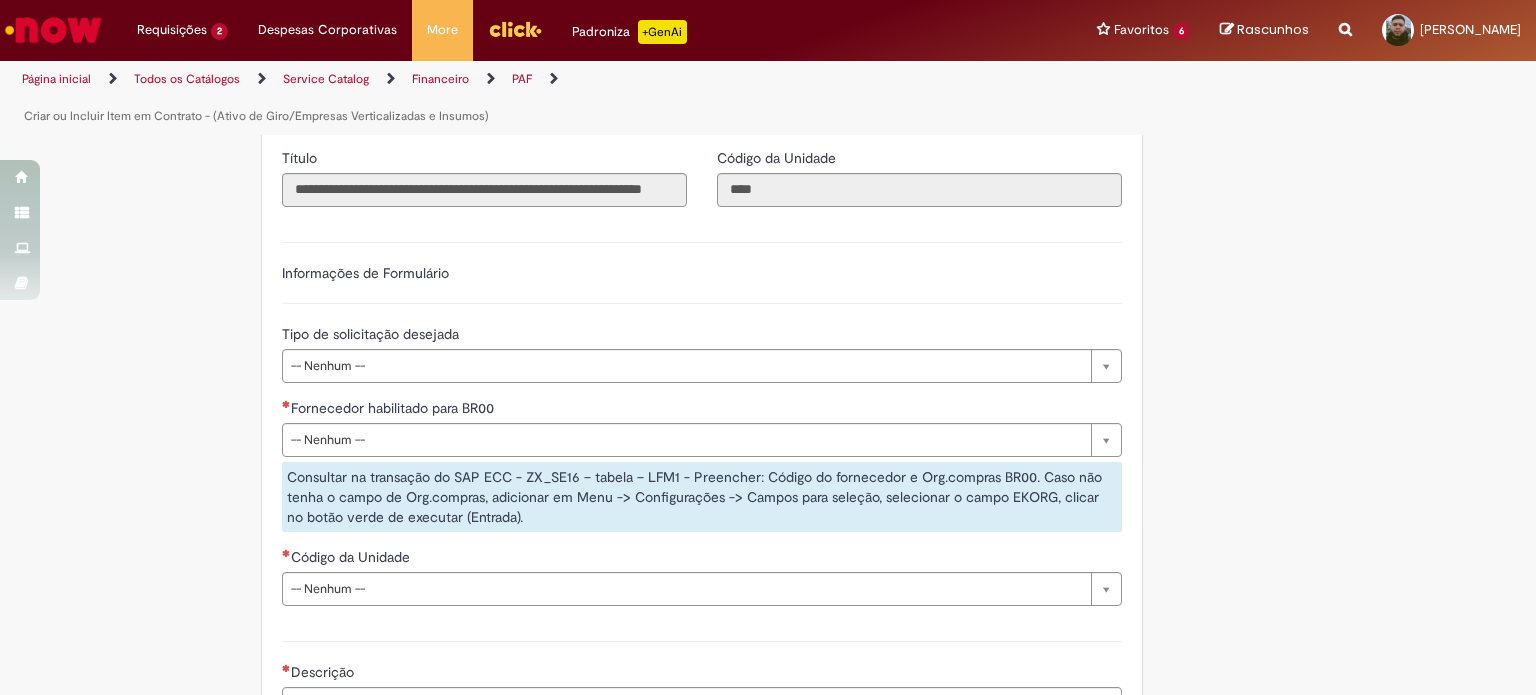 scroll, scrollTop: 666, scrollLeft: 0, axis: vertical 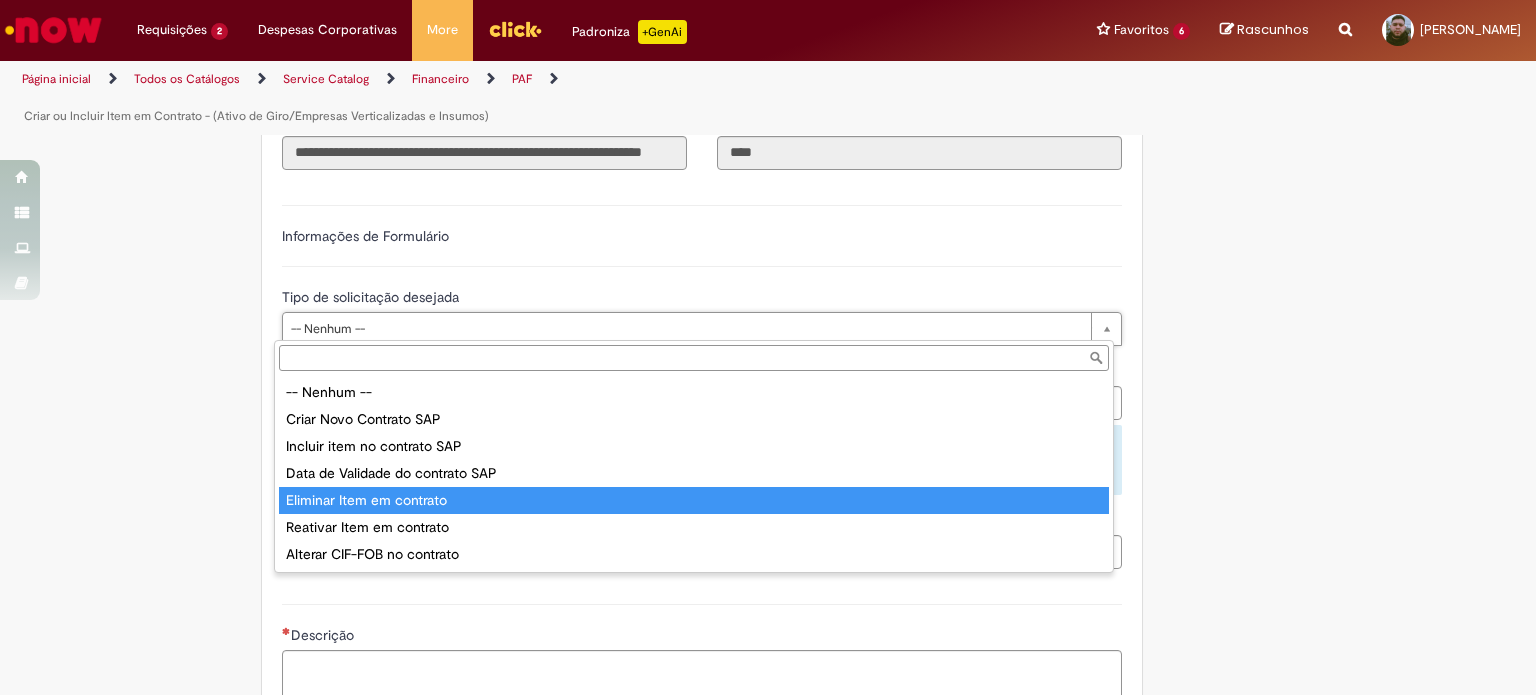 type on "**********" 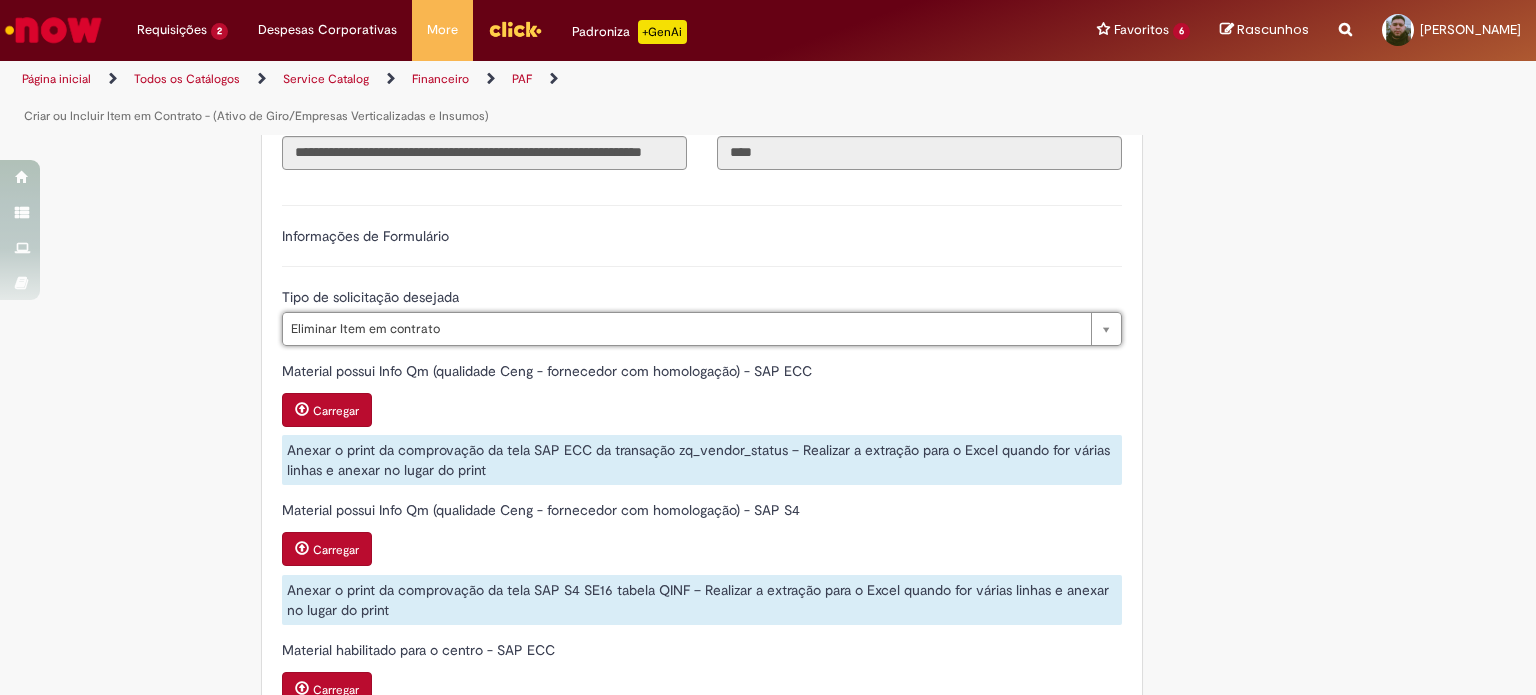 click on "Material possui Info Qm (qualidade Ceng - fornecedor com homologação) - SAP ECC
Carregar
Anexar o print da comprovação da tela SAP ECC da transação zq_vendor_status – Realizar a extração para o Excel quando for várias linhas e anexar no lugar do print" at bounding box center (702, 423) 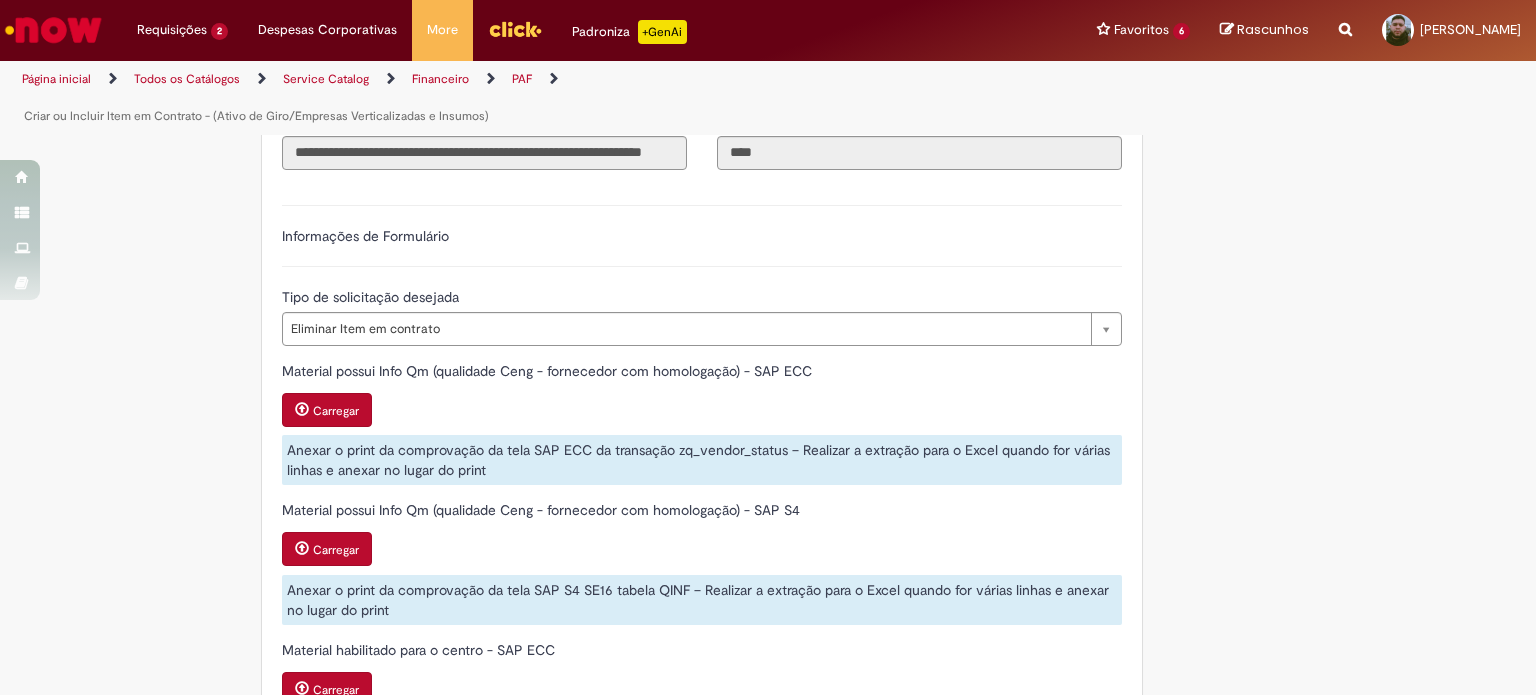 click on "Carregar" at bounding box center [336, 411] 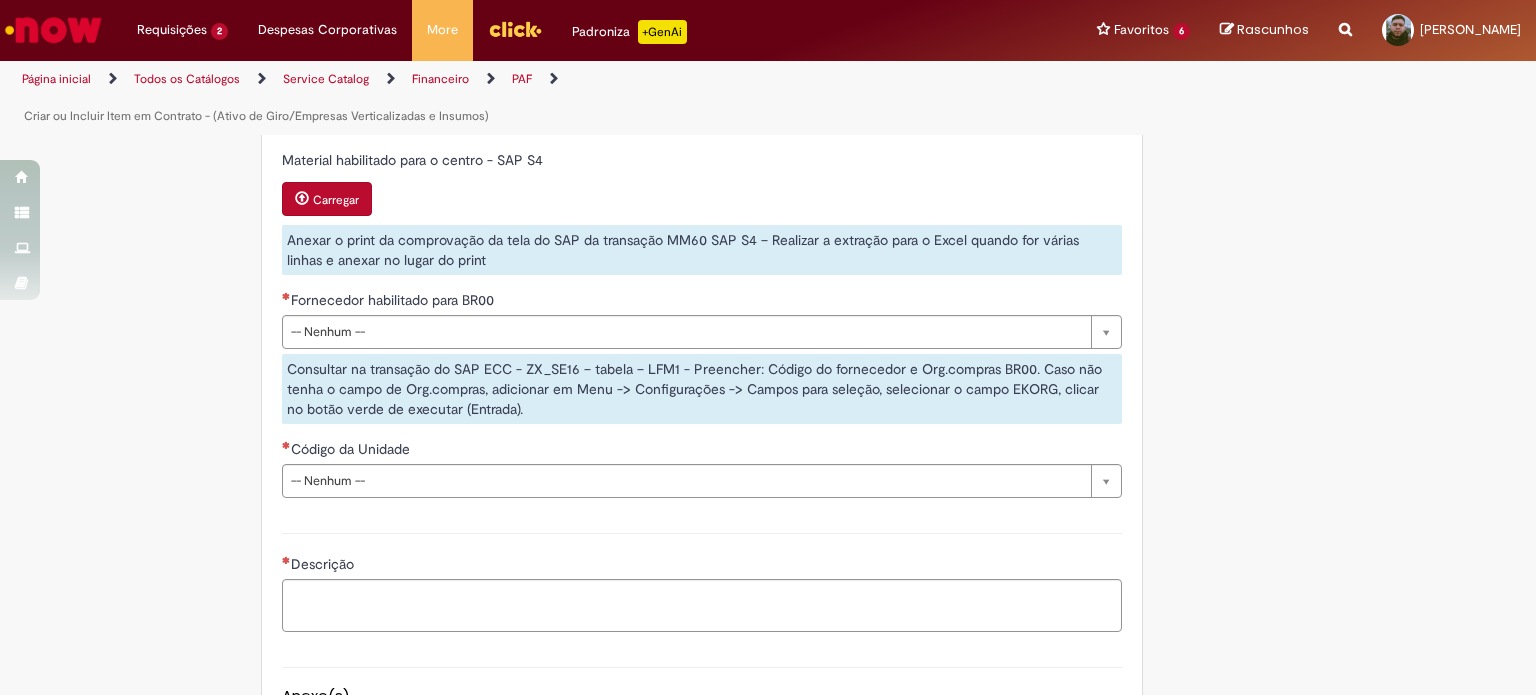 scroll, scrollTop: 1333, scrollLeft: 0, axis: vertical 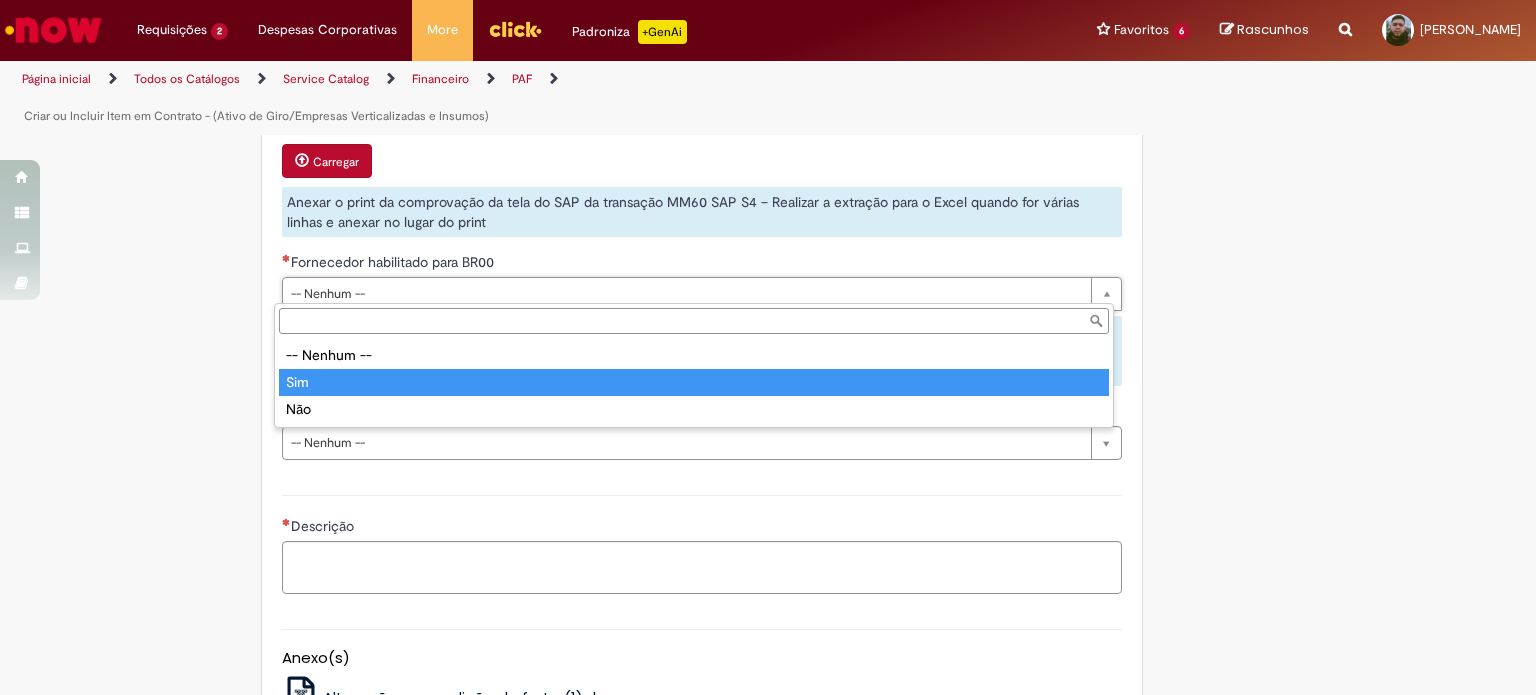 type on "***" 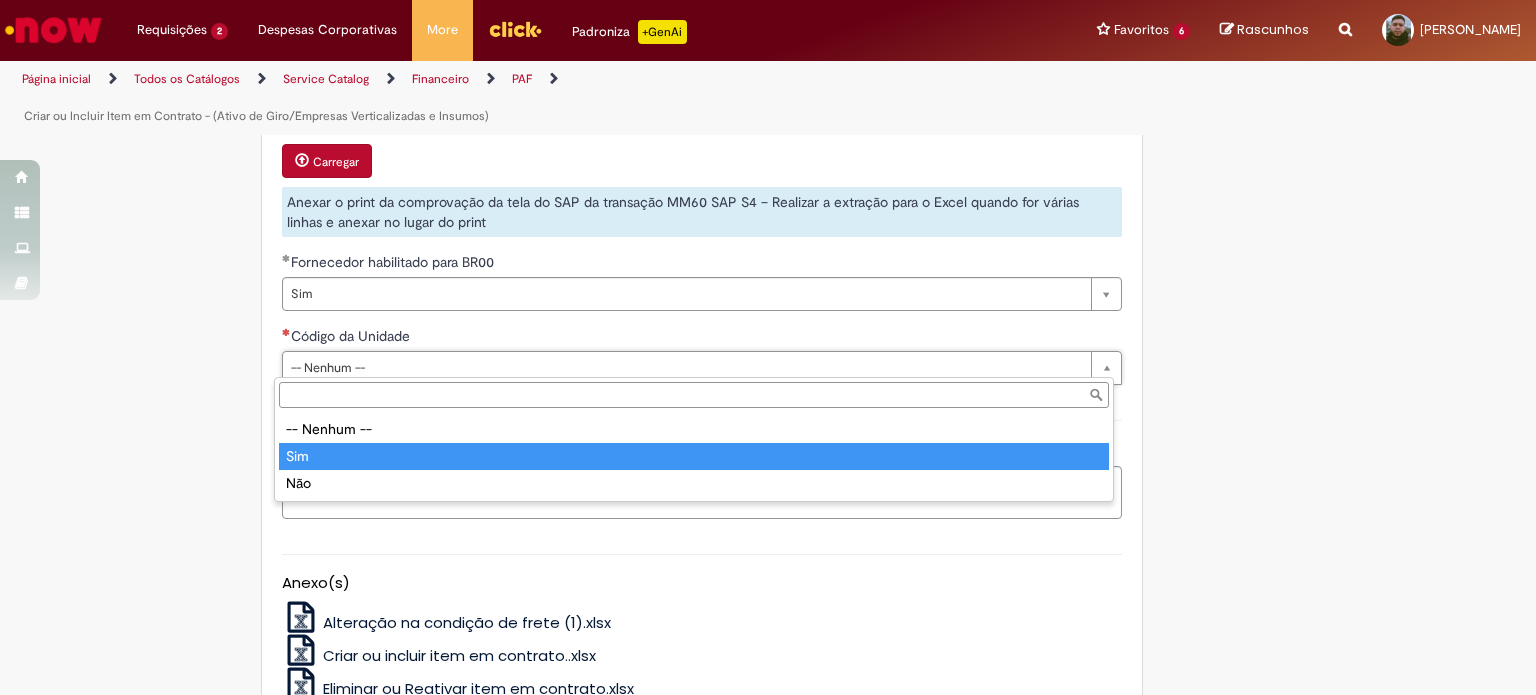 type on "***" 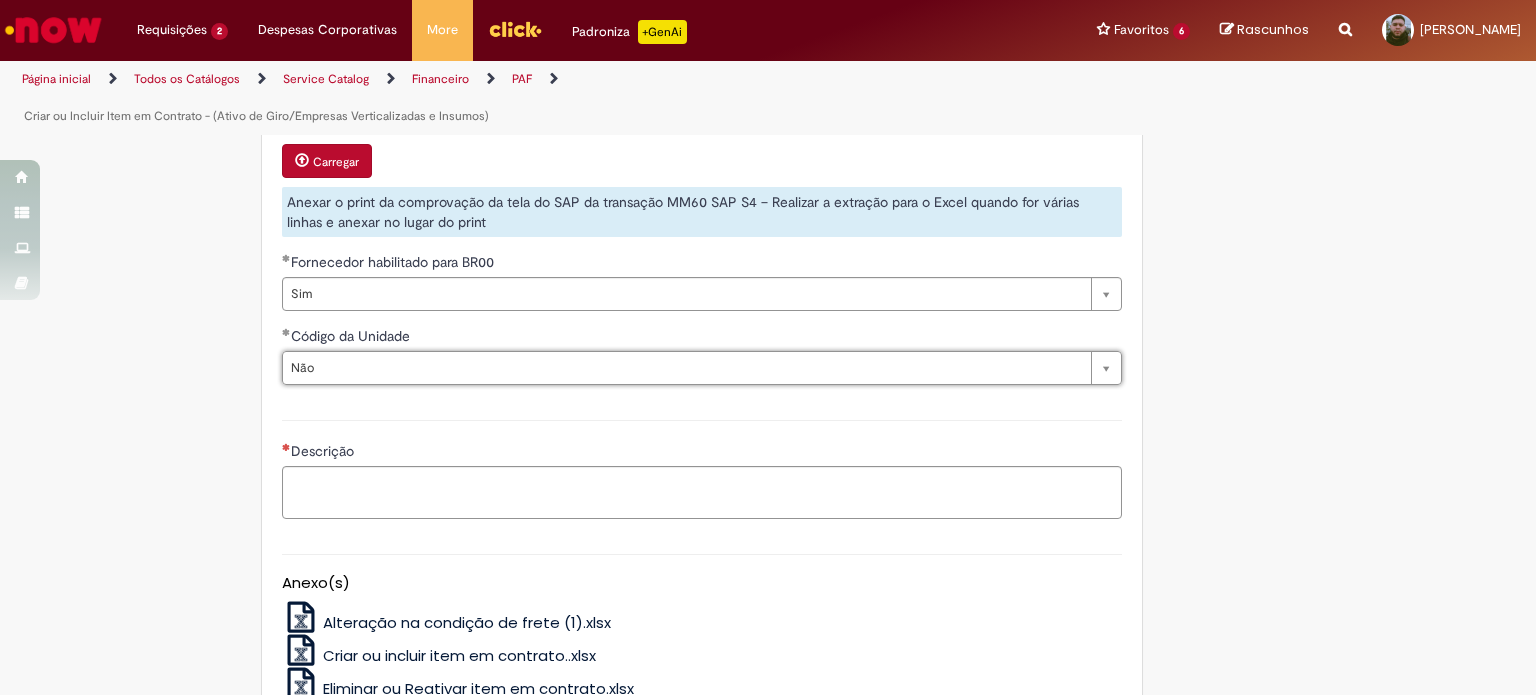 type 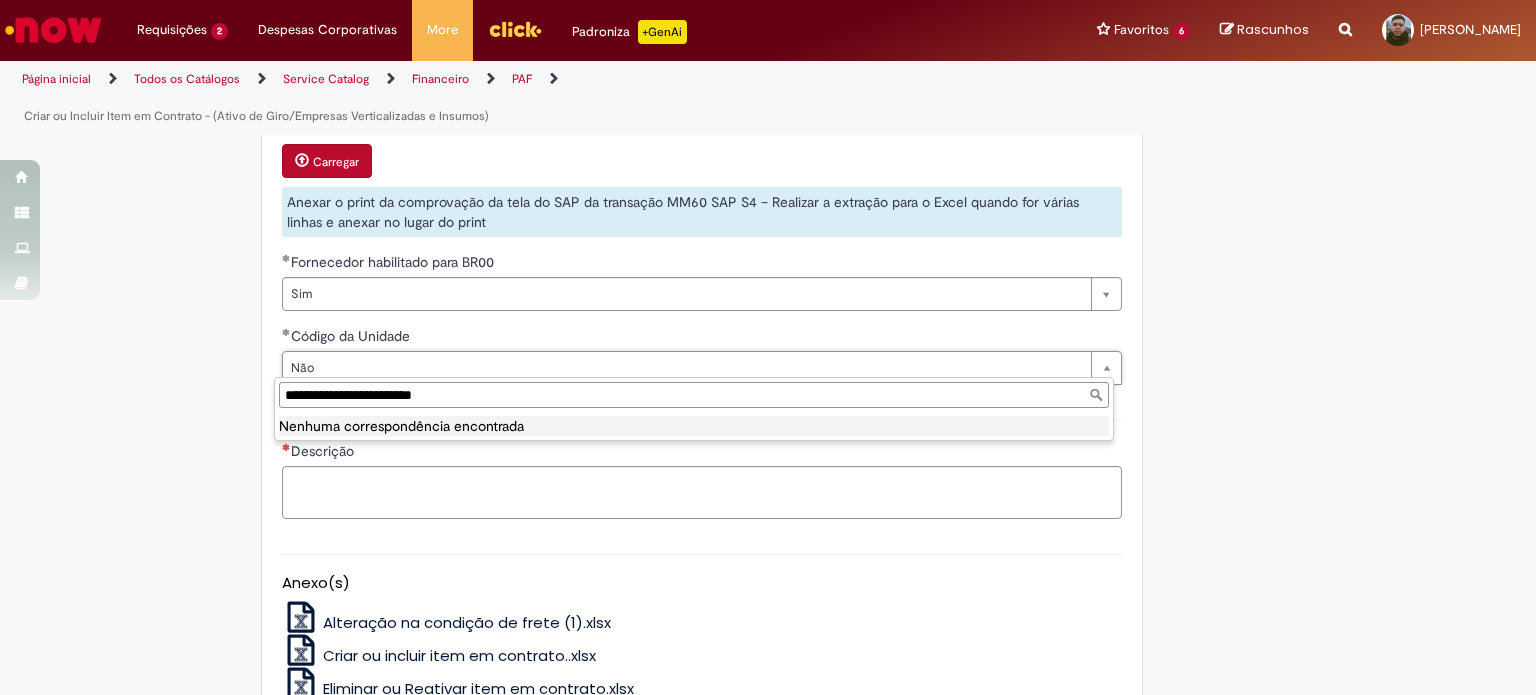 type on "***" 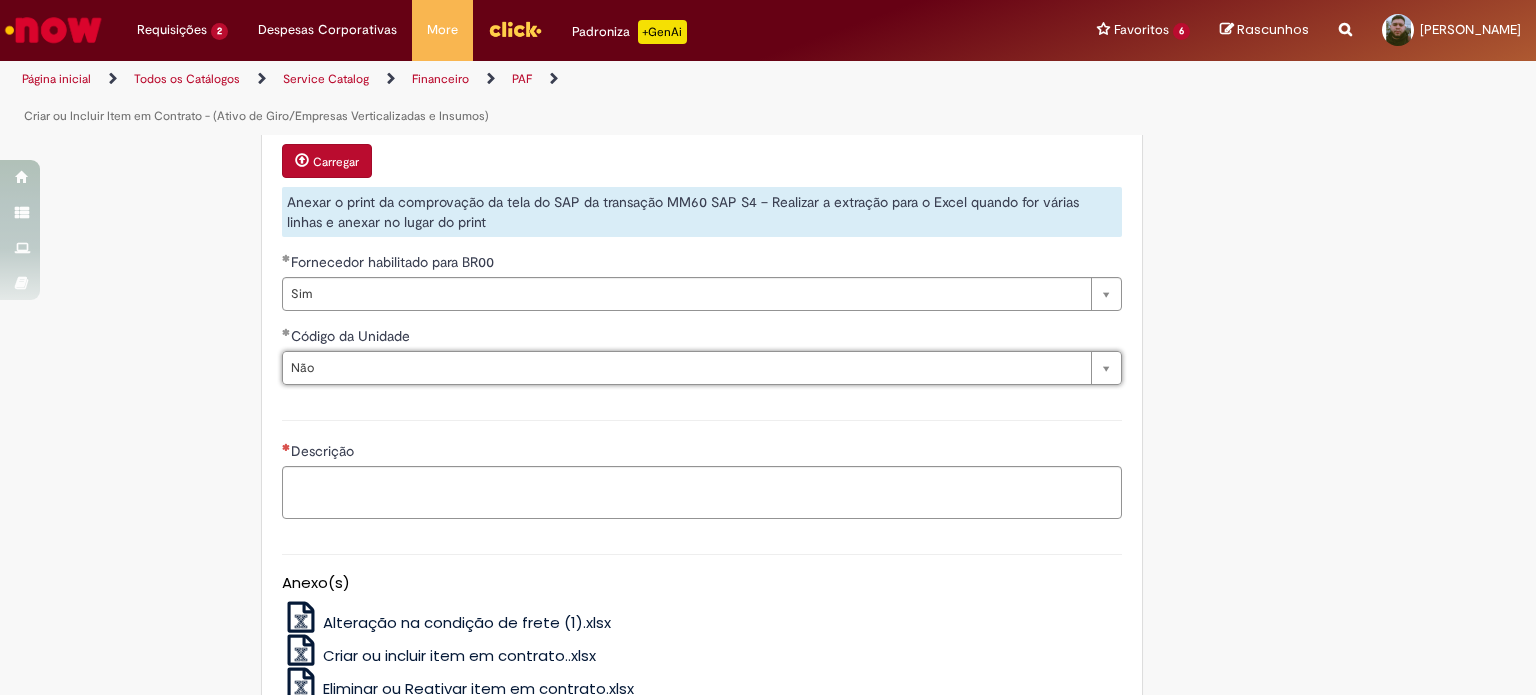 scroll, scrollTop: 0, scrollLeft: 24, axis: horizontal 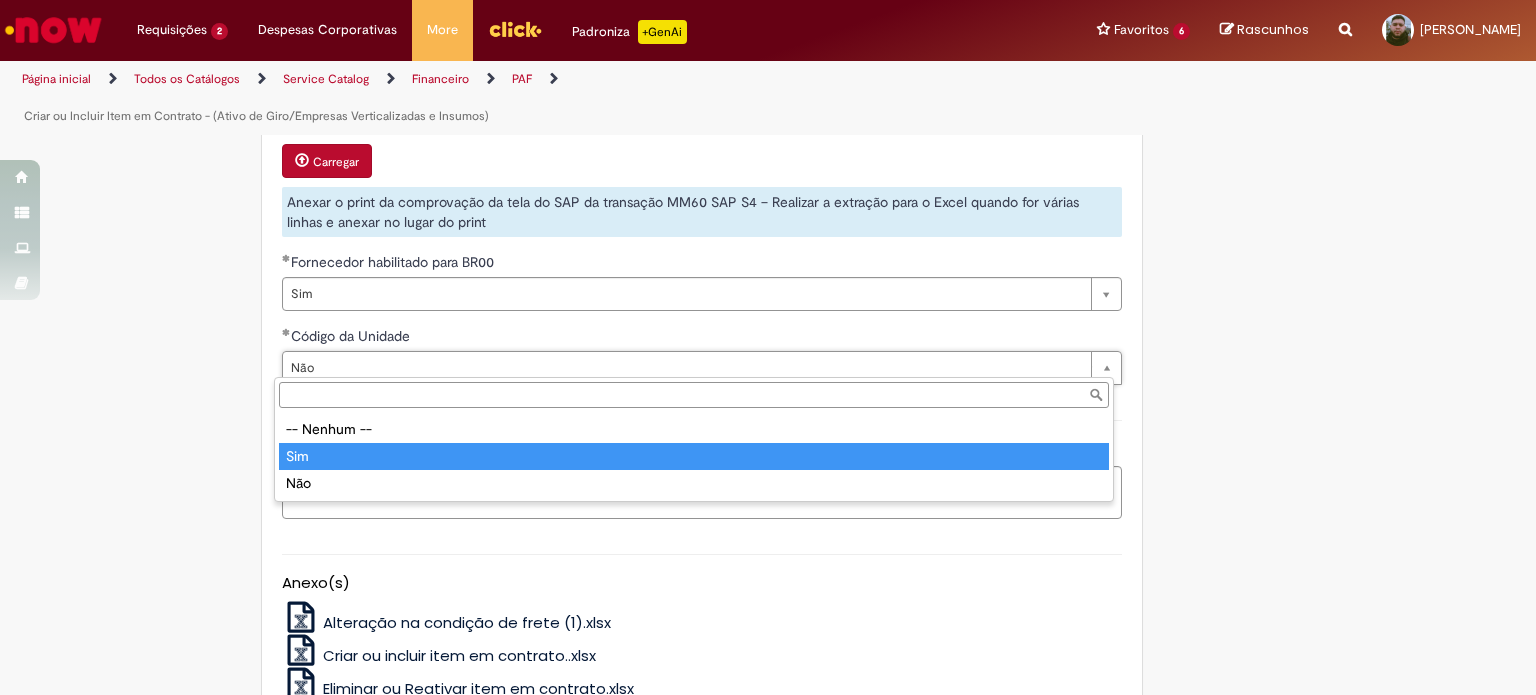 type on "***" 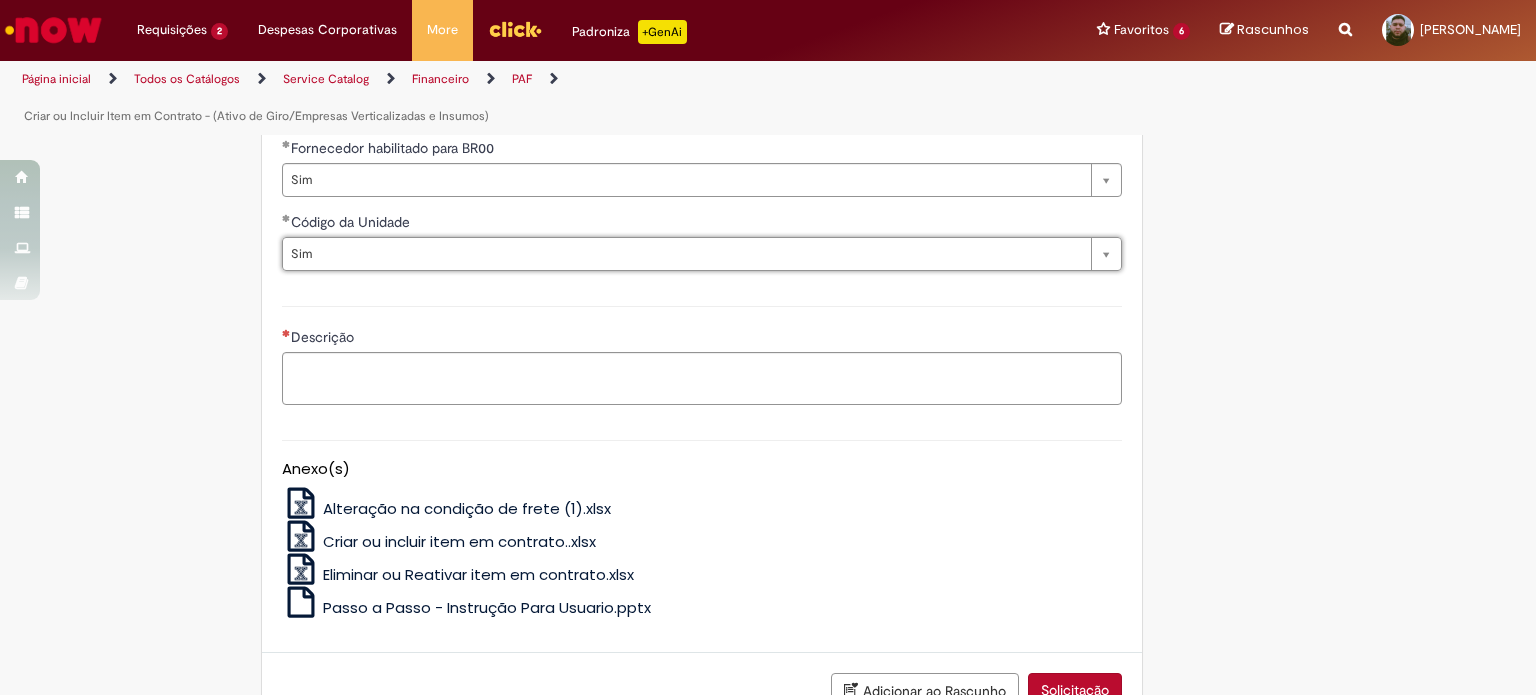 scroll, scrollTop: 1500, scrollLeft: 0, axis: vertical 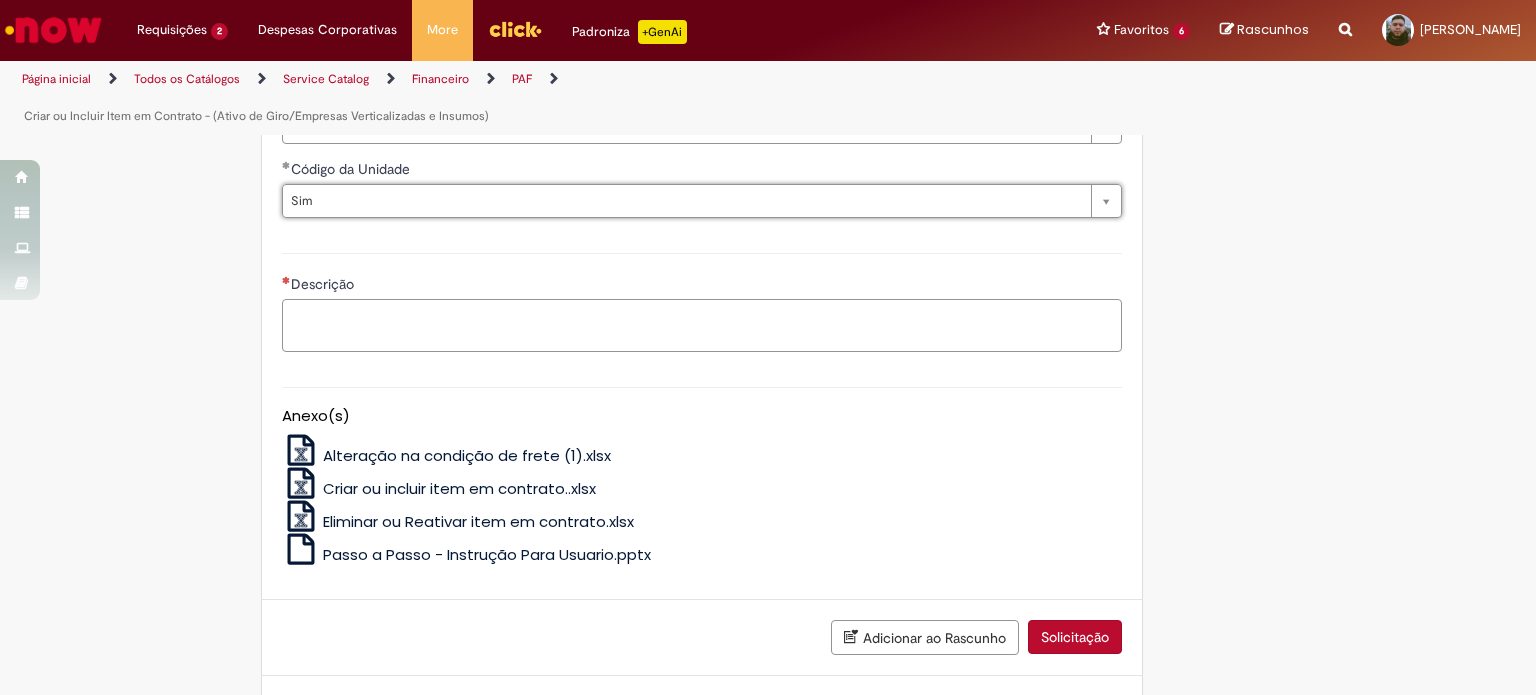 click on "Descrição" at bounding box center [702, 326] 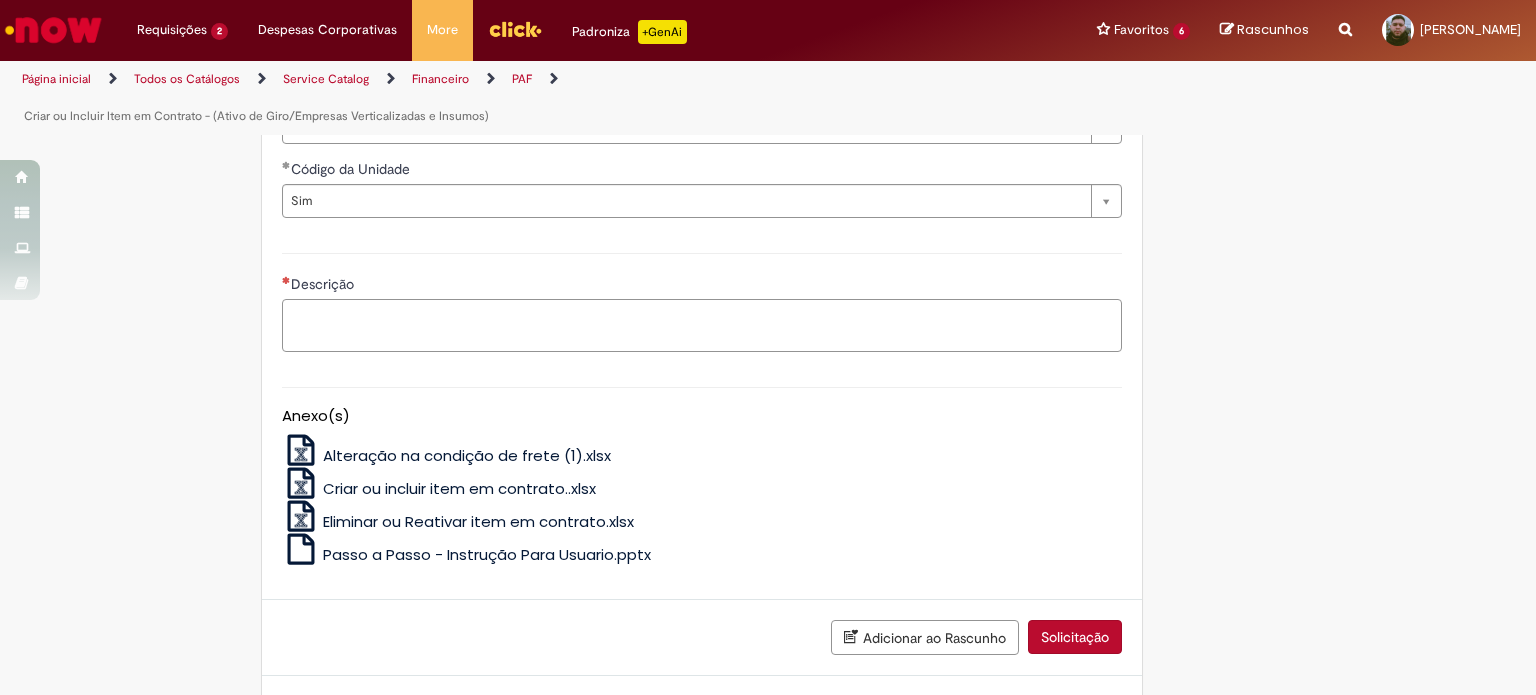 scroll, scrollTop: 0, scrollLeft: 0, axis: both 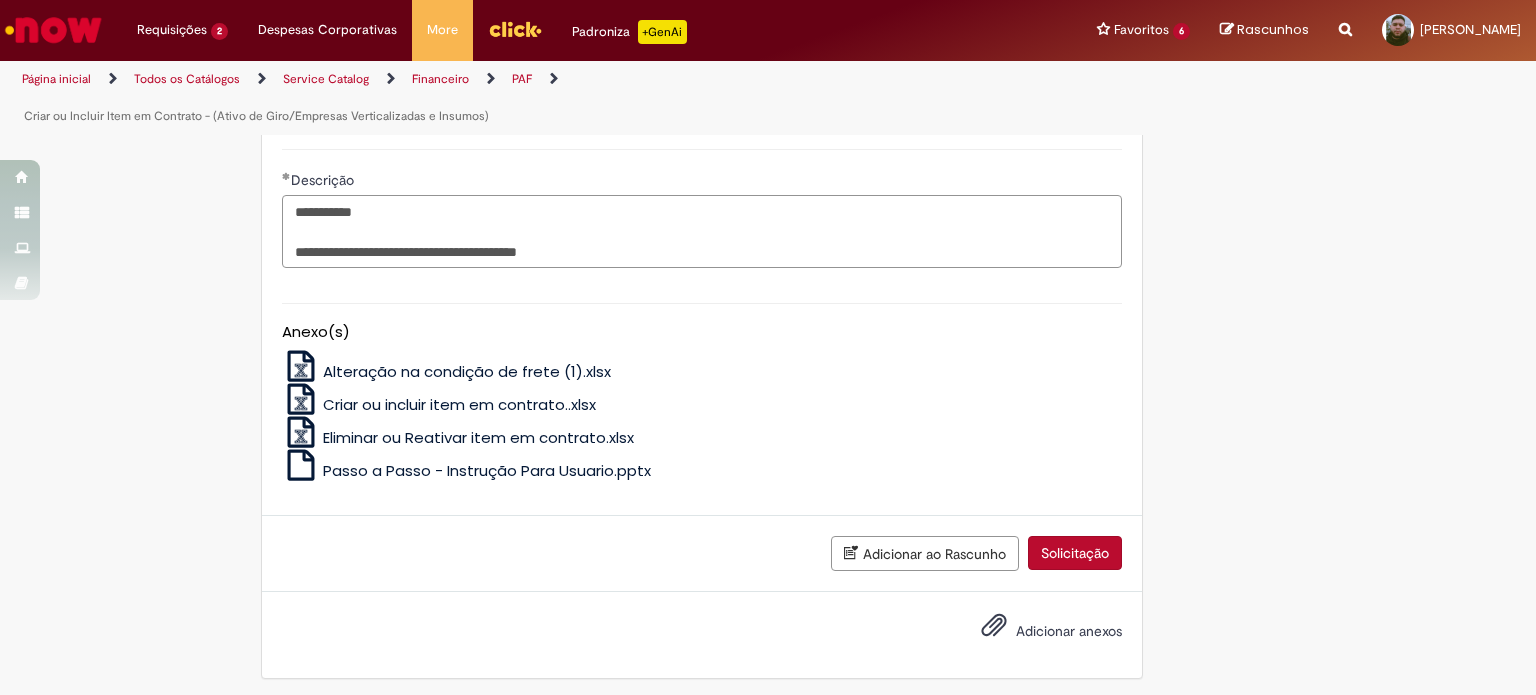 type on "**********" 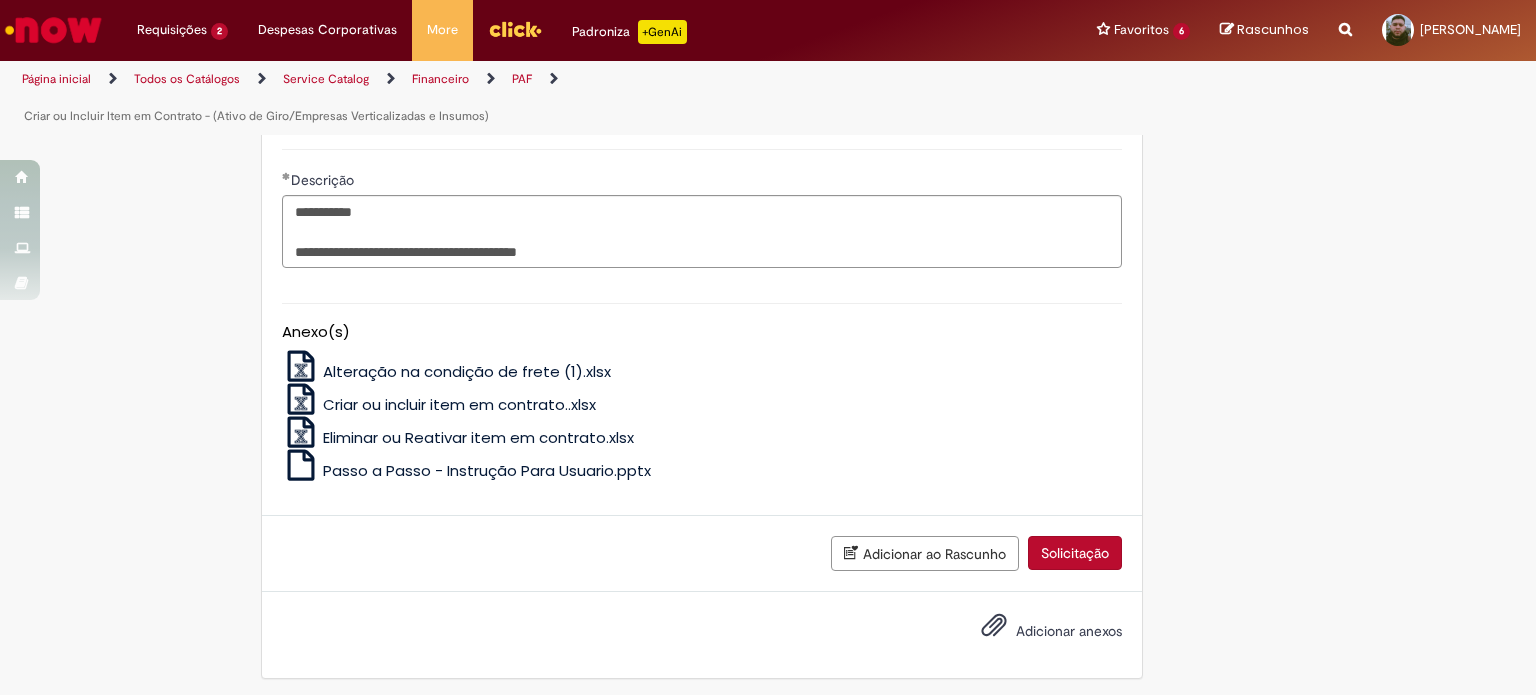 click on "Adicionar anexos" at bounding box center (1069, 631) 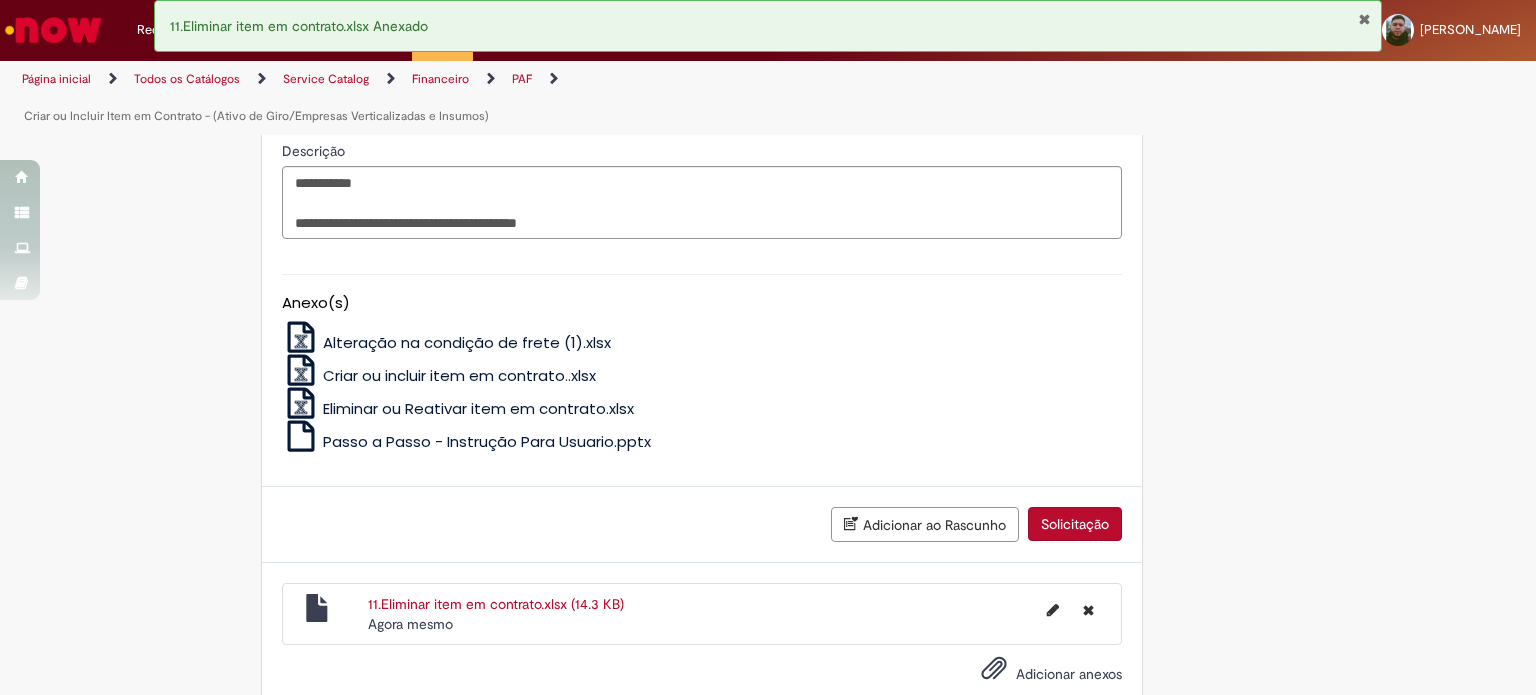 scroll, scrollTop: 1676, scrollLeft: 0, axis: vertical 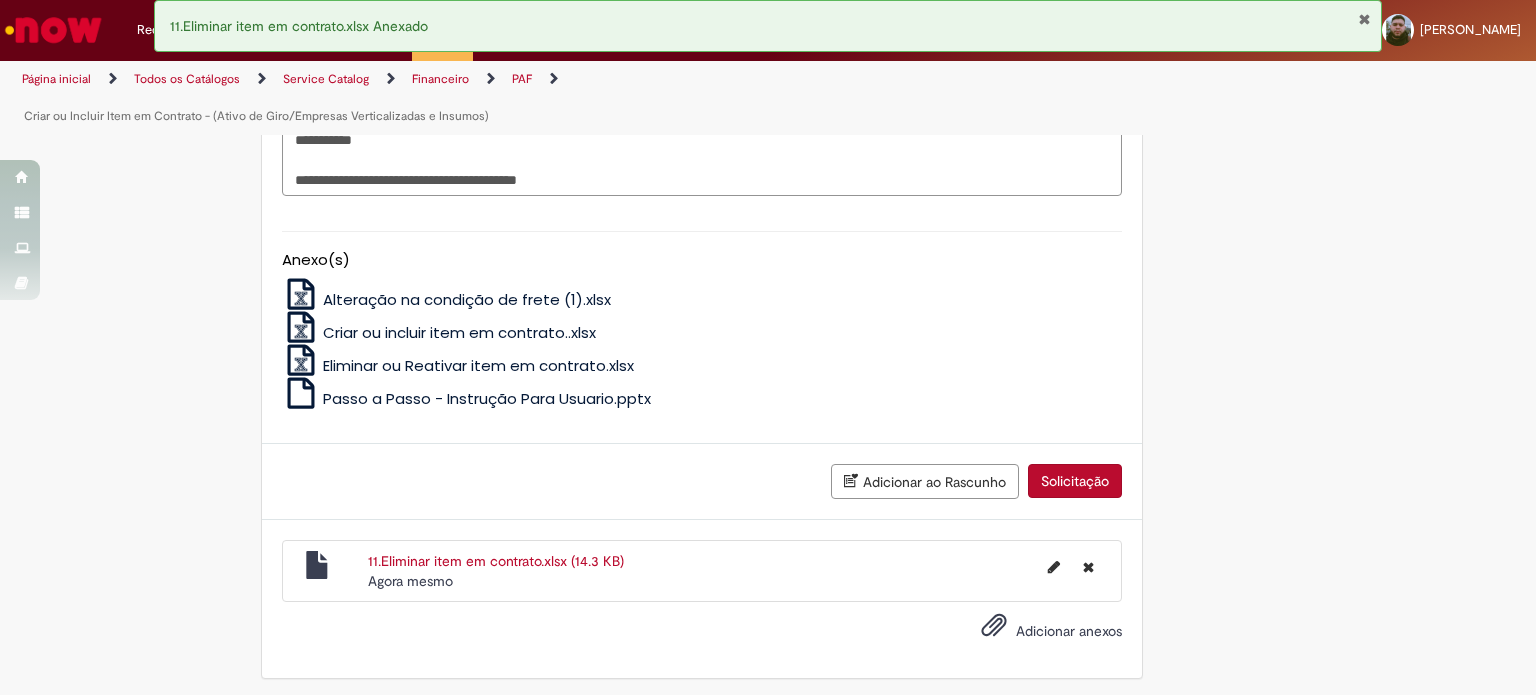 click on "Adicionar anexos" at bounding box center [1069, 631] 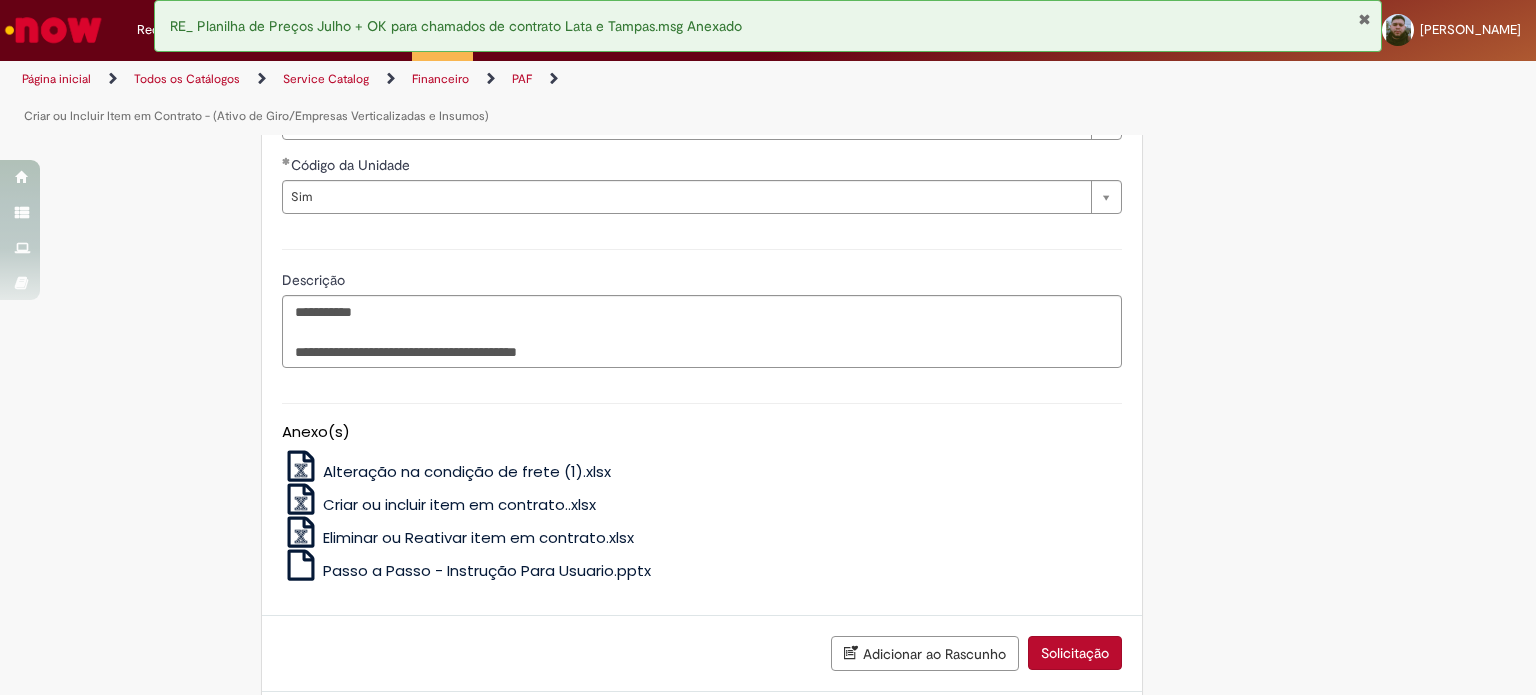 scroll, scrollTop: 1509, scrollLeft: 0, axis: vertical 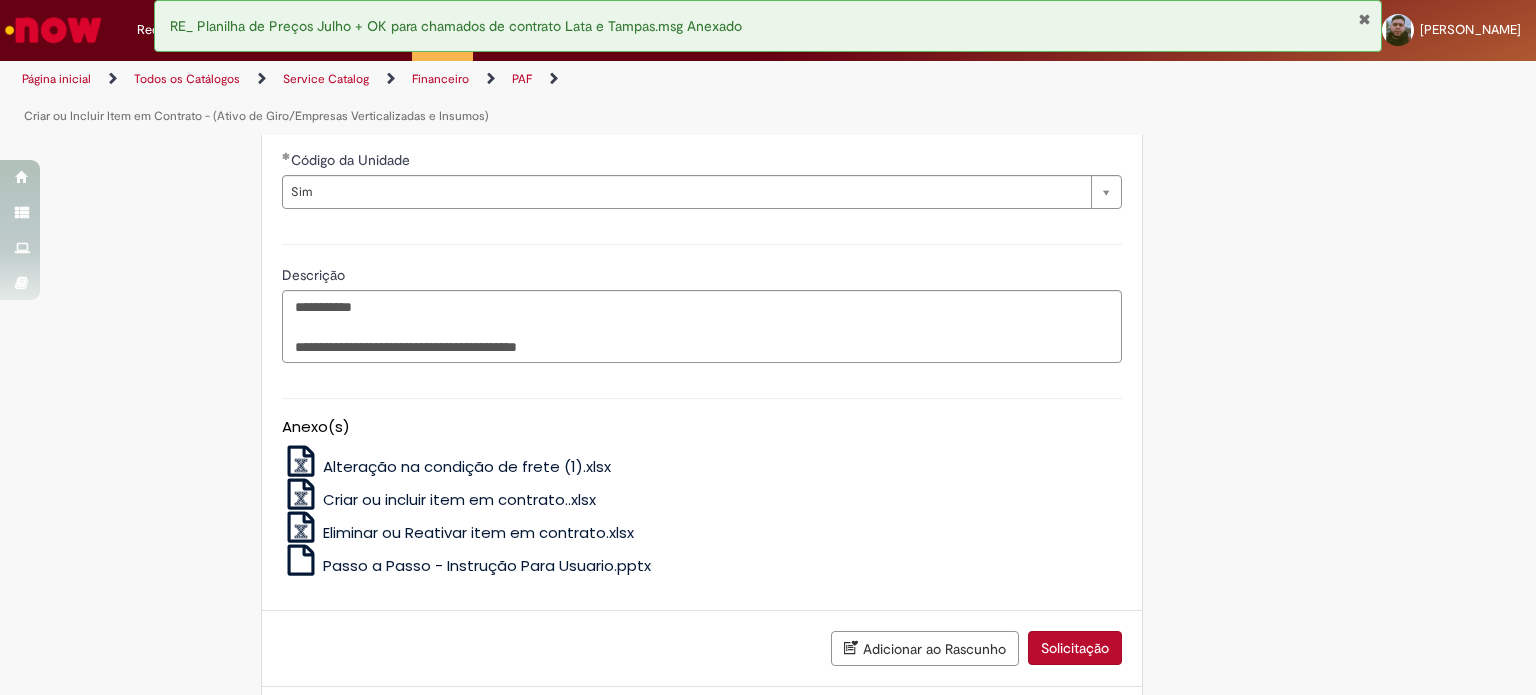 click on "Solicitação" at bounding box center (1075, 648) 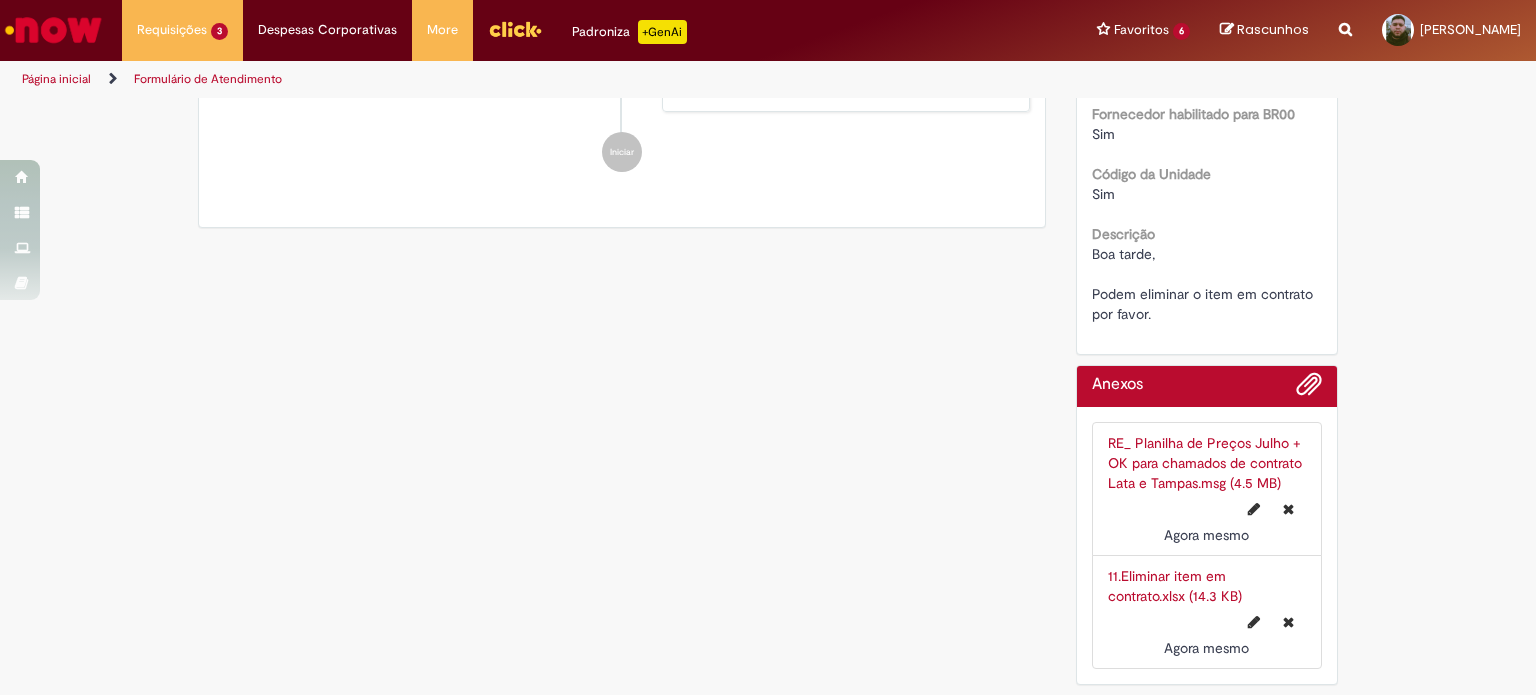 scroll, scrollTop: 0, scrollLeft: 0, axis: both 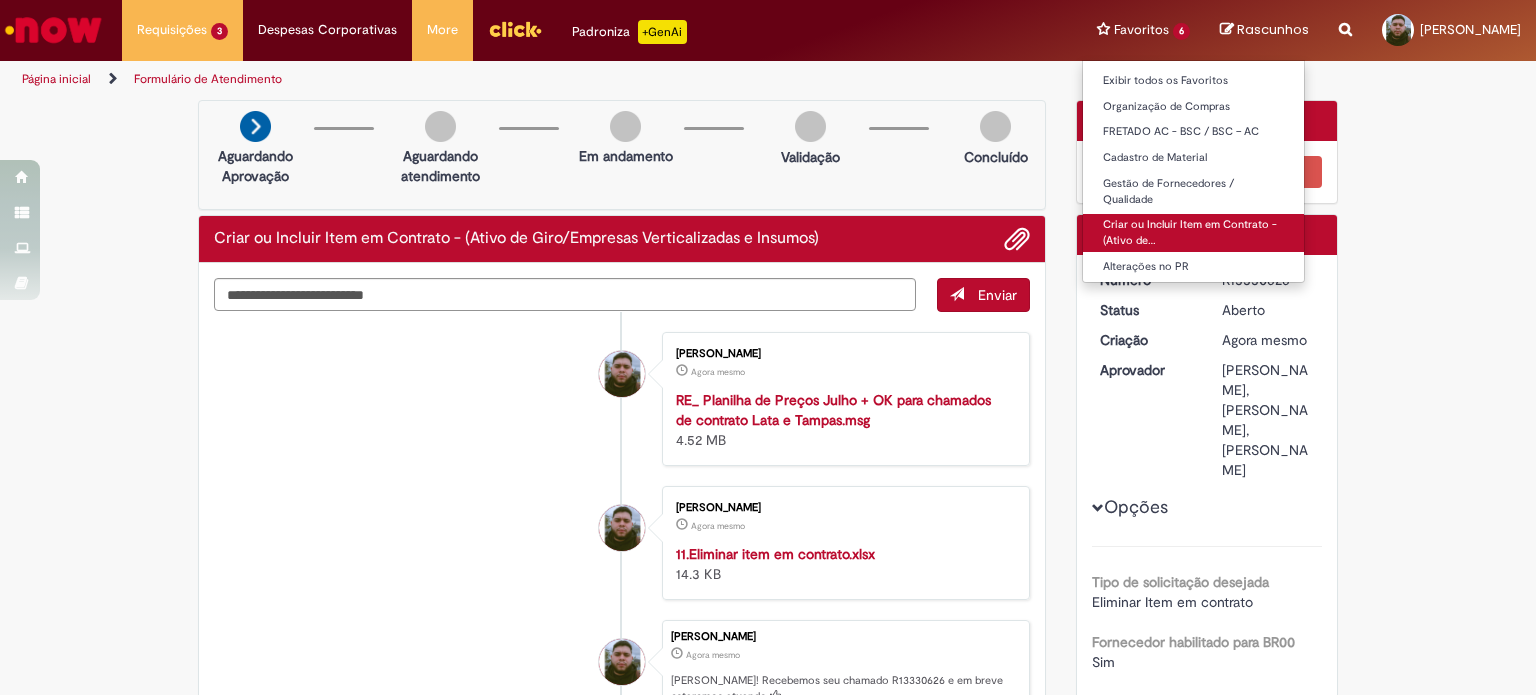 click on "Criar ou  Incluir Item em Contrato - (Ativo de…" at bounding box center (1193, 232) 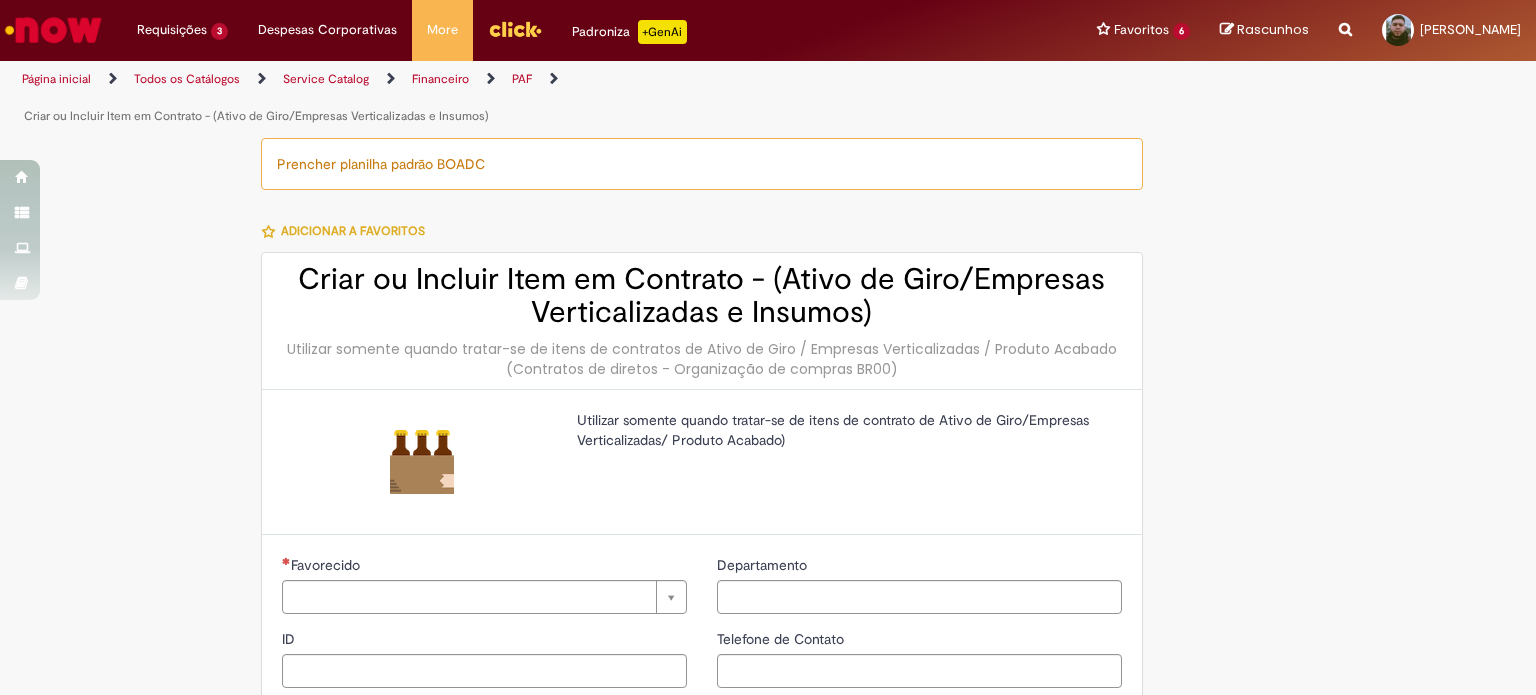 type on "********" 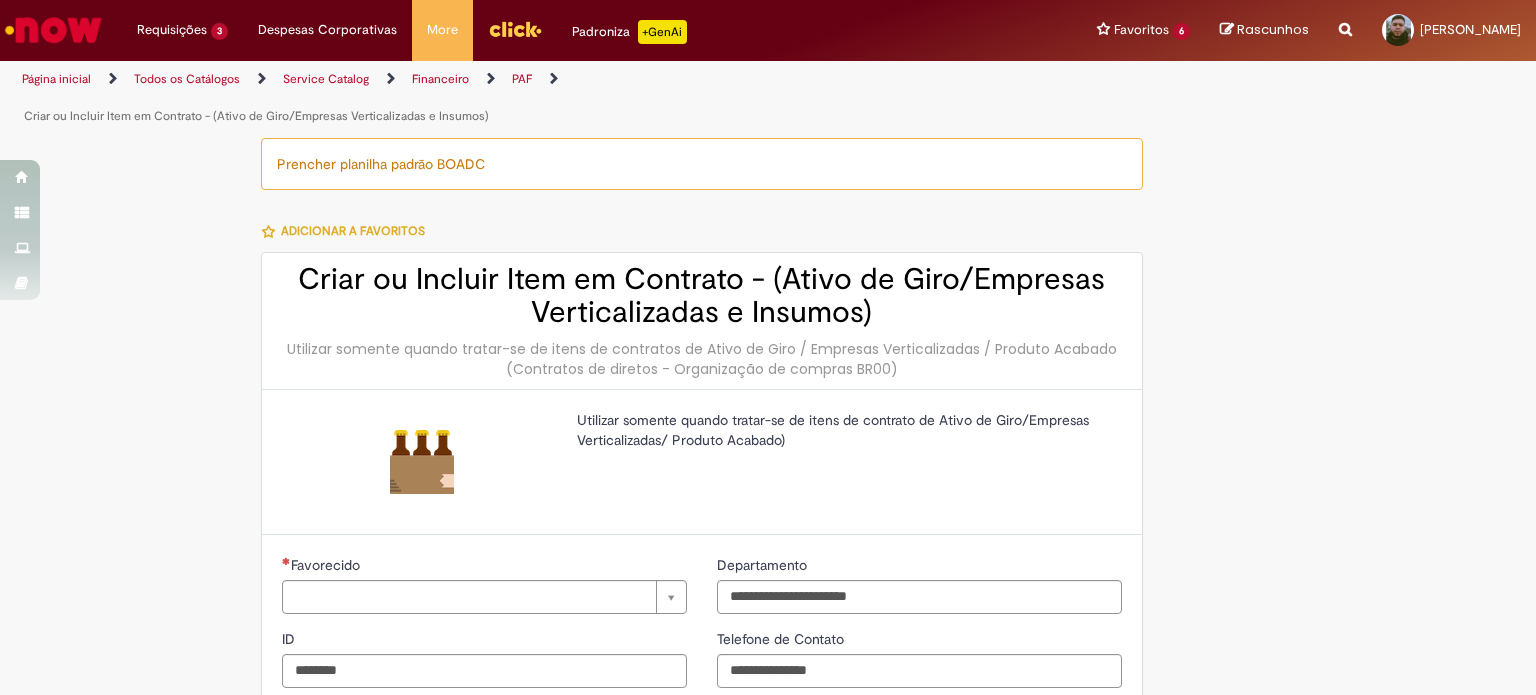 type on "**********" 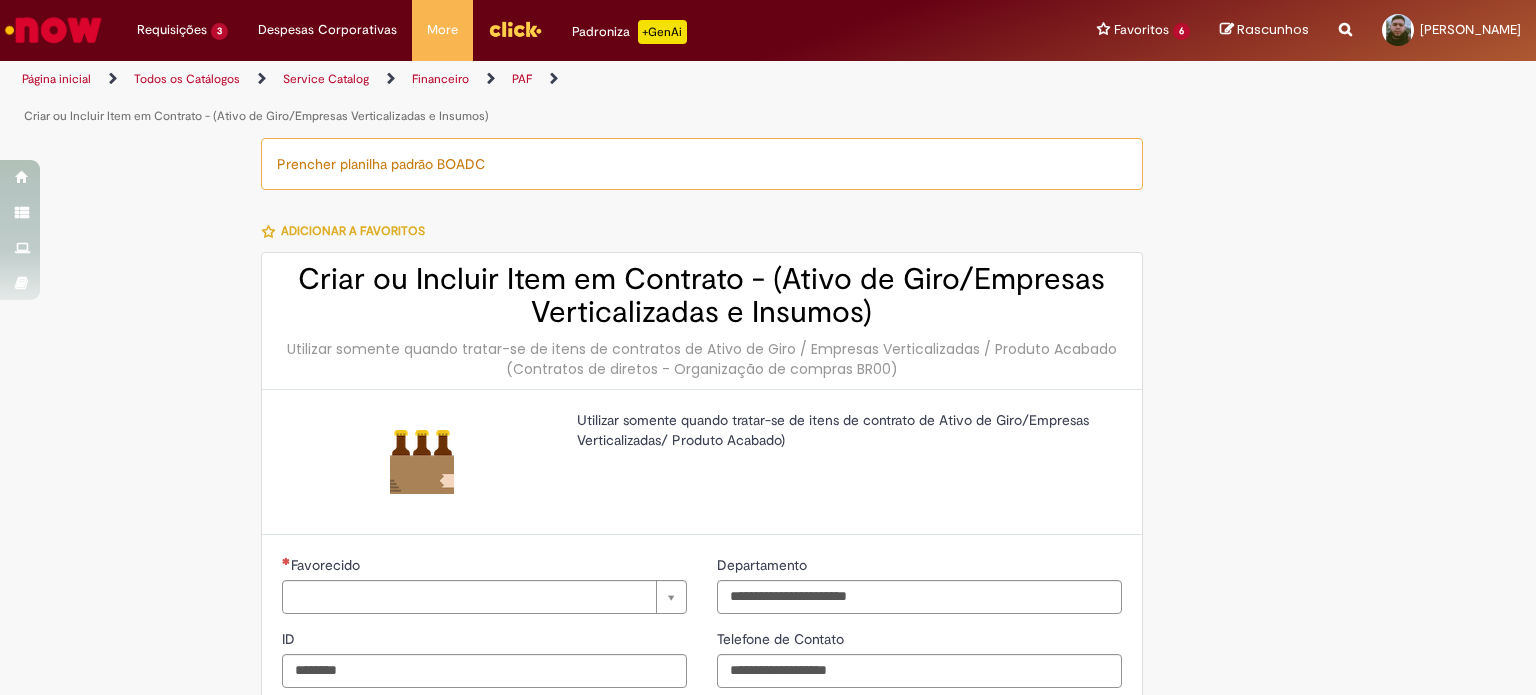 type on "**********" 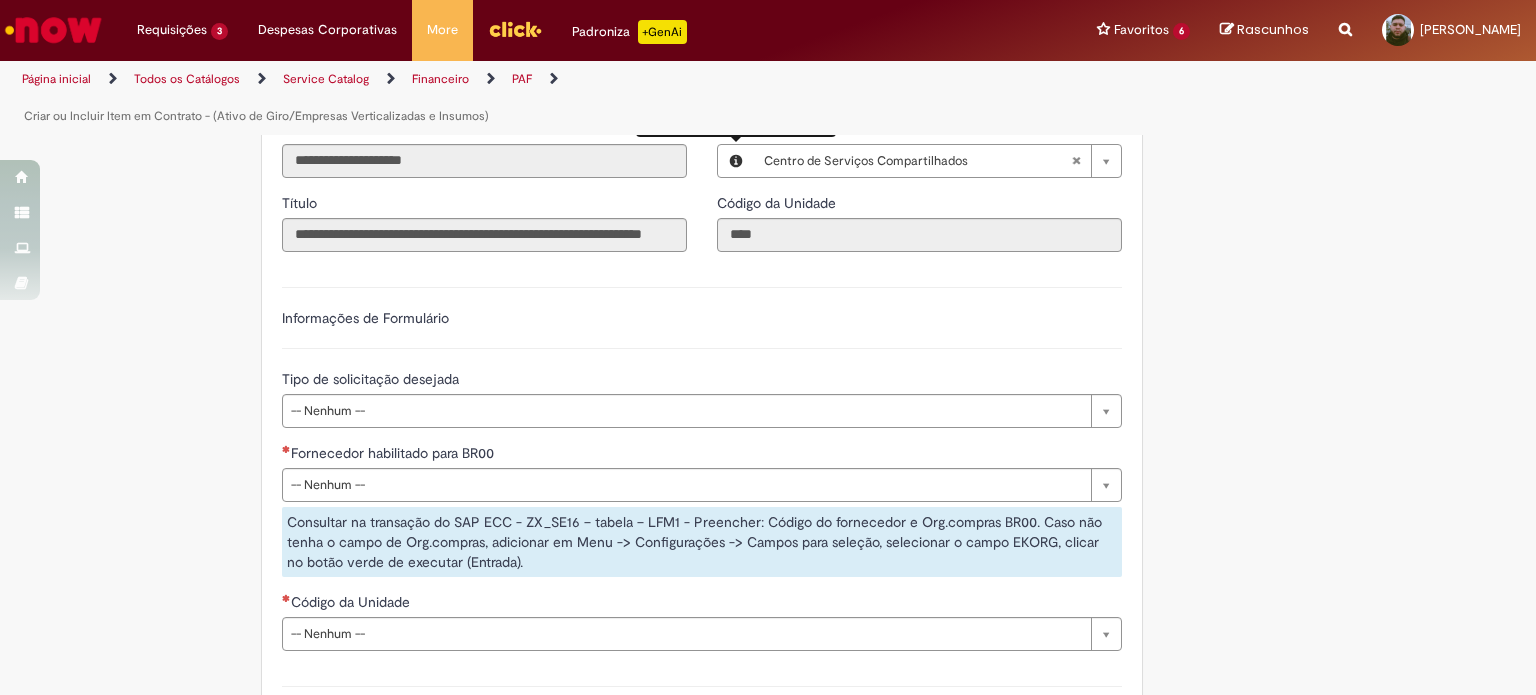 scroll, scrollTop: 666, scrollLeft: 0, axis: vertical 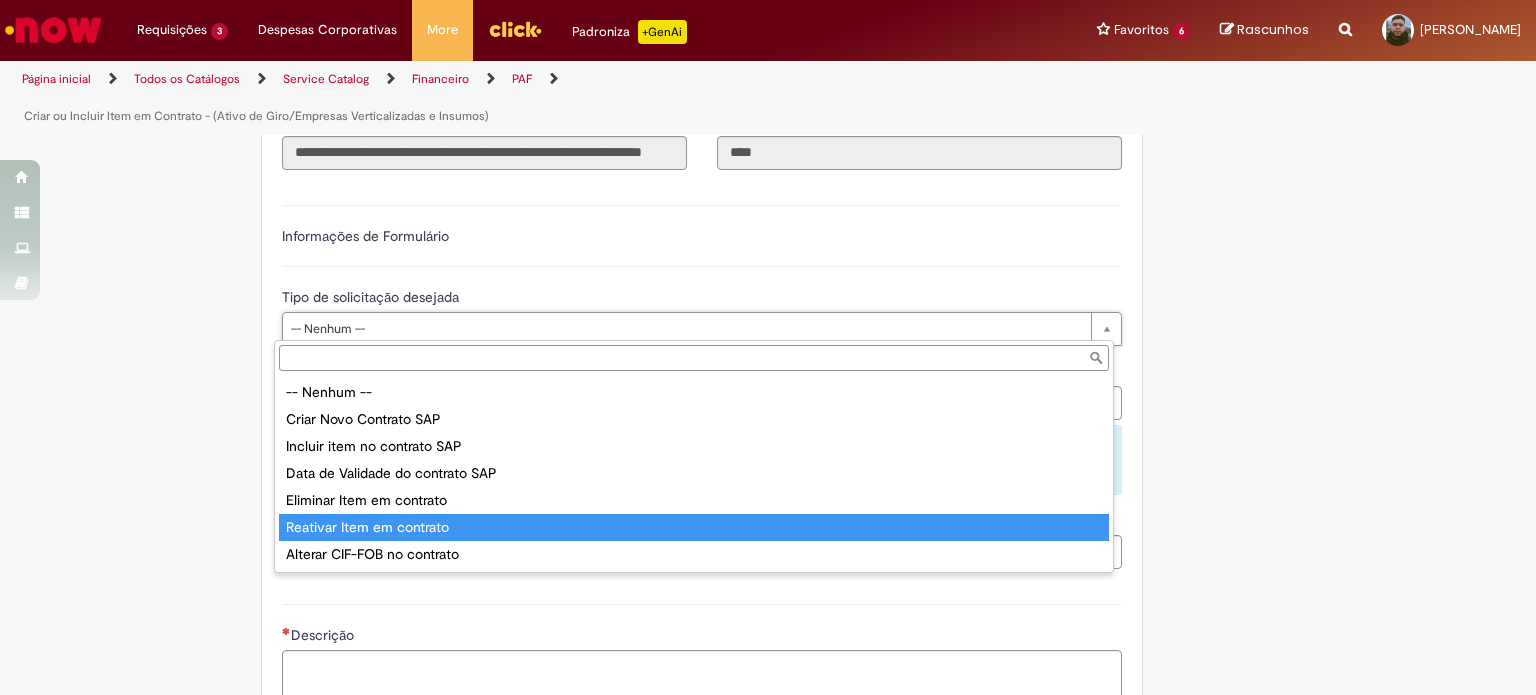type on "**********" 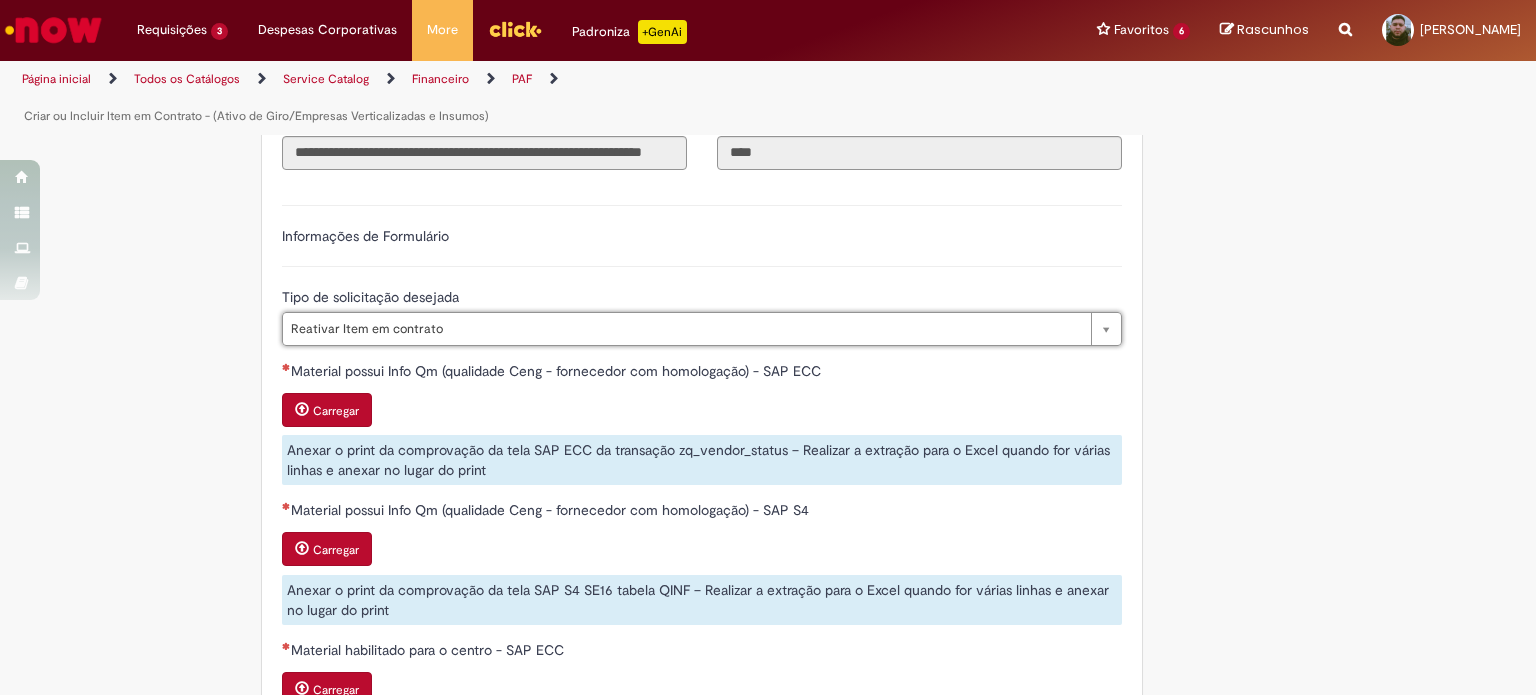 click on "Carregar" at bounding box center (336, 411) 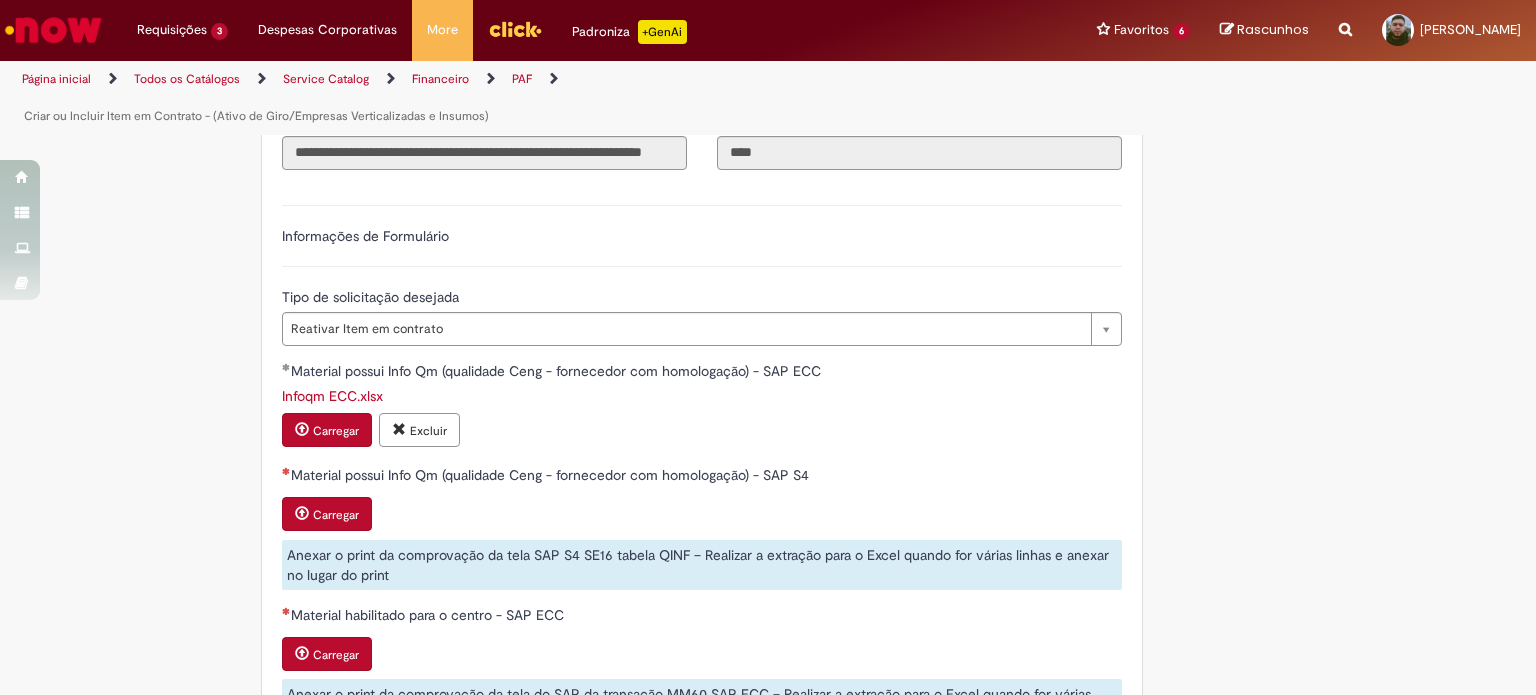 click on "Carregar" at bounding box center [336, 515] 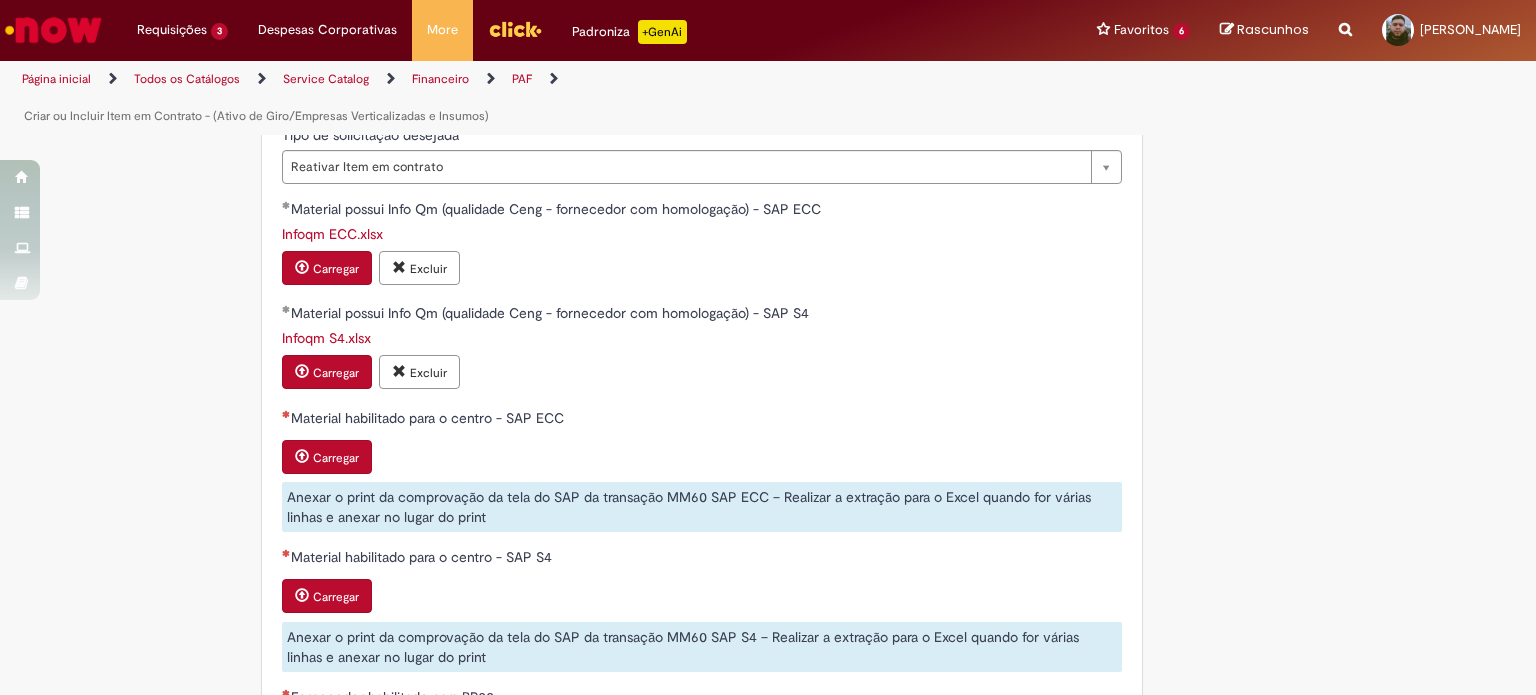 scroll, scrollTop: 1000, scrollLeft: 0, axis: vertical 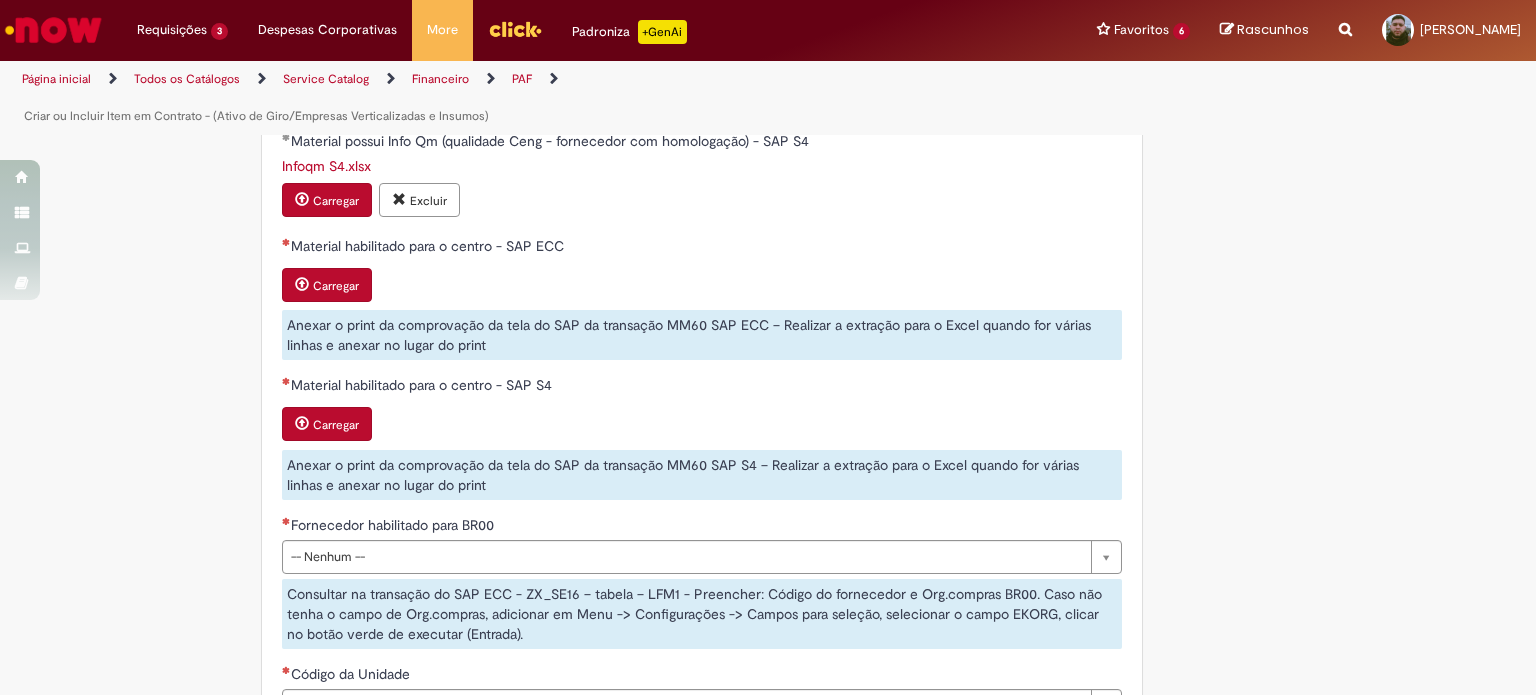 click on "Carregar" at bounding box center [336, 286] 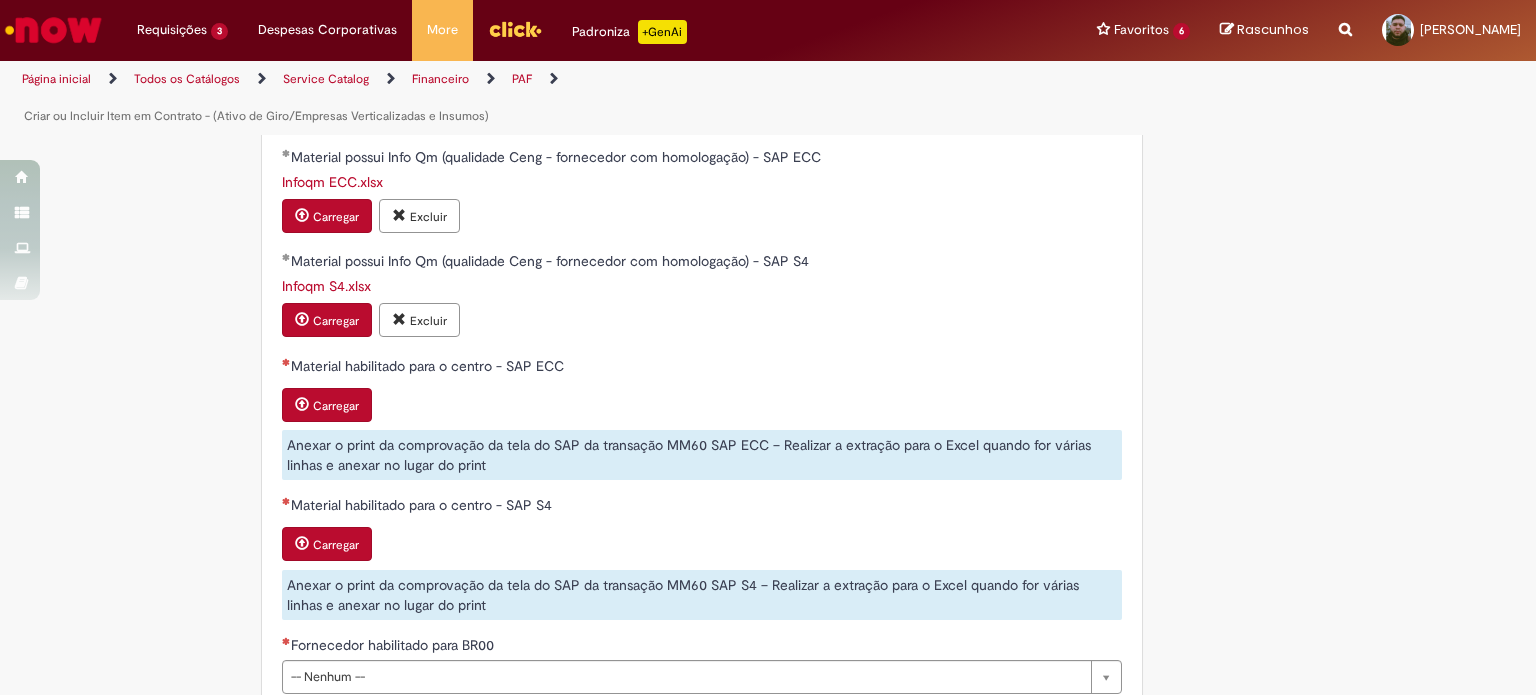 scroll, scrollTop: 833, scrollLeft: 0, axis: vertical 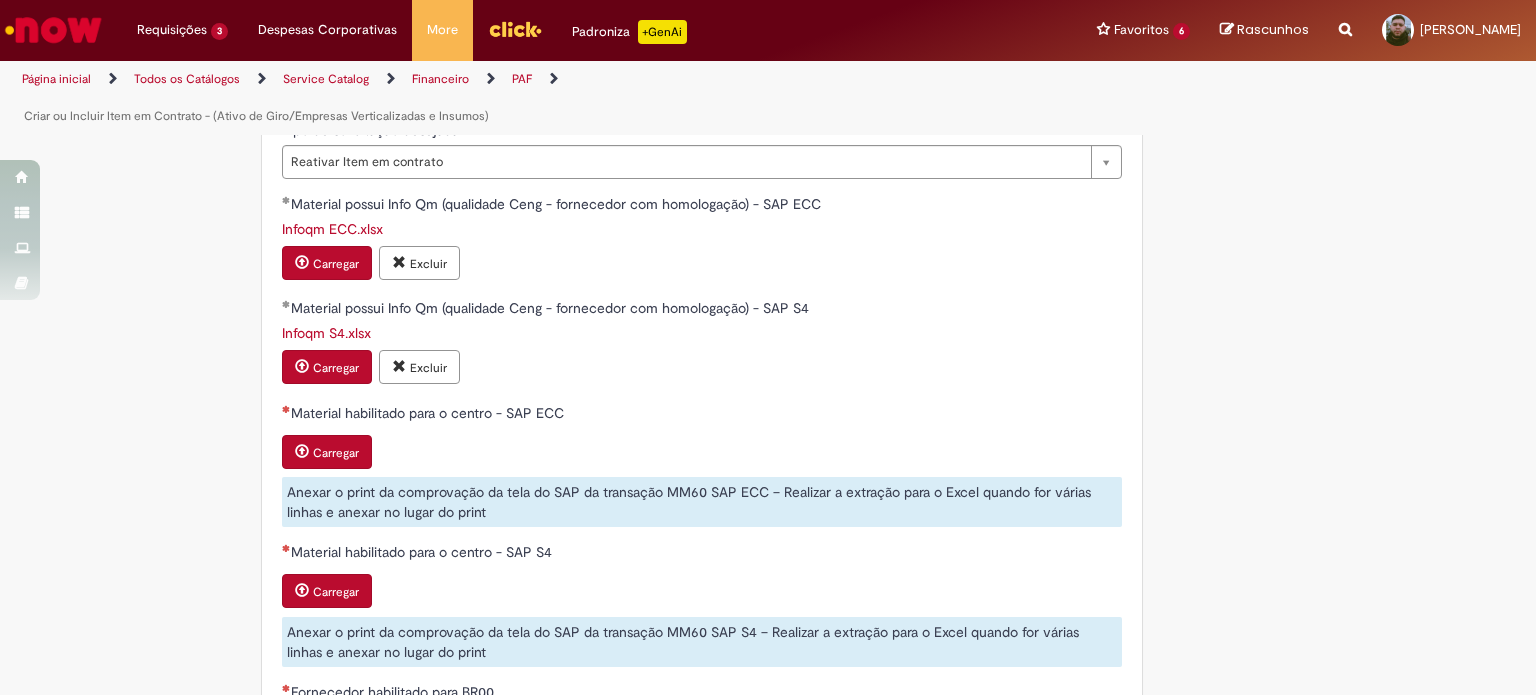 click on "Carregar" at bounding box center (336, 453) 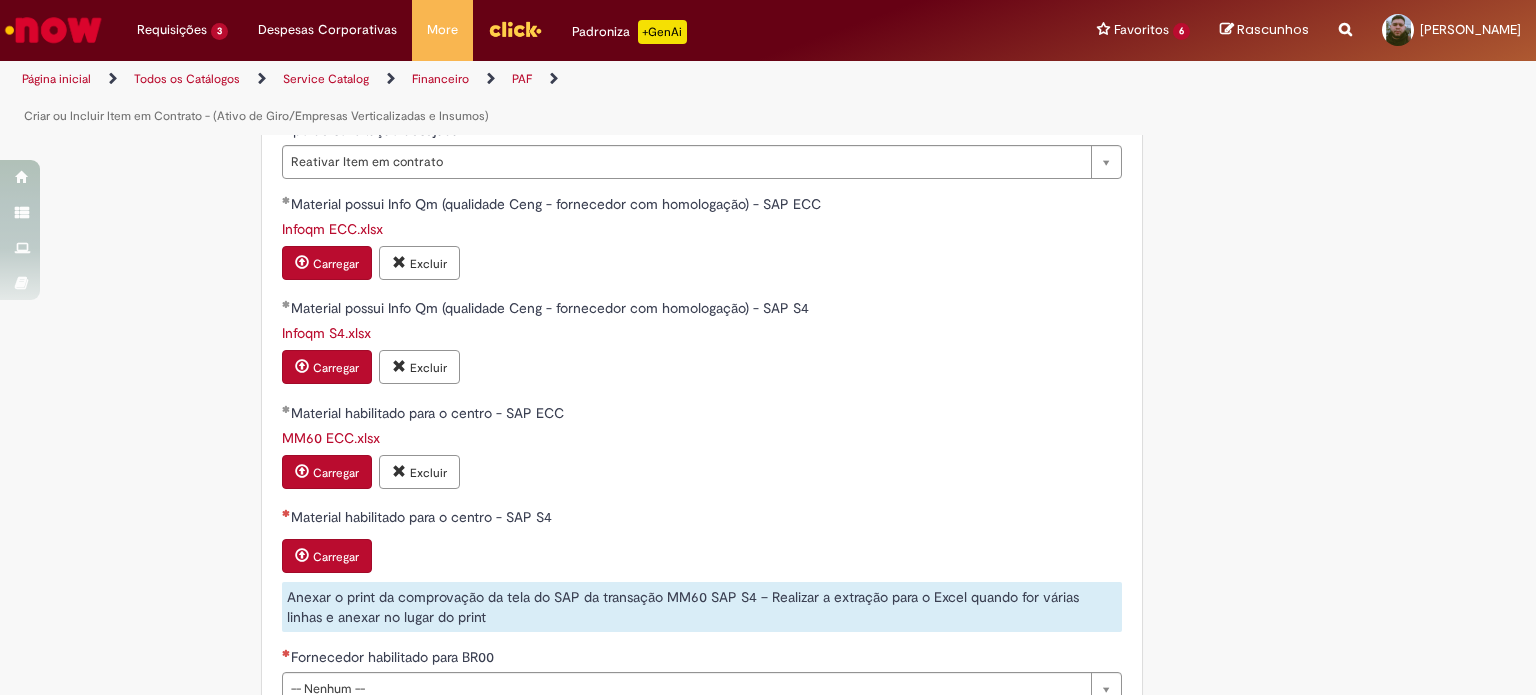 click on "Carregar" at bounding box center [336, 557] 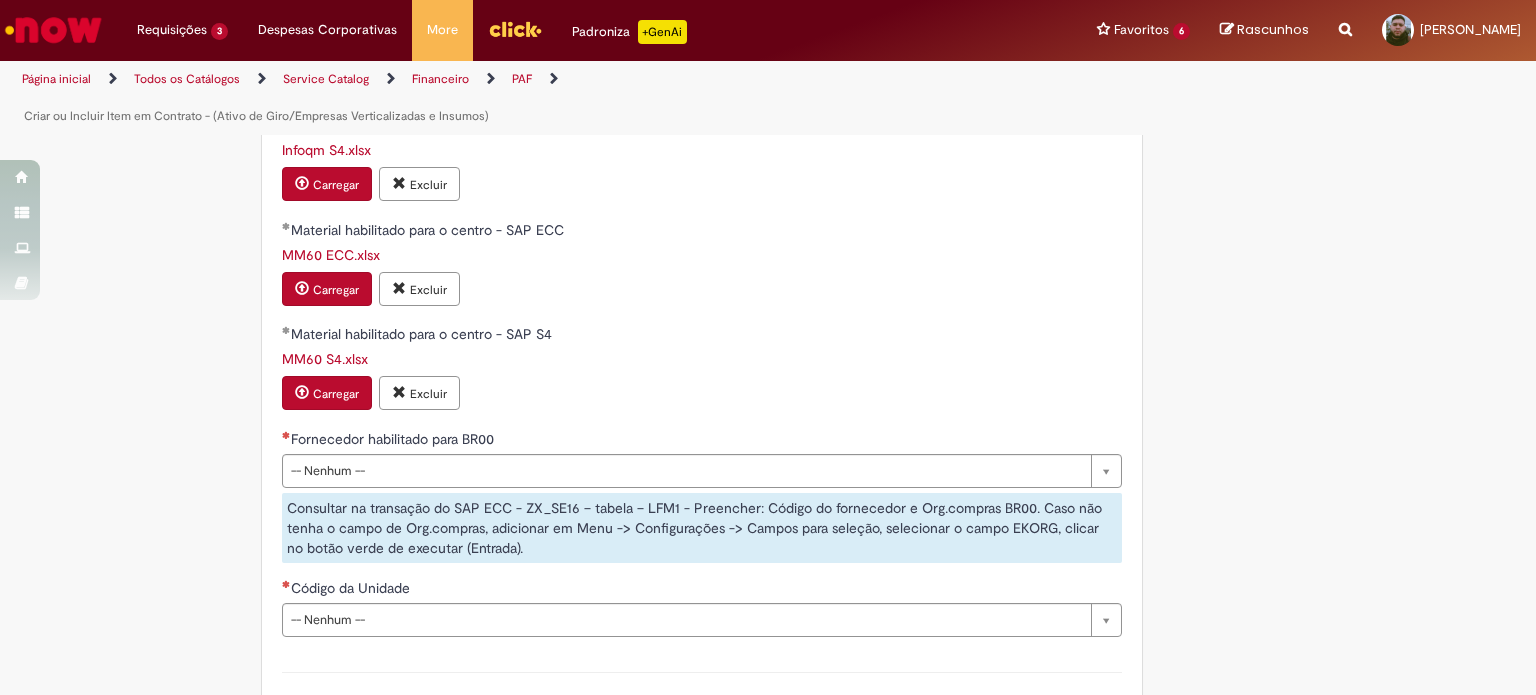 scroll, scrollTop: 1166, scrollLeft: 0, axis: vertical 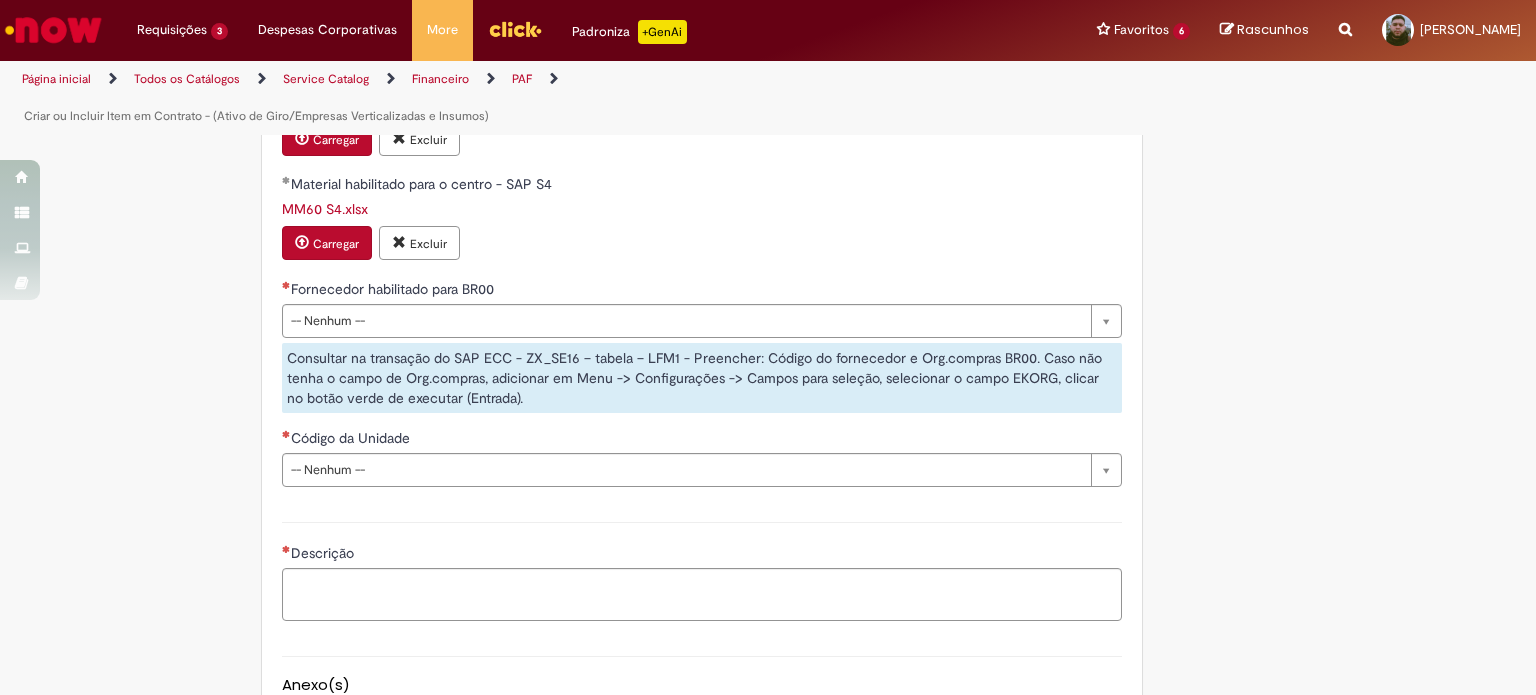 drag, startPoint x: 344, startPoint y: 318, endPoint x: 404, endPoint y: 327, distance: 60.671246 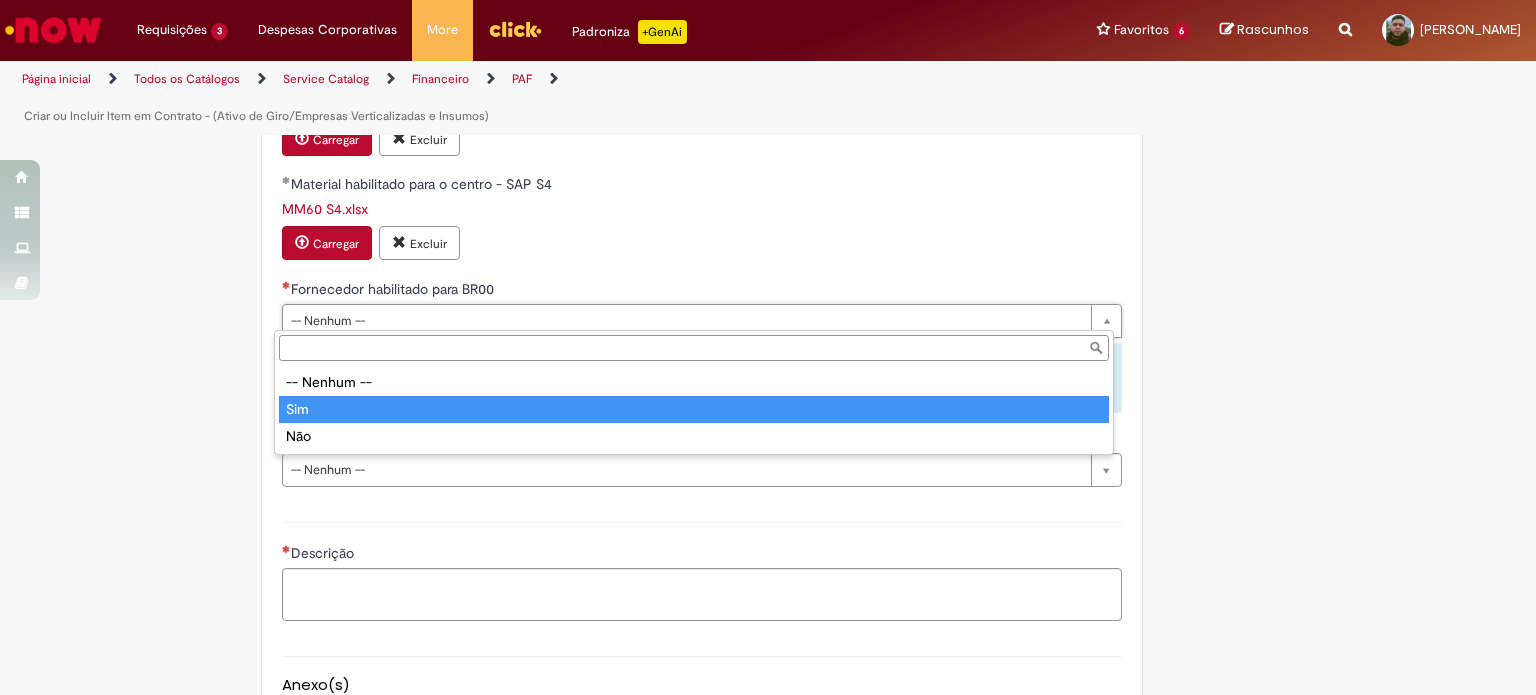 type on "***" 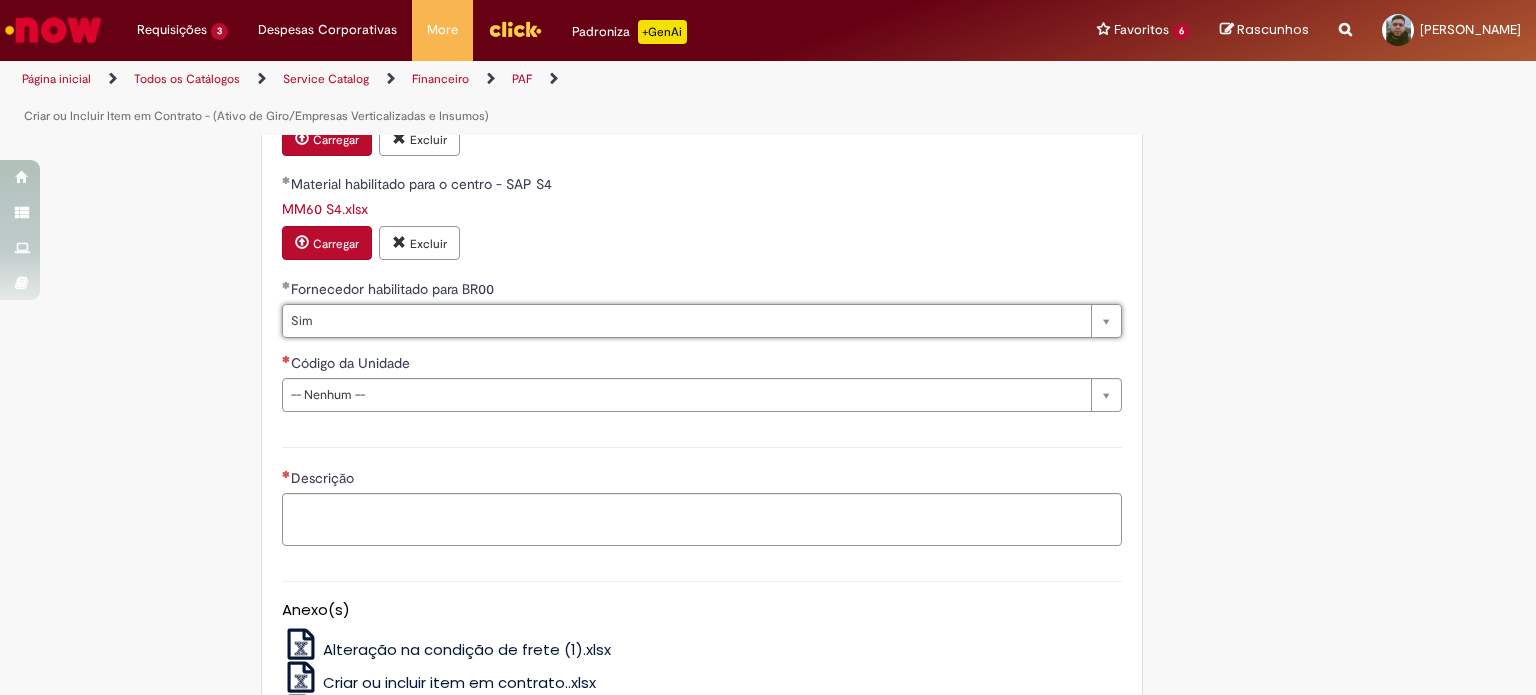 drag, startPoint x: 366, startPoint y: 392, endPoint x: 376, endPoint y: 396, distance: 10.770329 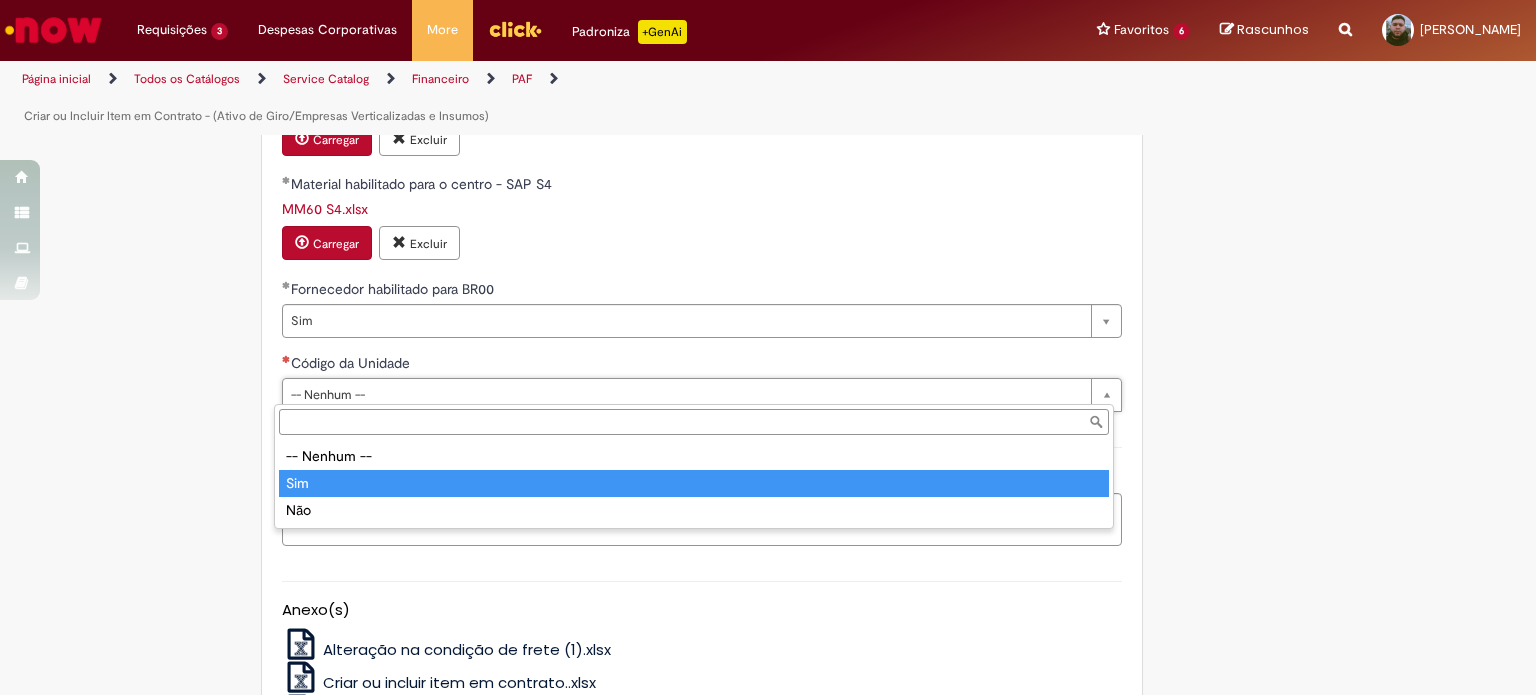 type on "***" 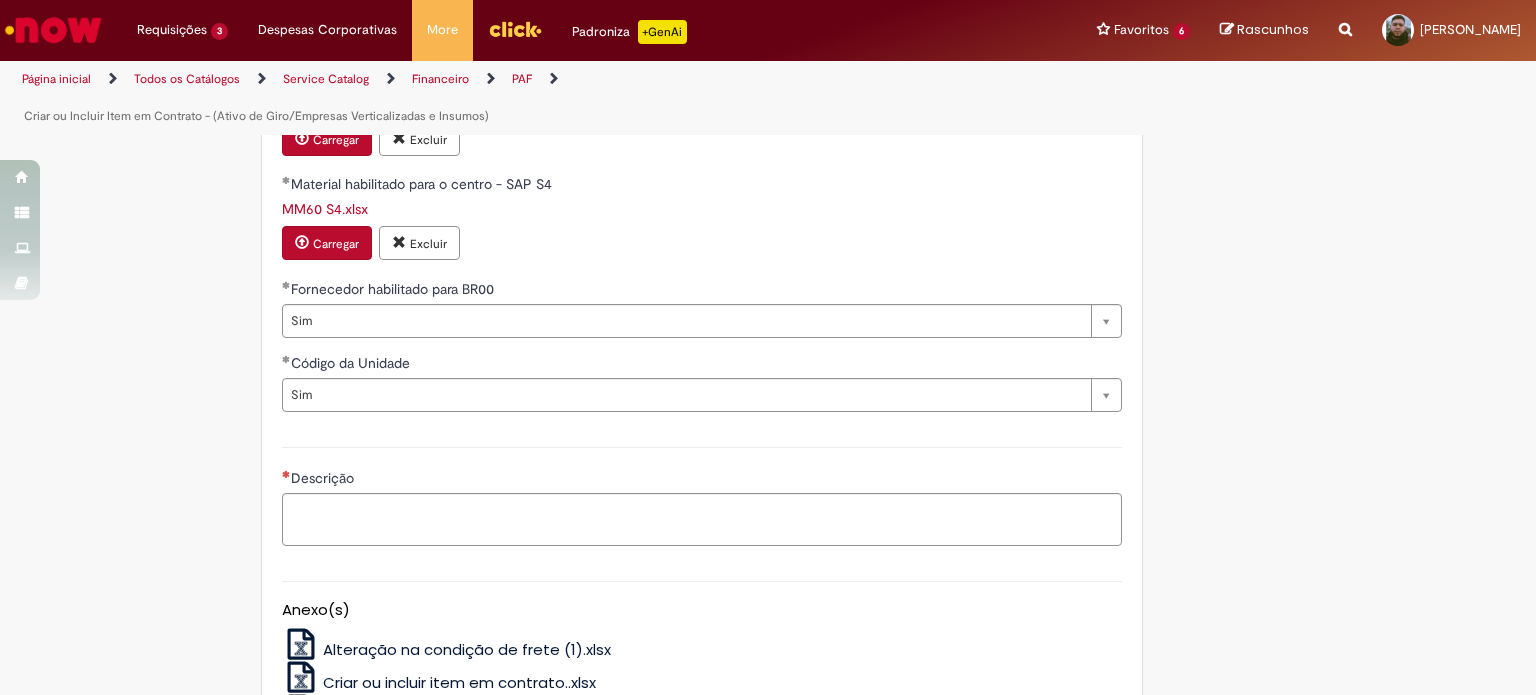 click on "Descrição" at bounding box center (702, 494) 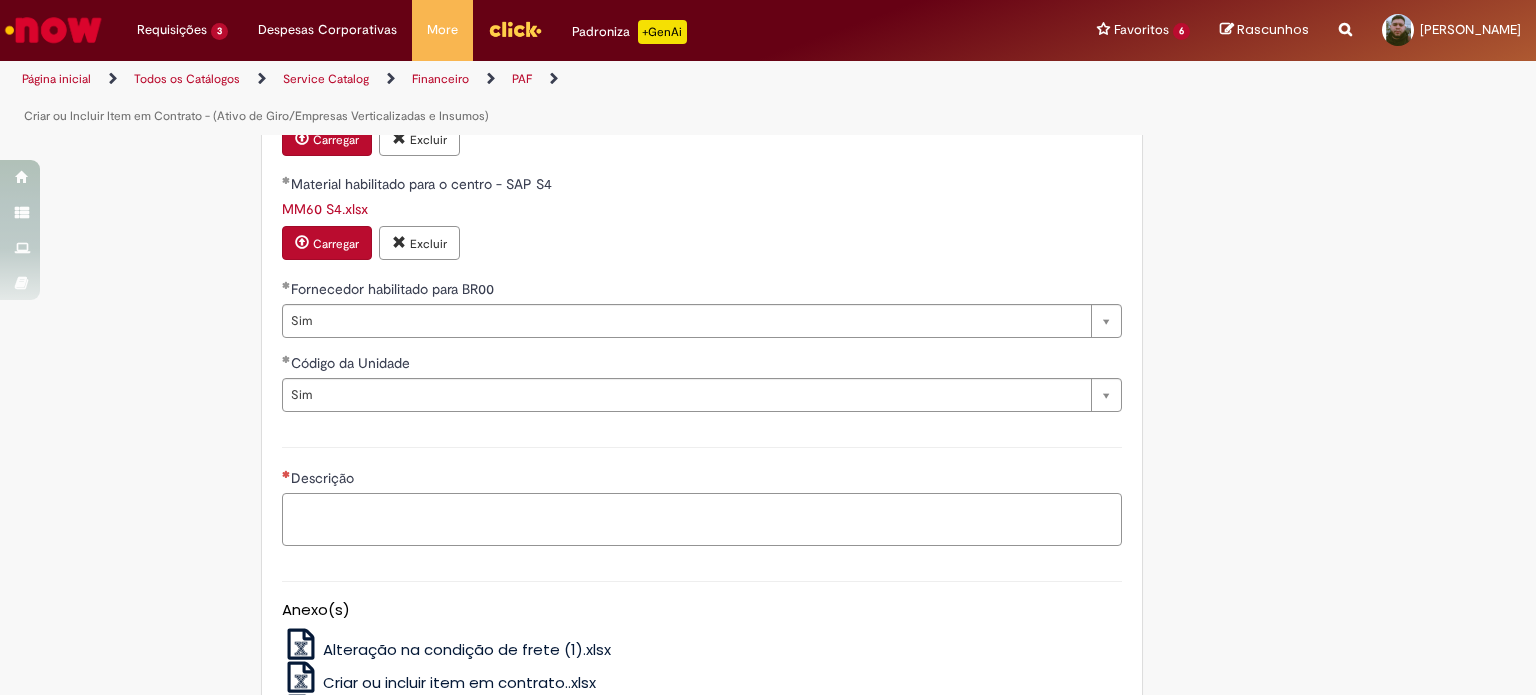 click on "Descrição" at bounding box center [702, 520] 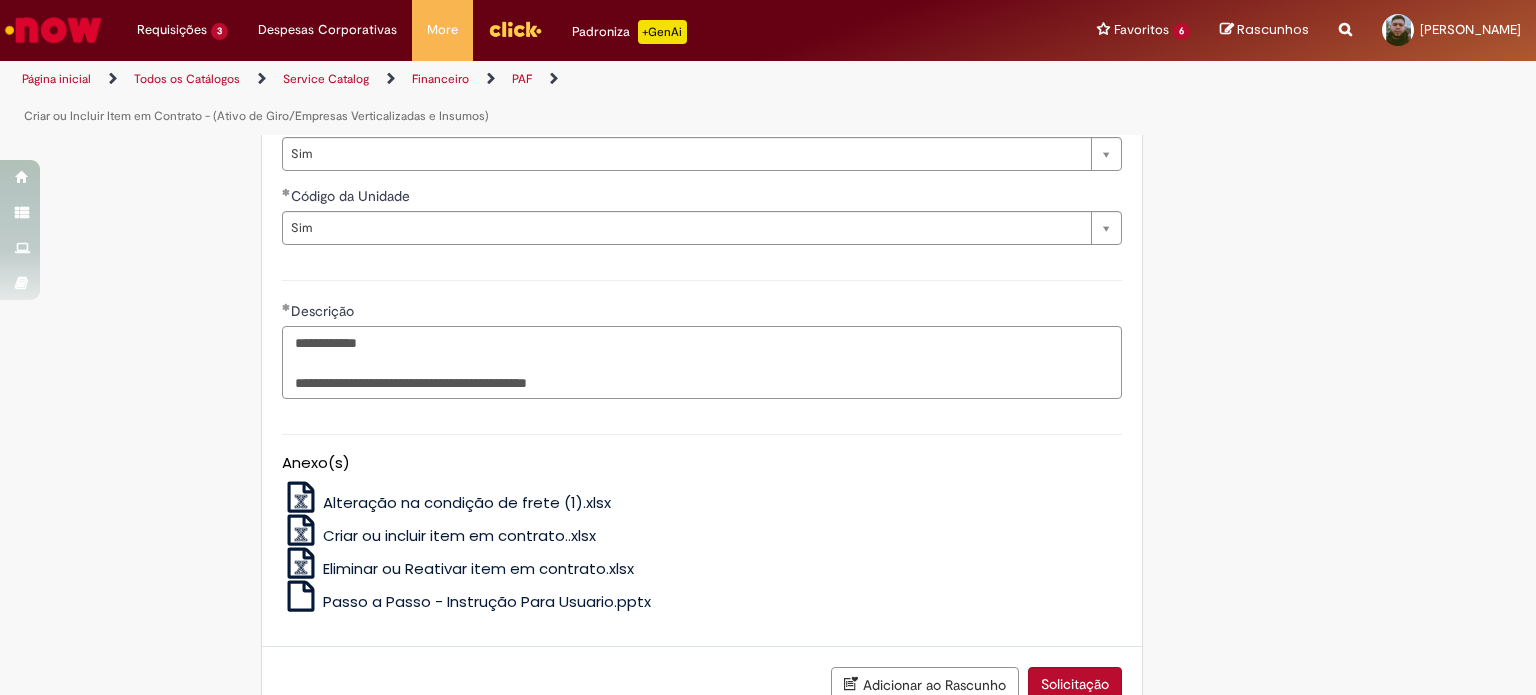 scroll, scrollTop: 1464, scrollLeft: 0, axis: vertical 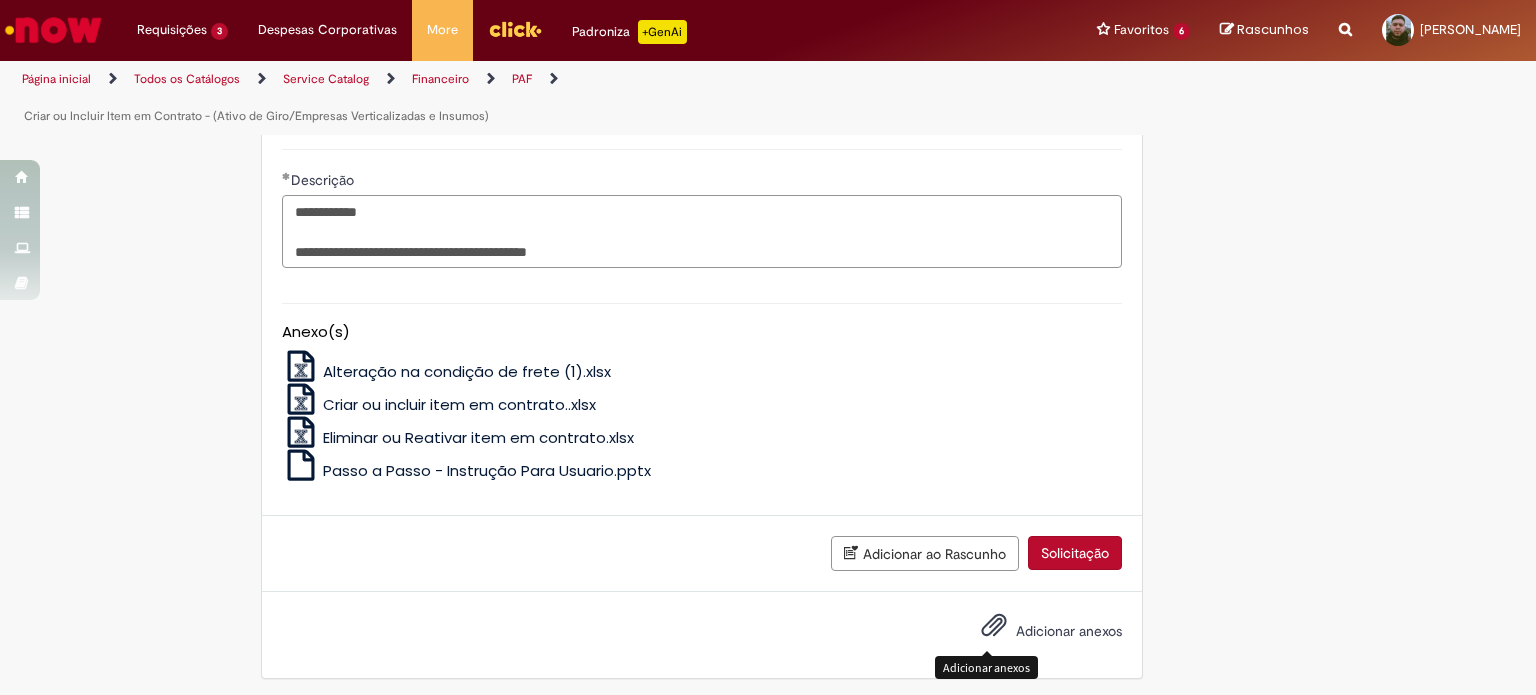 type on "**********" 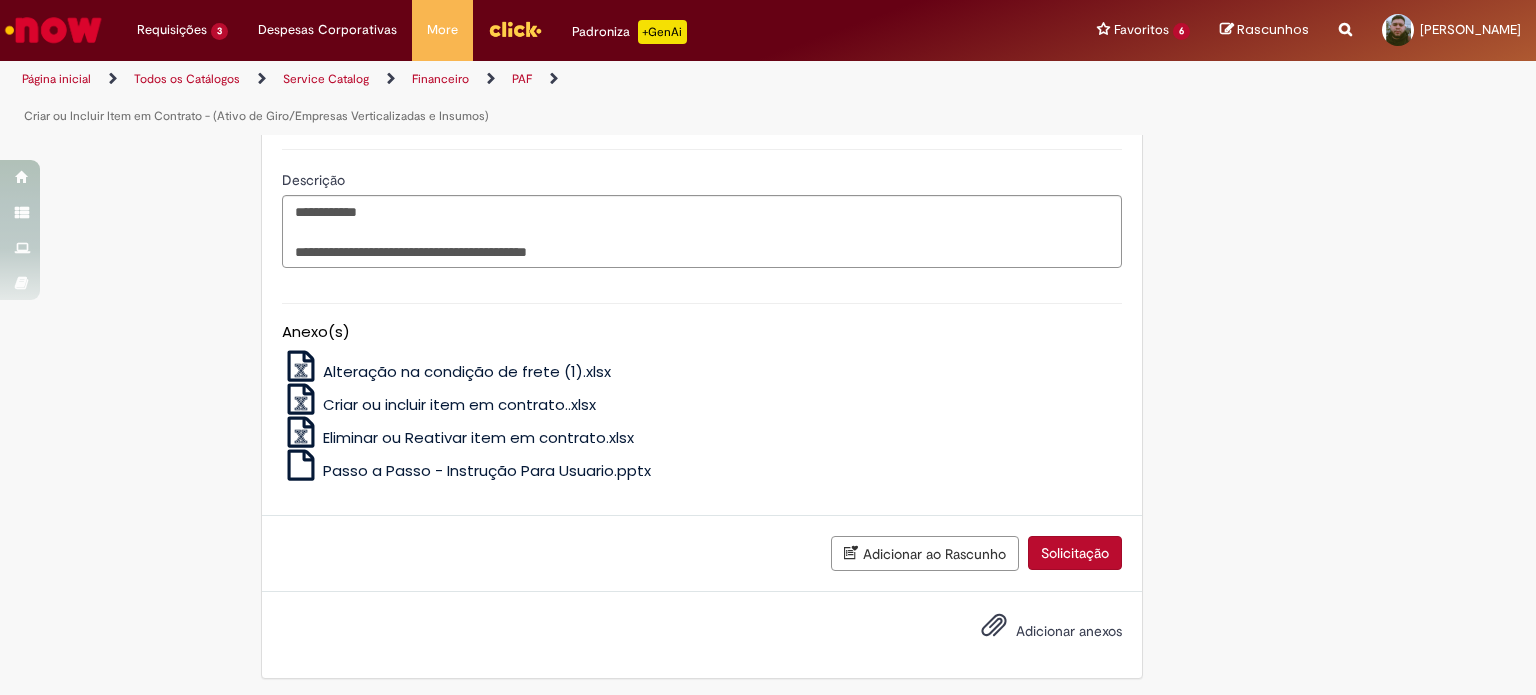 click on "Adicionar anexos" at bounding box center [1069, 631] 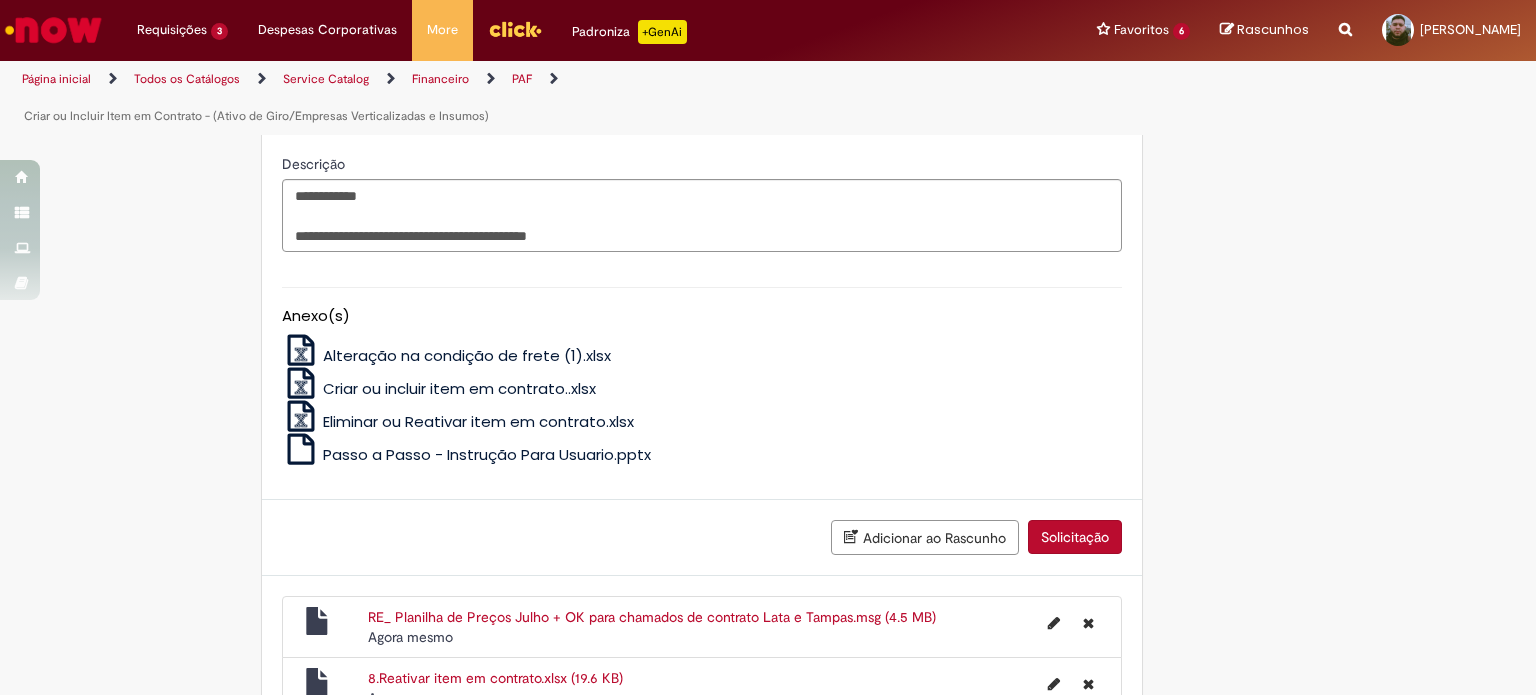scroll, scrollTop: 1596, scrollLeft: 0, axis: vertical 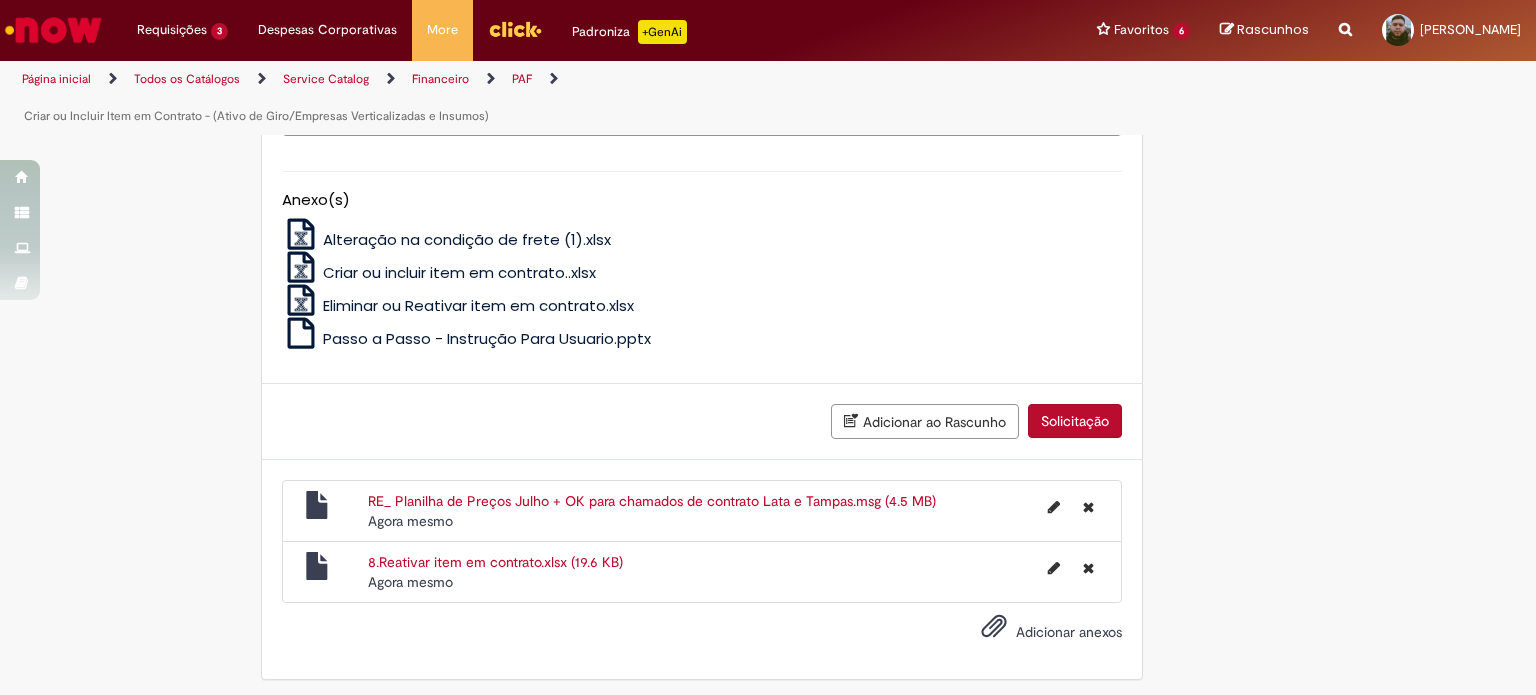 click on "Solicitação" at bounding box center (1075, 421) 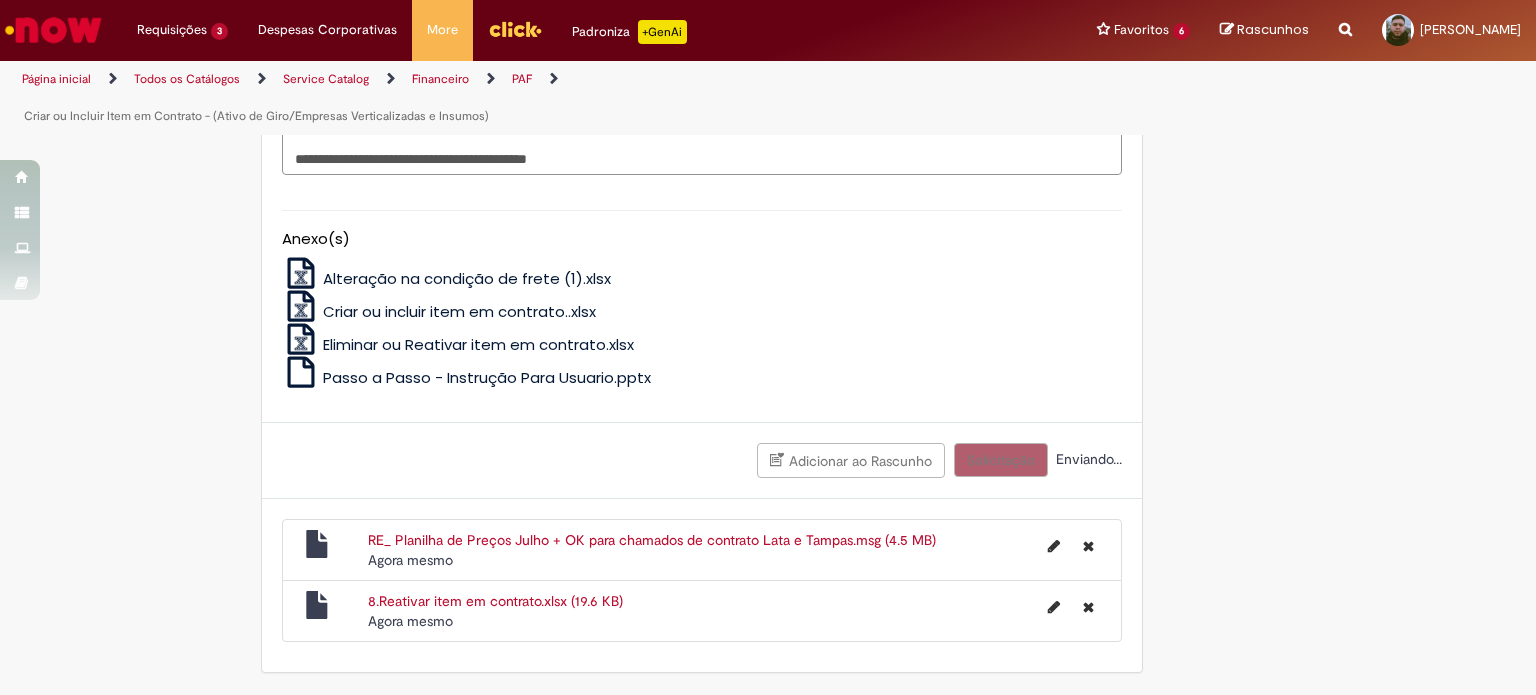 scroll, scrollTop: 1551, scrollLeft: 0, axis: vertical 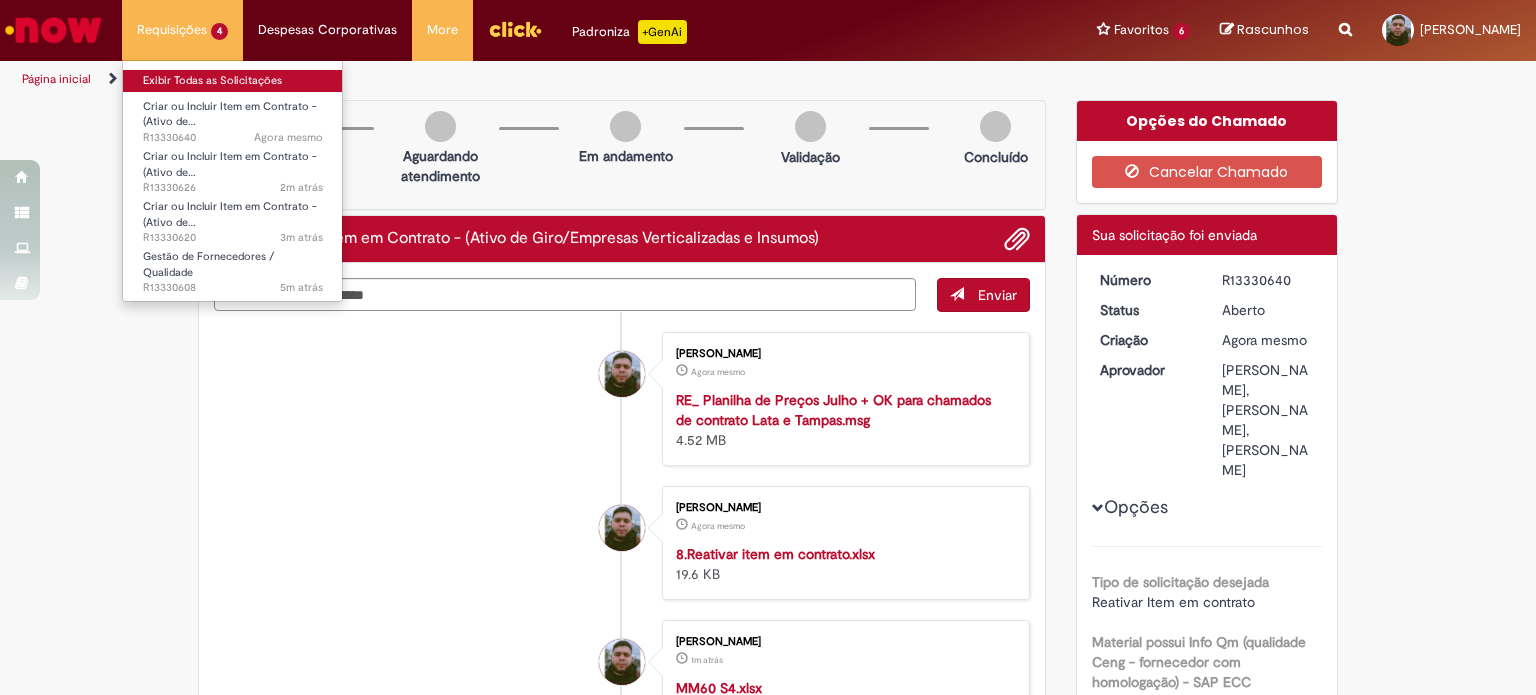 click on "Exibir Todas as Solicitações" at bounding box center (233, 81) 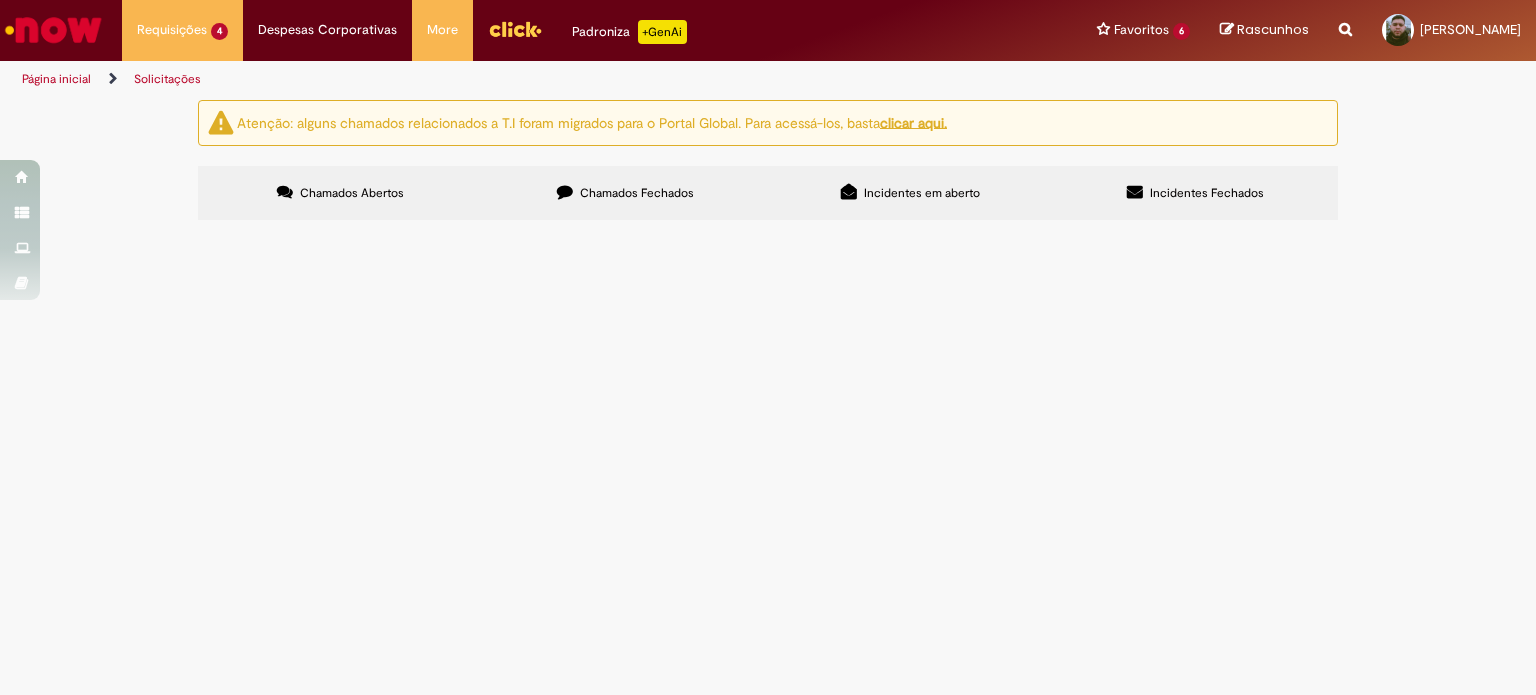 scroll, scrollTop: 0, scrollLeft: 0, axis: both 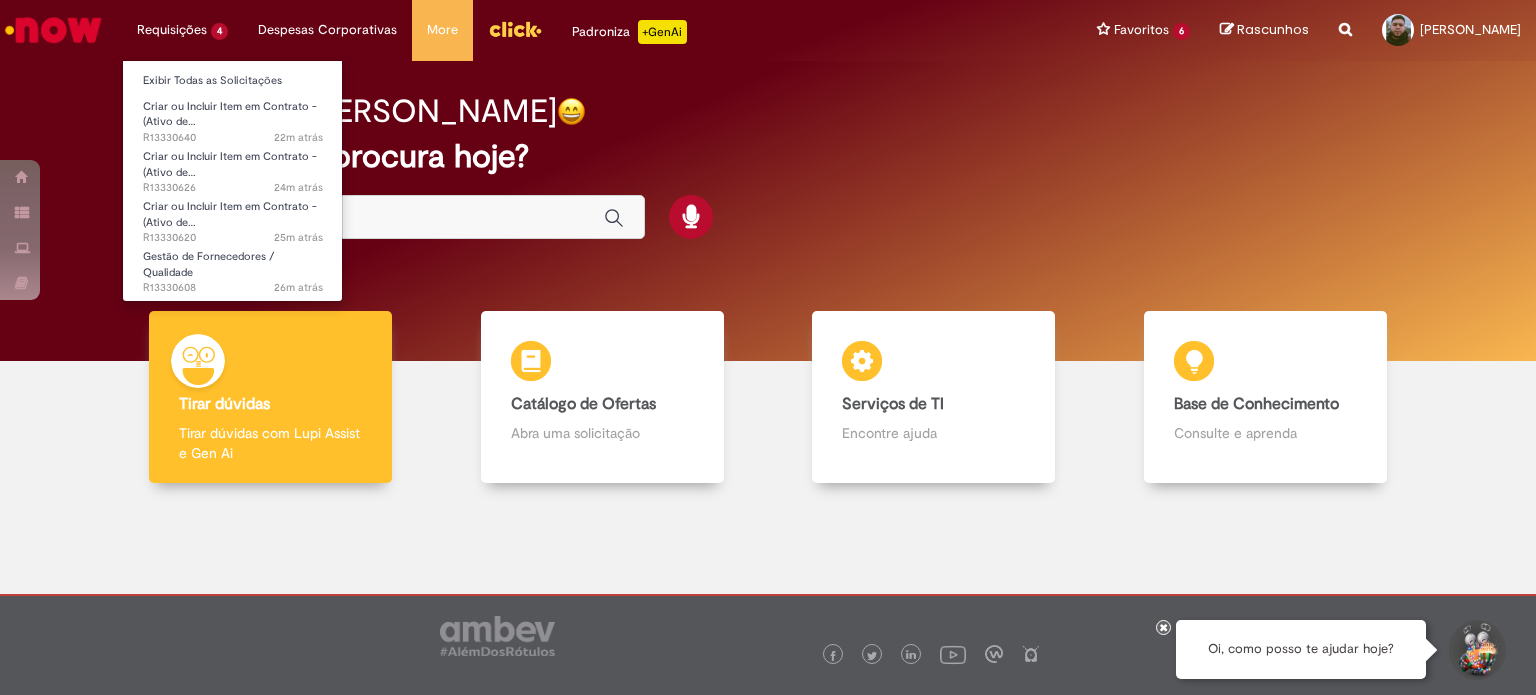 click on "Requisições   4
Exibir Todas as Solicitações
Criar ou  Incluir Item em Contrato - (Ativo de…
22m atrás 22 minutos atrás  R13330640
Criar ou  Incluir Item em Contrato - (Ativo de…
24m atrás 24 minutos atrás  R13330626
Criar ou  Incluir Item em Contrato - (Ativo de…
25m atrás 25 minutos atrás  R13330620
Gestão de Fornecedores / Qualidade
26m atrás 26 minutos atrás  R13330608" at bounding box center (182, 30) 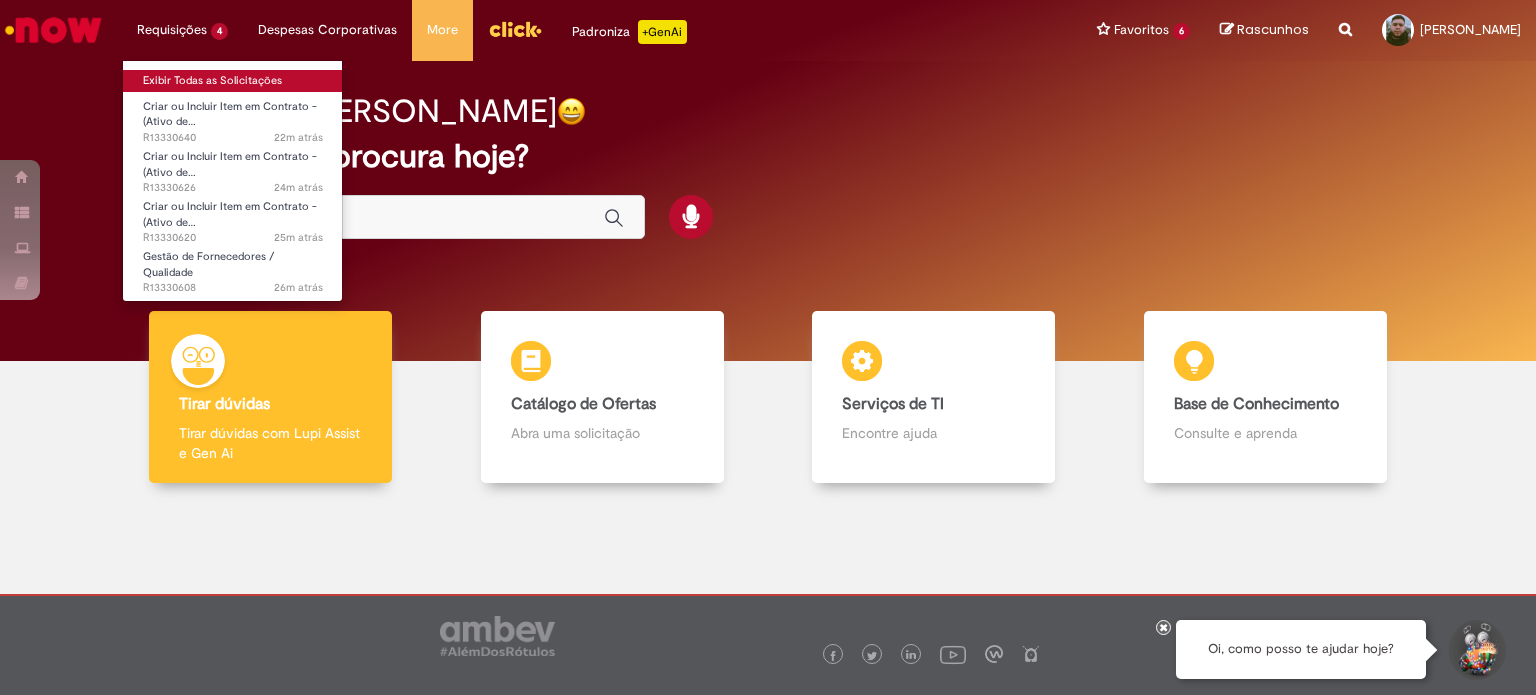 click on "Exibir Todas as Solicitações" at bounding box center [233, 81] 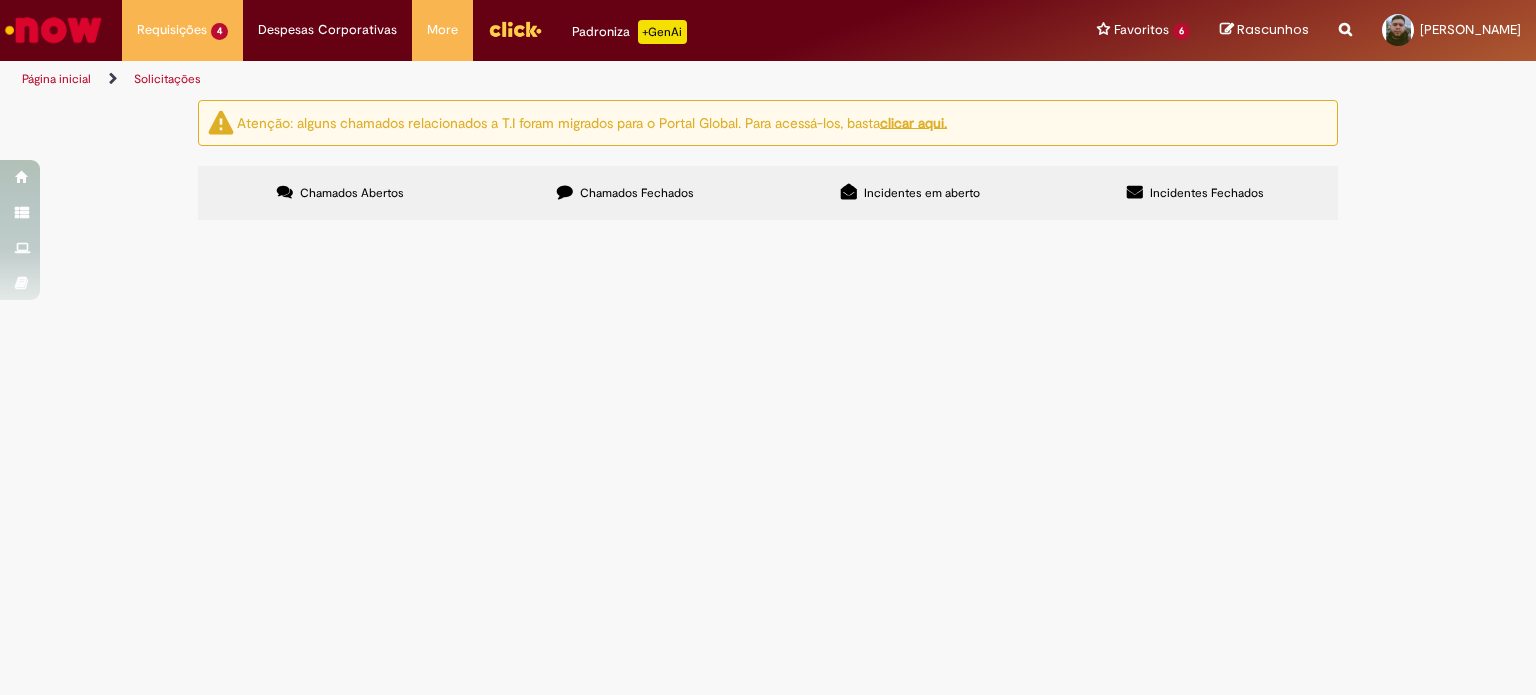 drag, startPoint x: 1535, startPoint y: 276, endPoint x: 1520, endPoint y: 272, distance: 15.524175 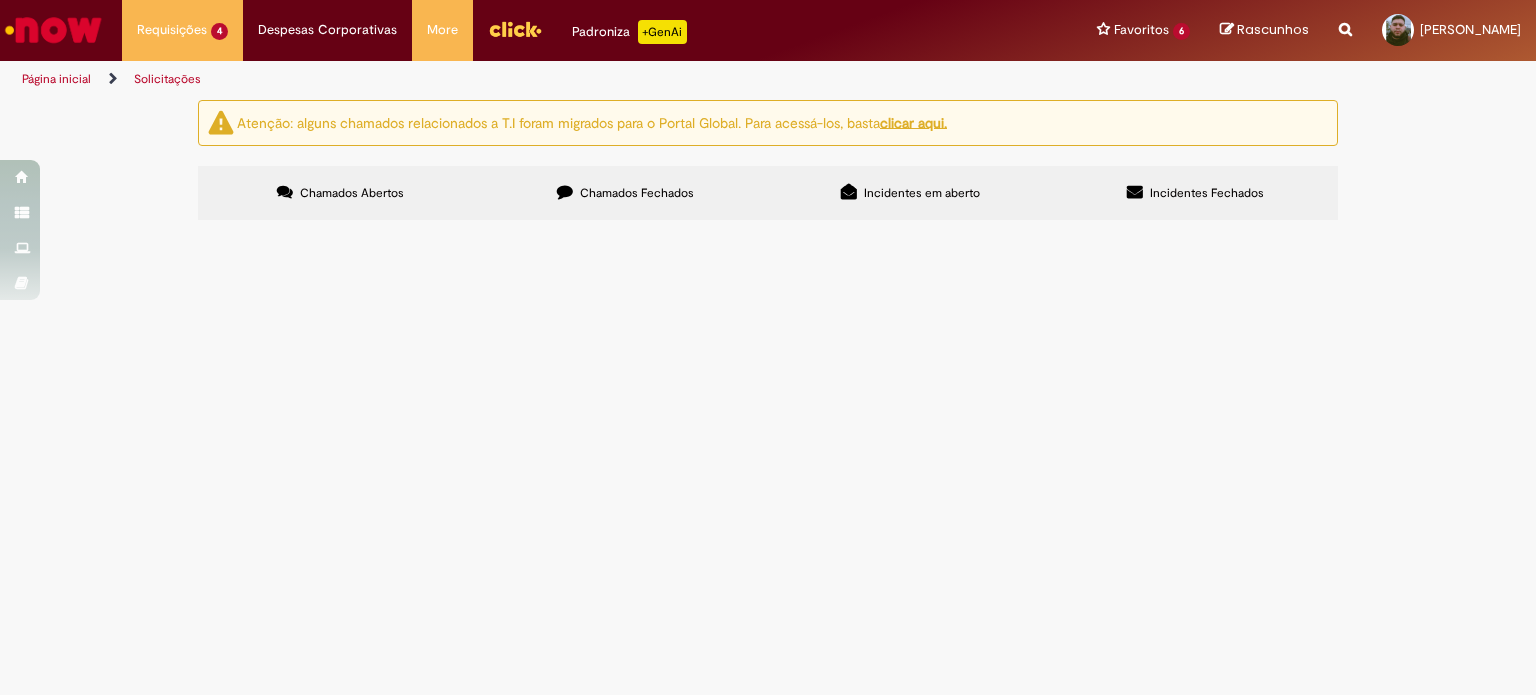 scroll, scrollTop: 0, scrollLeft: 0, axis: both 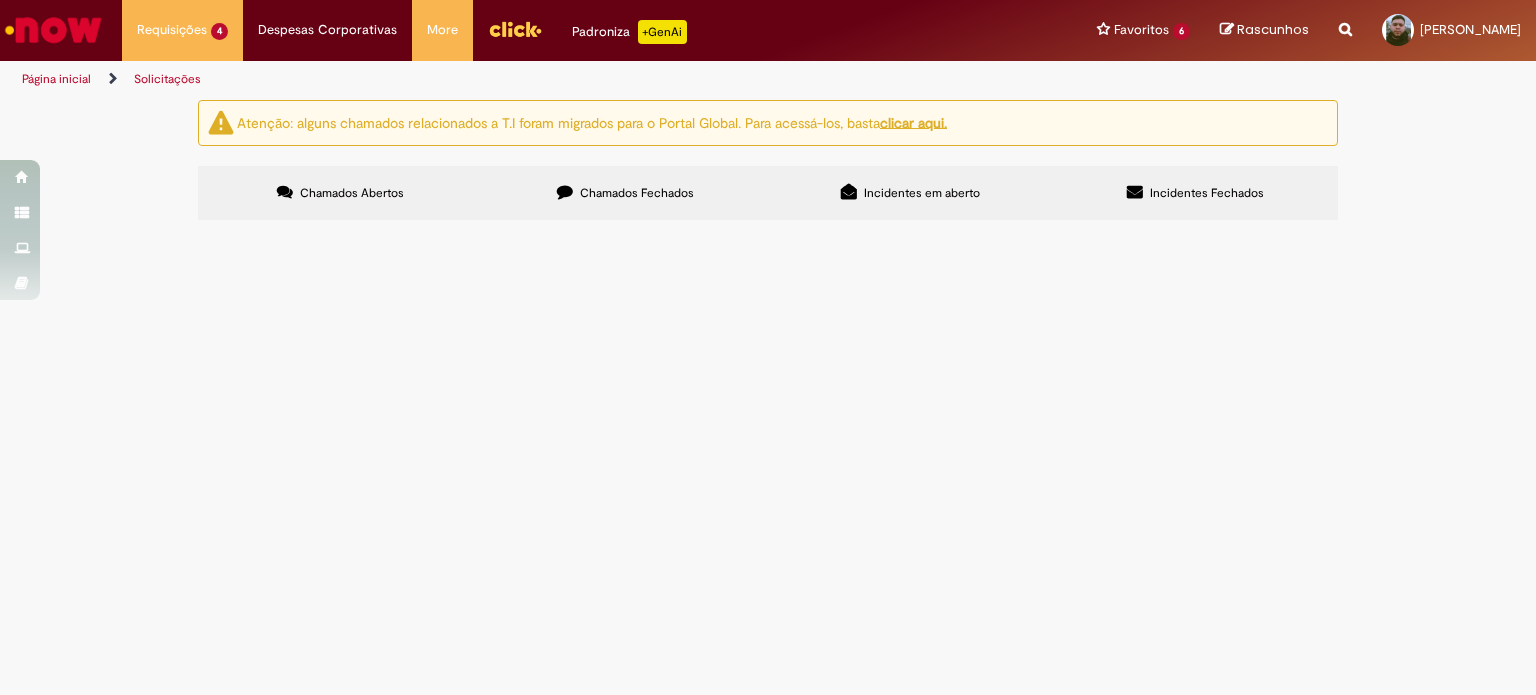 click on "Em Validação" at bounding box center (0, 0) 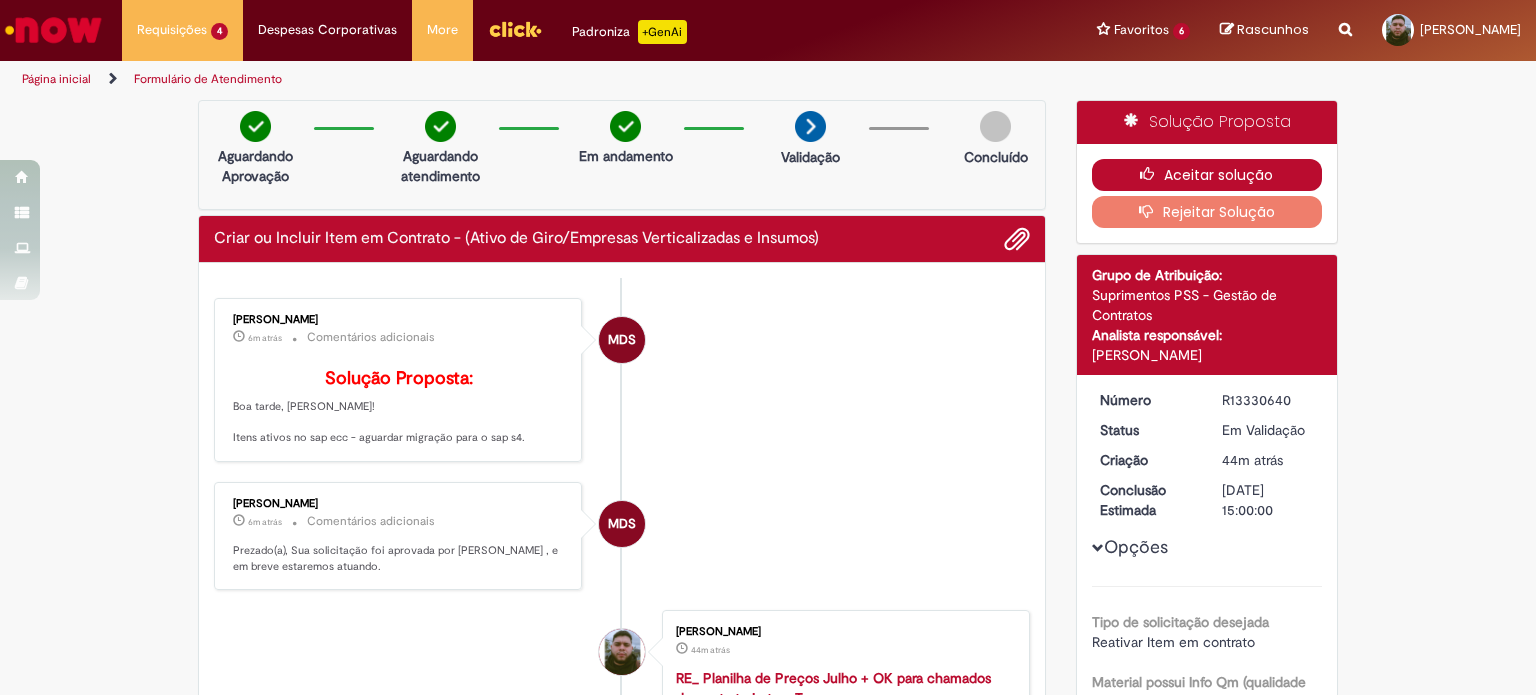 click on "Aceitar solução" at bounding box center (1207, 175) 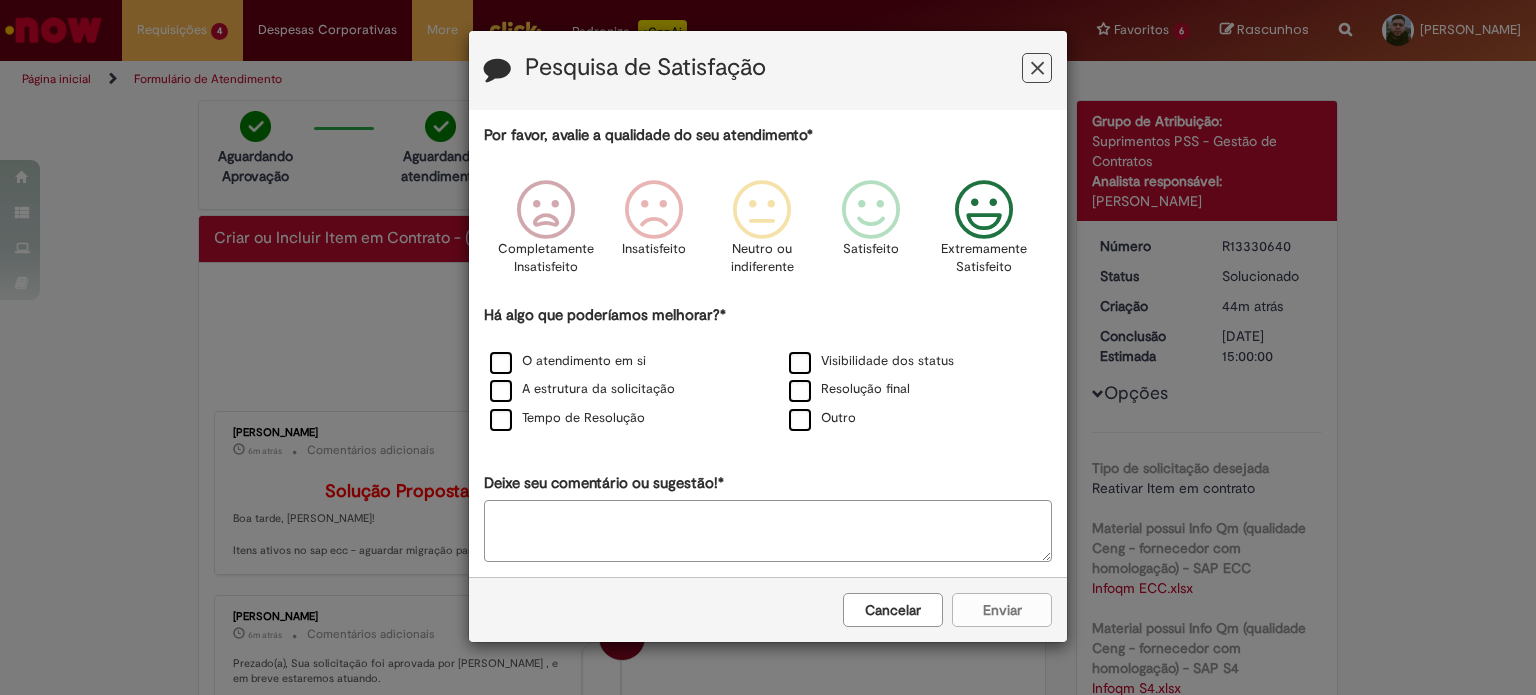 click at bounding box center [984, 210] 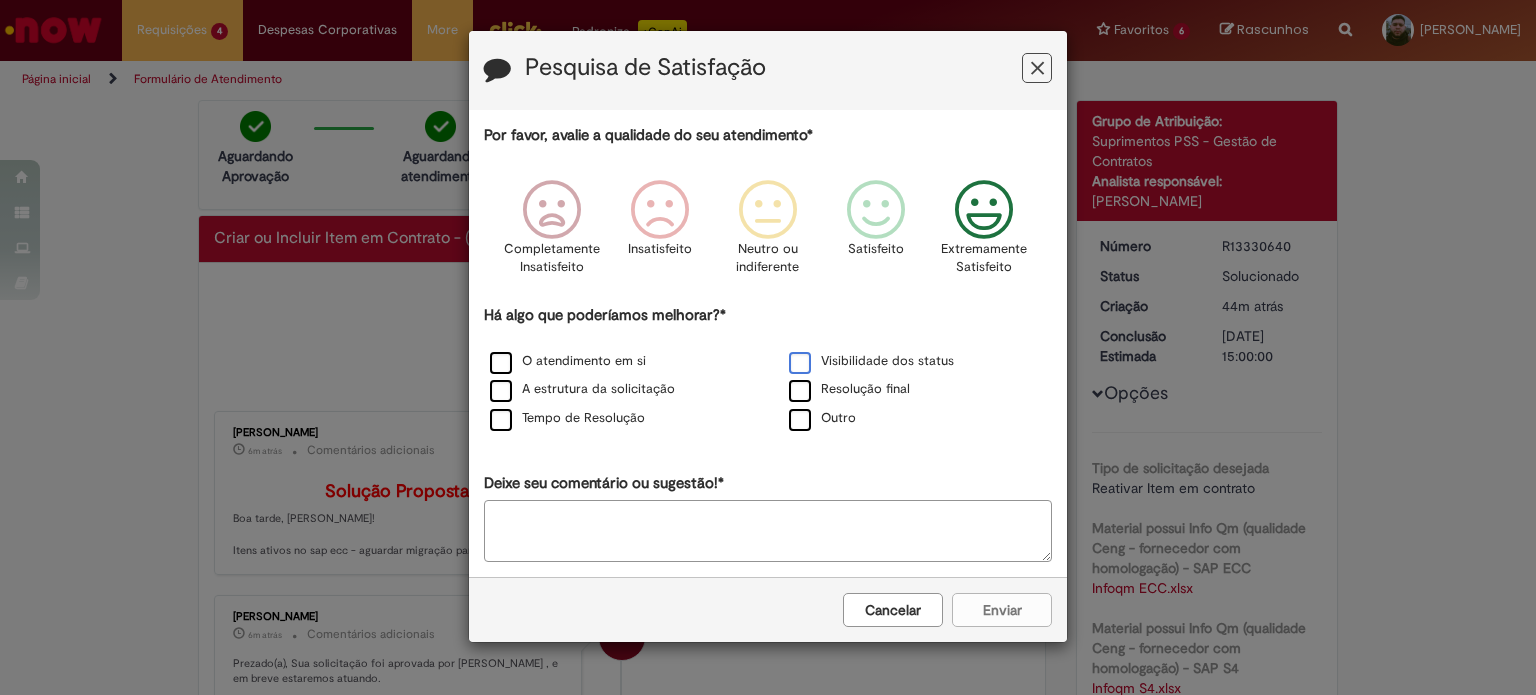 click on "Visibilidade dos status" at bounding box center (871, 361) 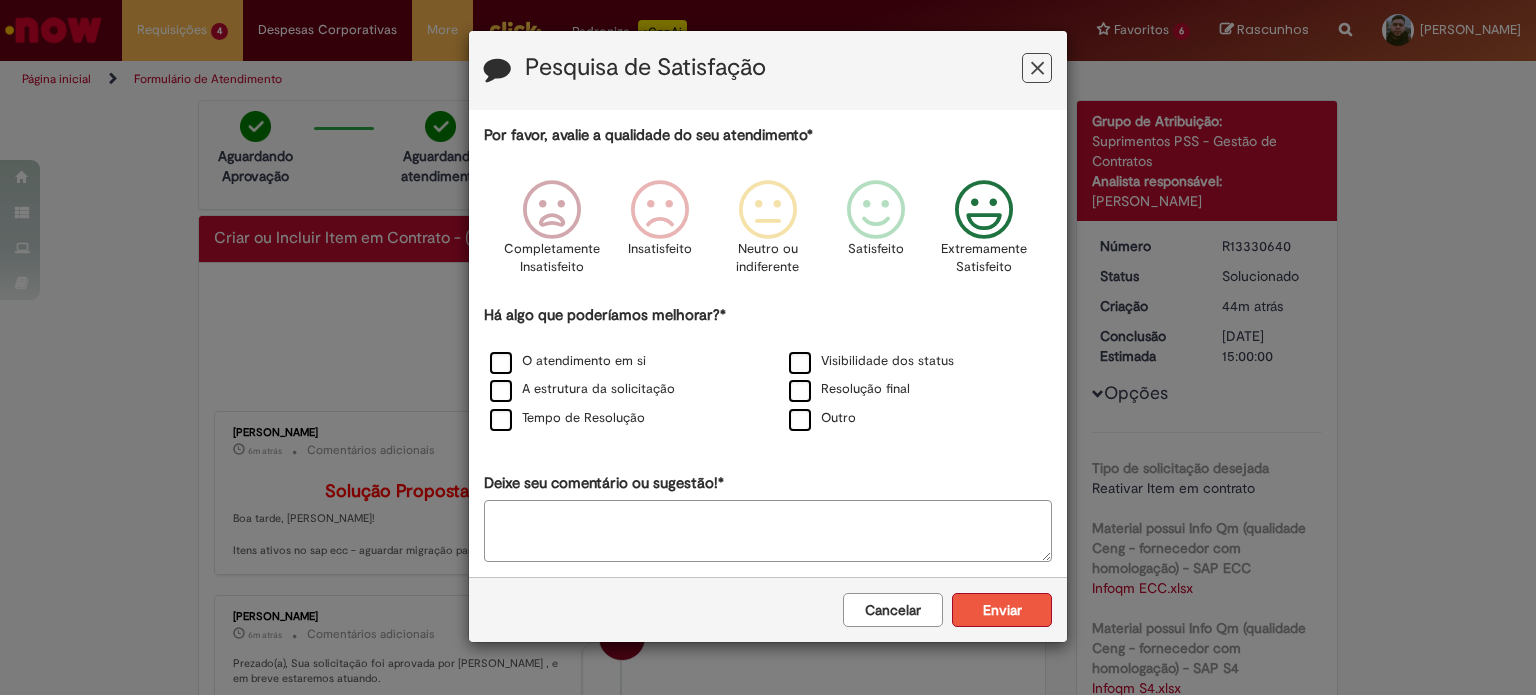 click on "Enviar" at bounding box center (1002, 610) 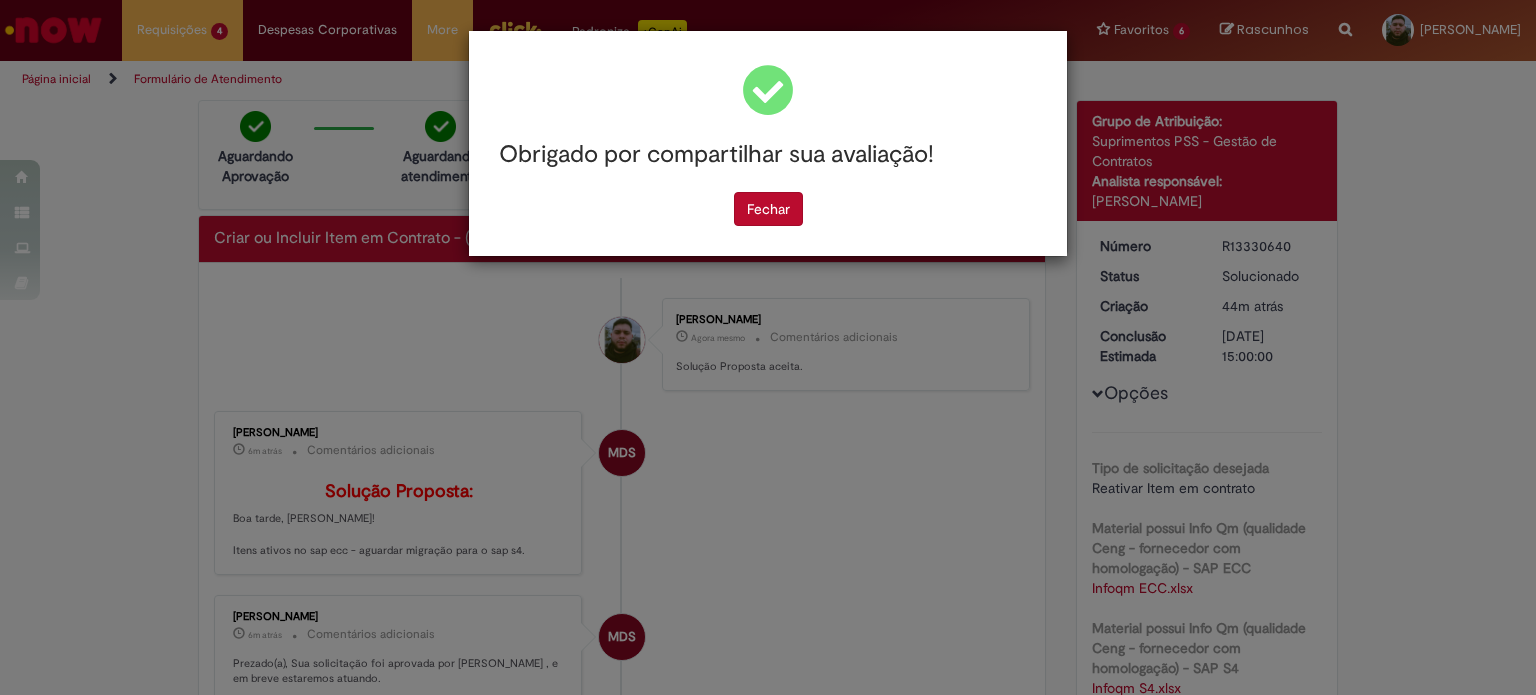 drag, startPoint x: 774, startPoint y: 215, endPoint x: 781, endPoint y: 231, distance: 17.464249 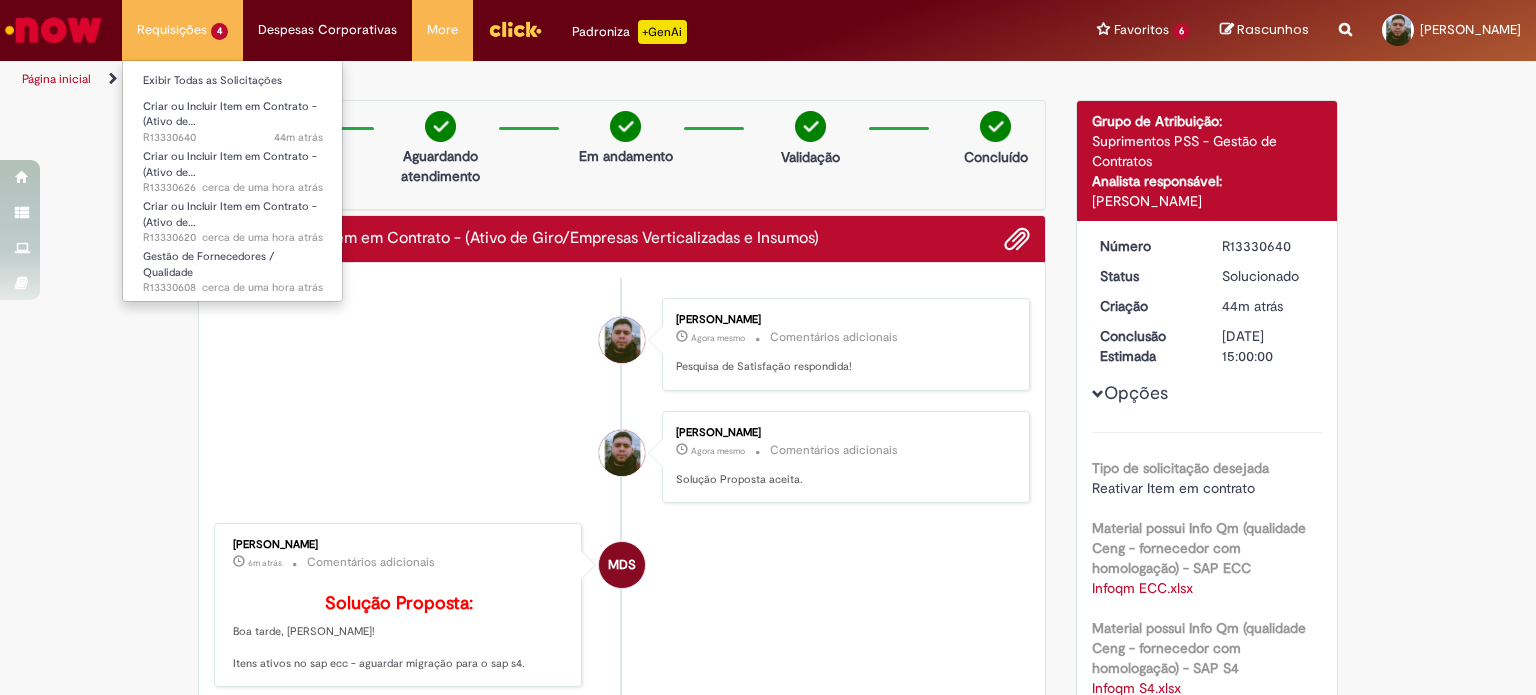 click on "Requisições   4
Exibir Todas as Solicitações
Criar ou  Incluir Item em Contrato - (Ativo de…
44m atrás 44 minutos atrás  R13330640
Criar ou  Incluir Item em Contrato - (Ativo de…
cerca de uma hora atrás cerca de uma hora atrás  R13330626
Criar ou  Incluir Item em Contrato - (Ativo de…
cerca de uma hora atrás cerca de uma hora atrás  R13330620
Gestão de Fornecedores / Qualidade
cerca de uma hora atrás cerca de uma hora atrás  R13330608" at bounding box center (182, 30) 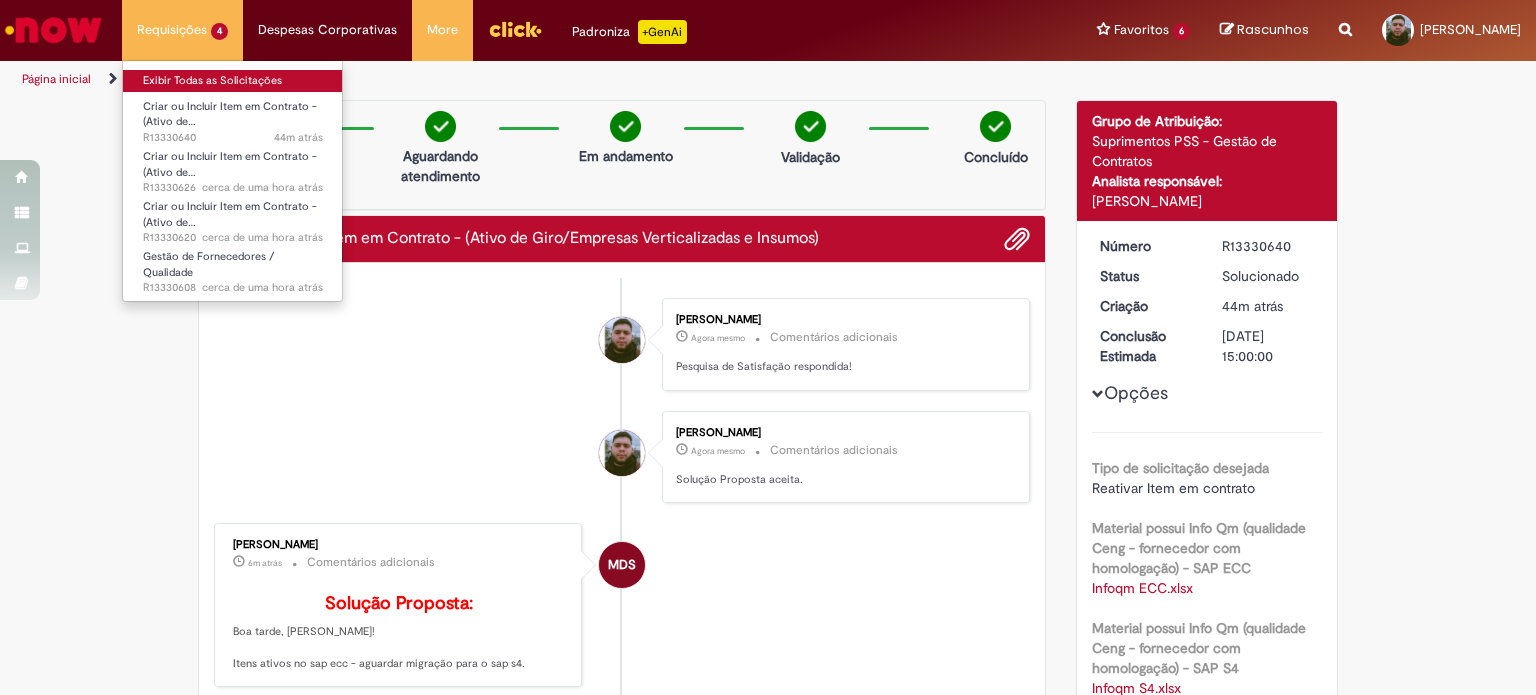 click on "Exibir Todas as Solicitações" at bounding box center (233, 81) 